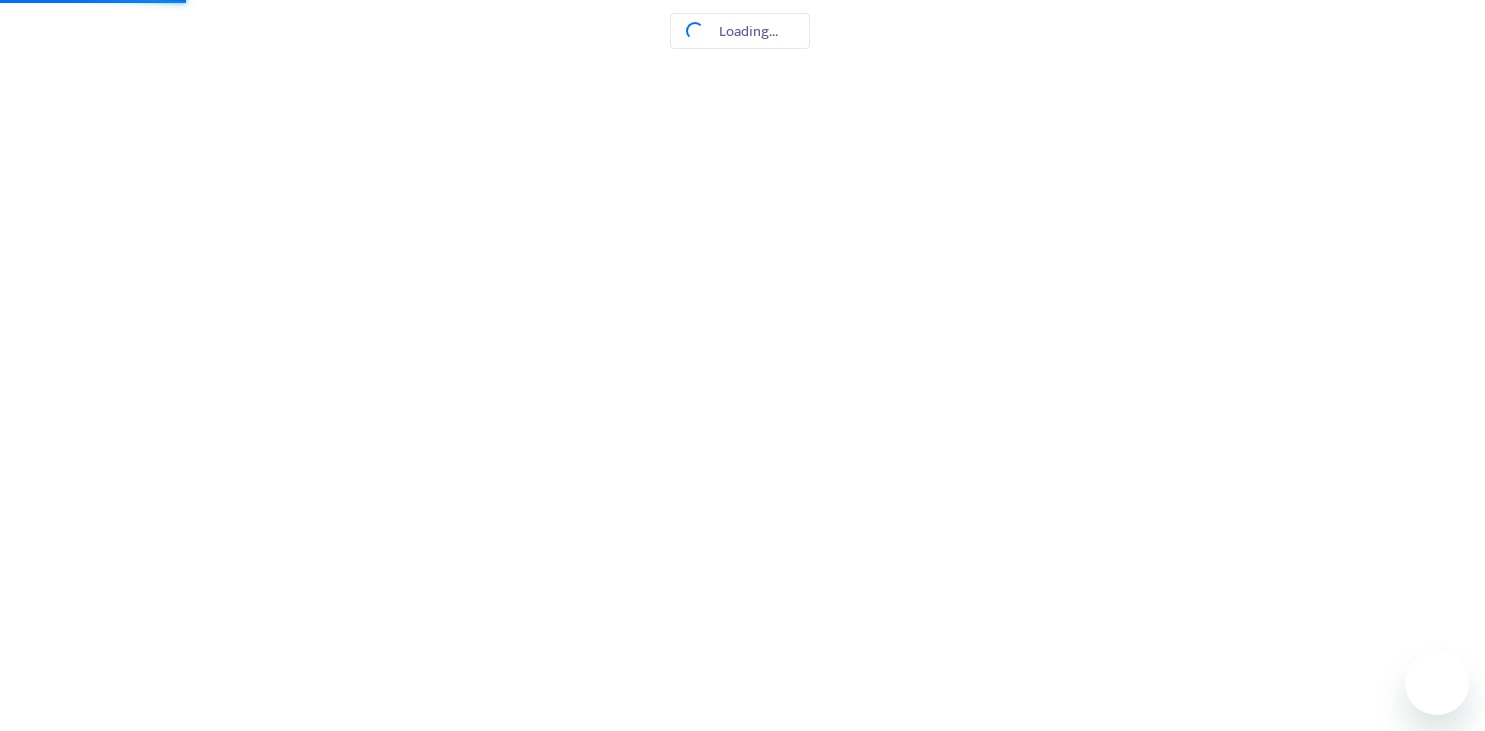 scroll, scrollTop: 0, scrollLeft: 0, axis: both 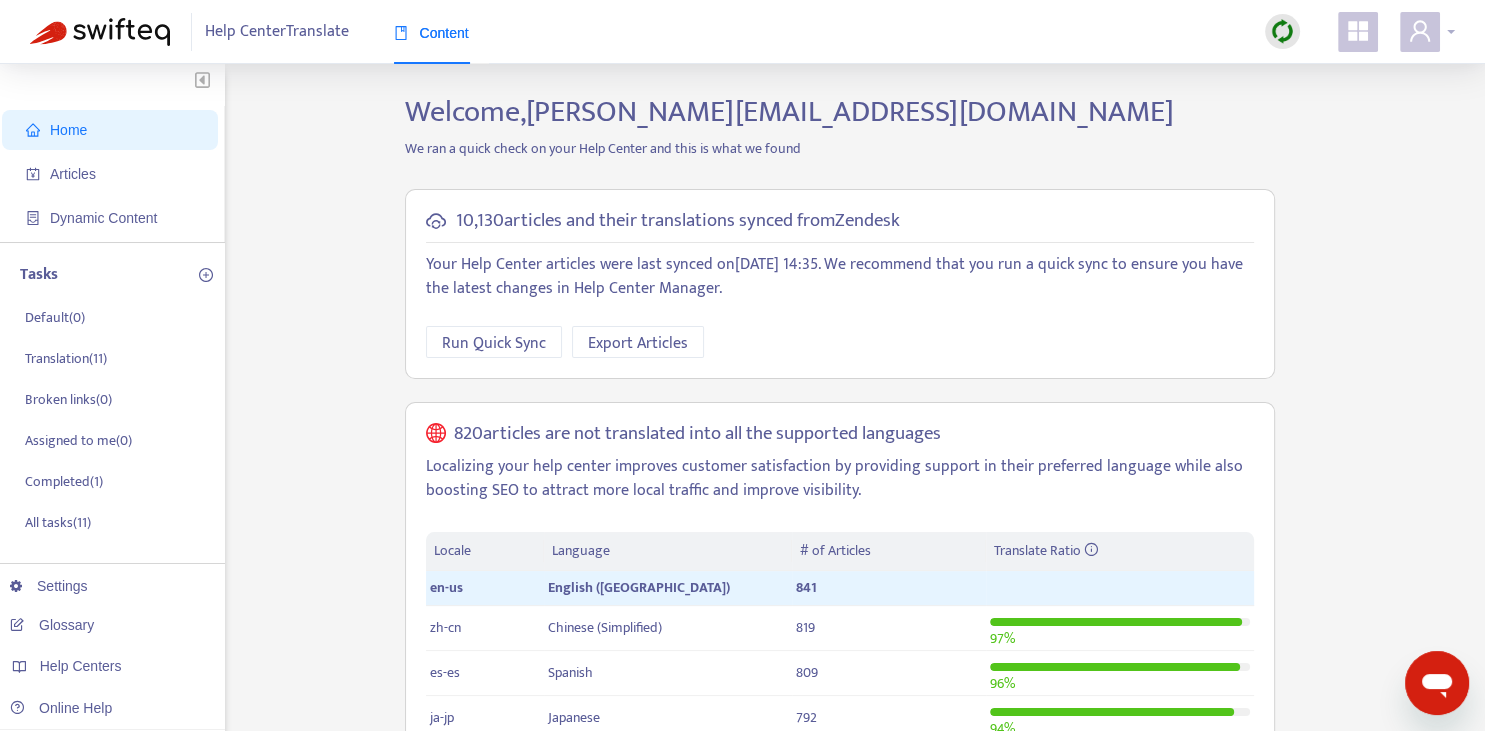 click 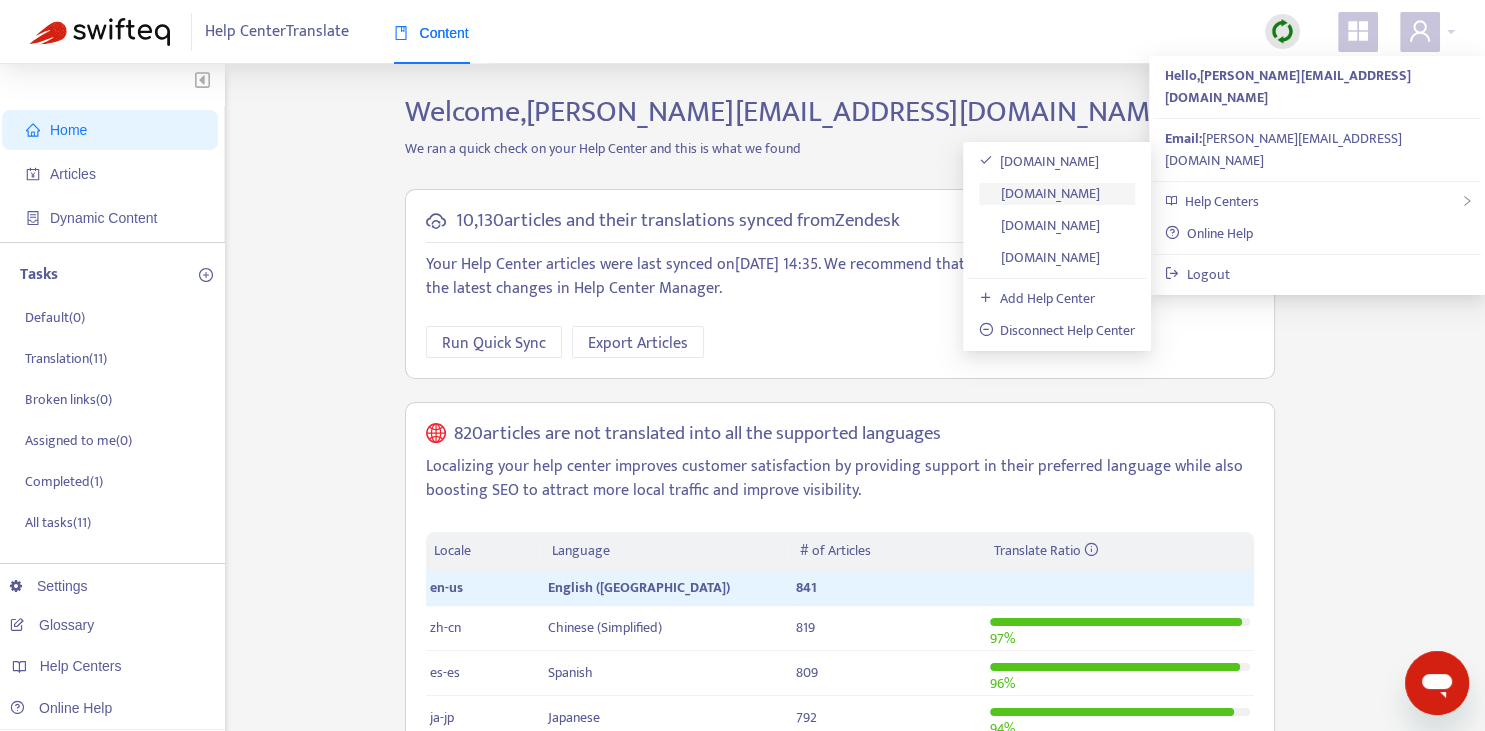 click on "[DOMAIN_NAME]" at bounding box center [1040, 193] 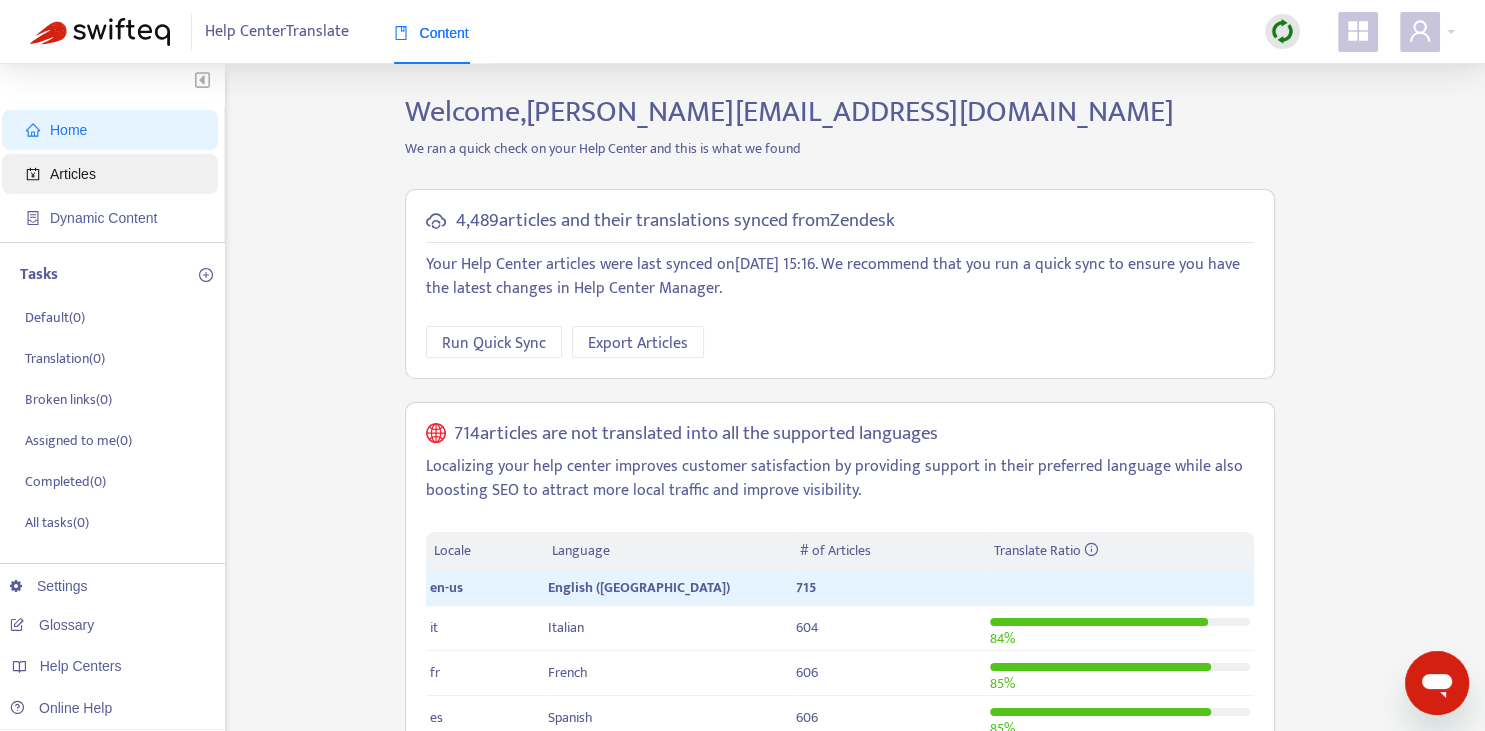 click on "Articles" at bounding box center (114, 174) 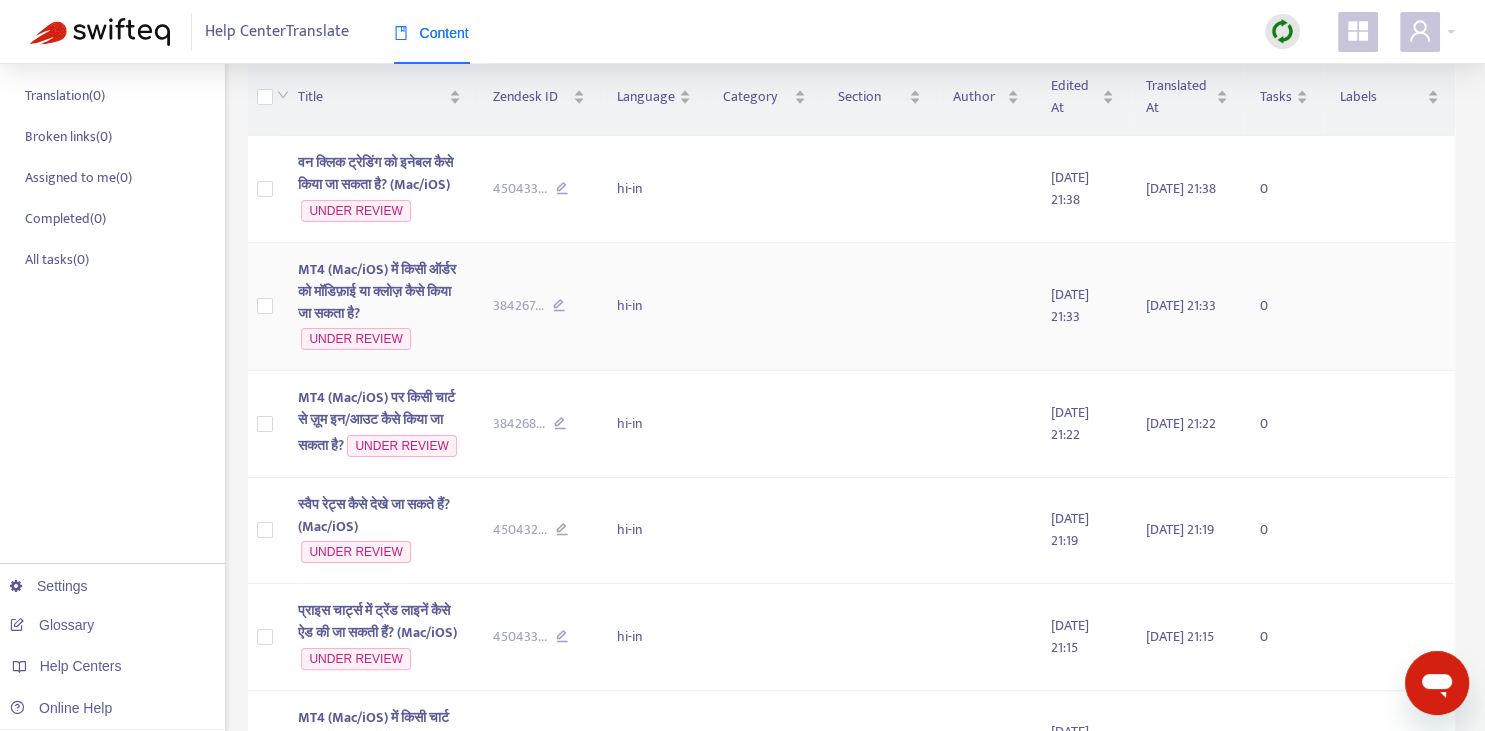 scroll, scrollTop: 0, scrollLeft: 0, axis: both 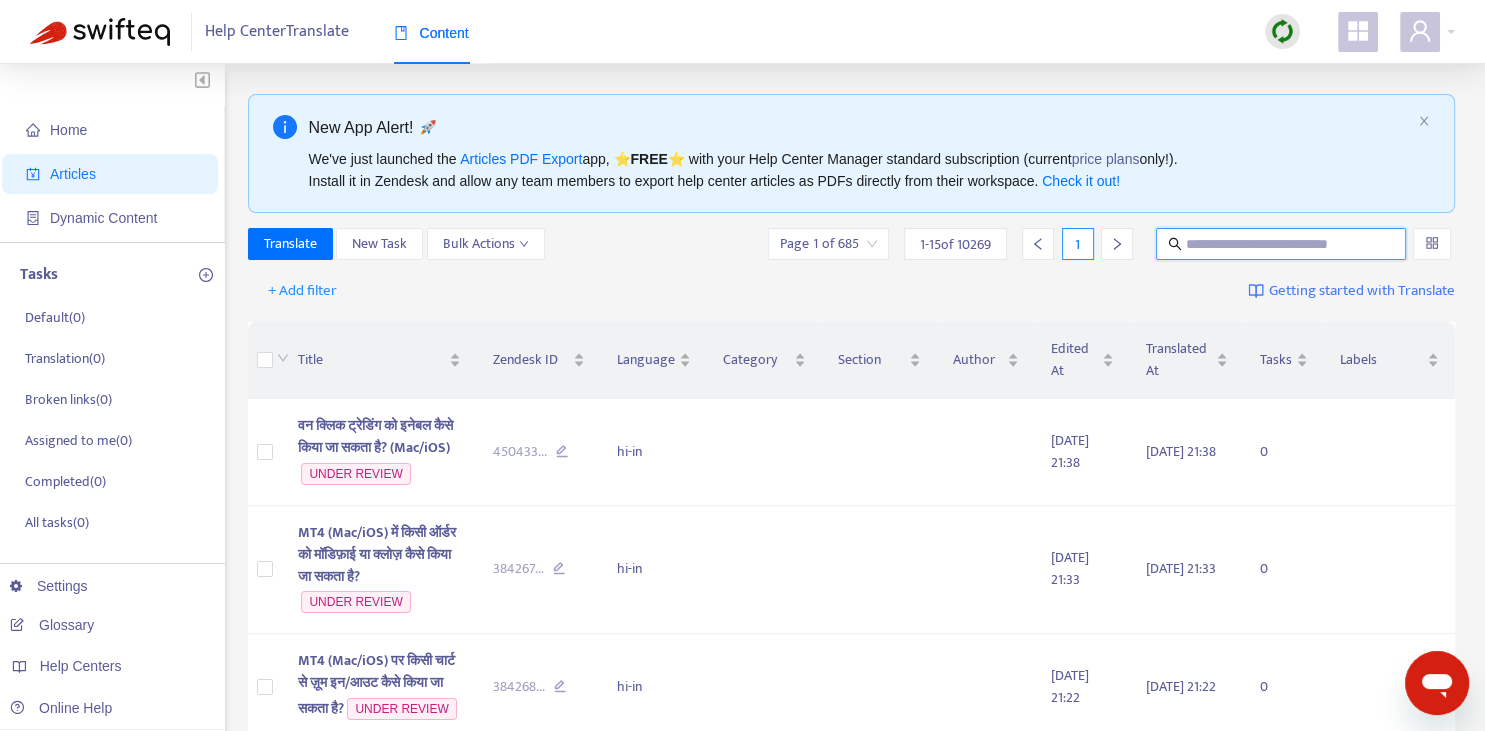 click at bounding box center (1282, 244) 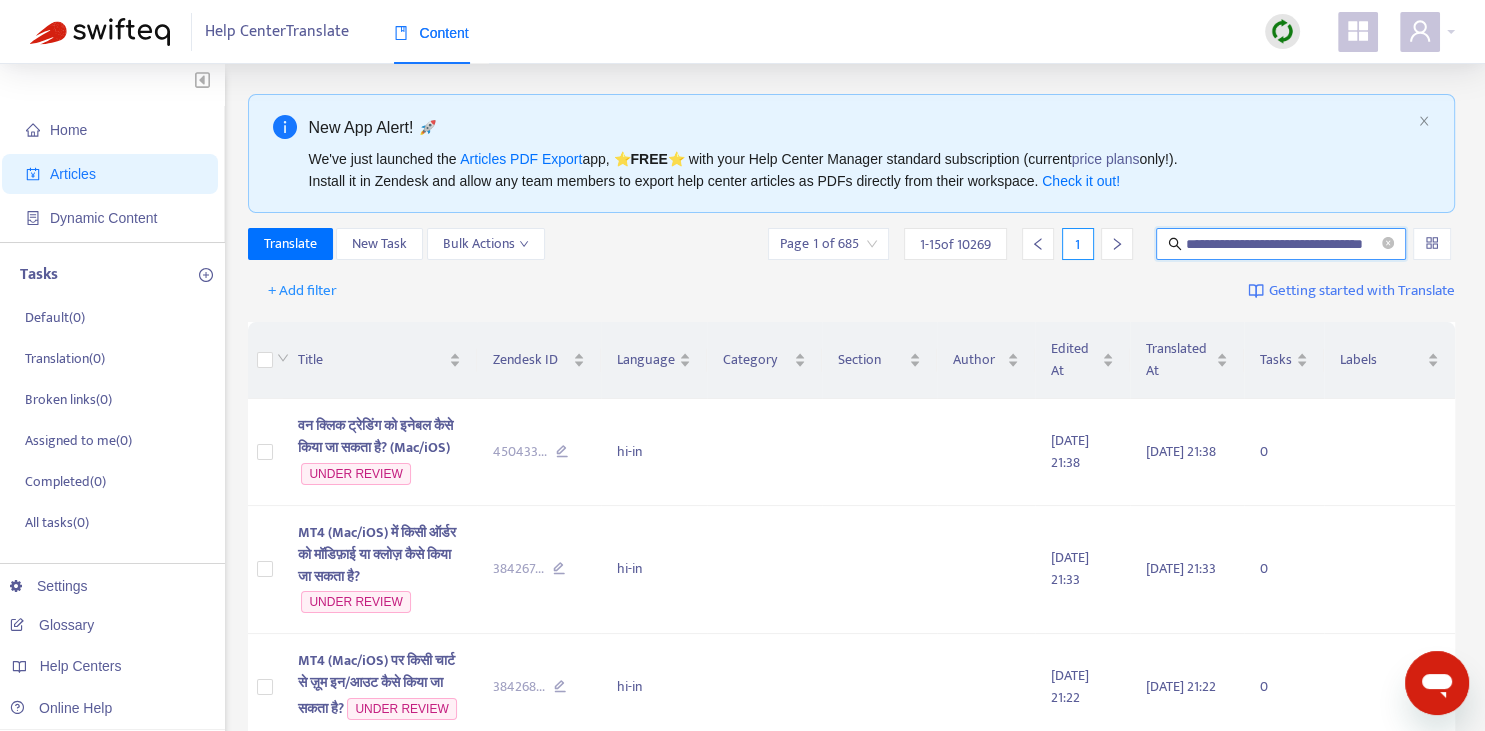scroll, scrollTop: 0, scrollLeft: 43, axis: horizontal 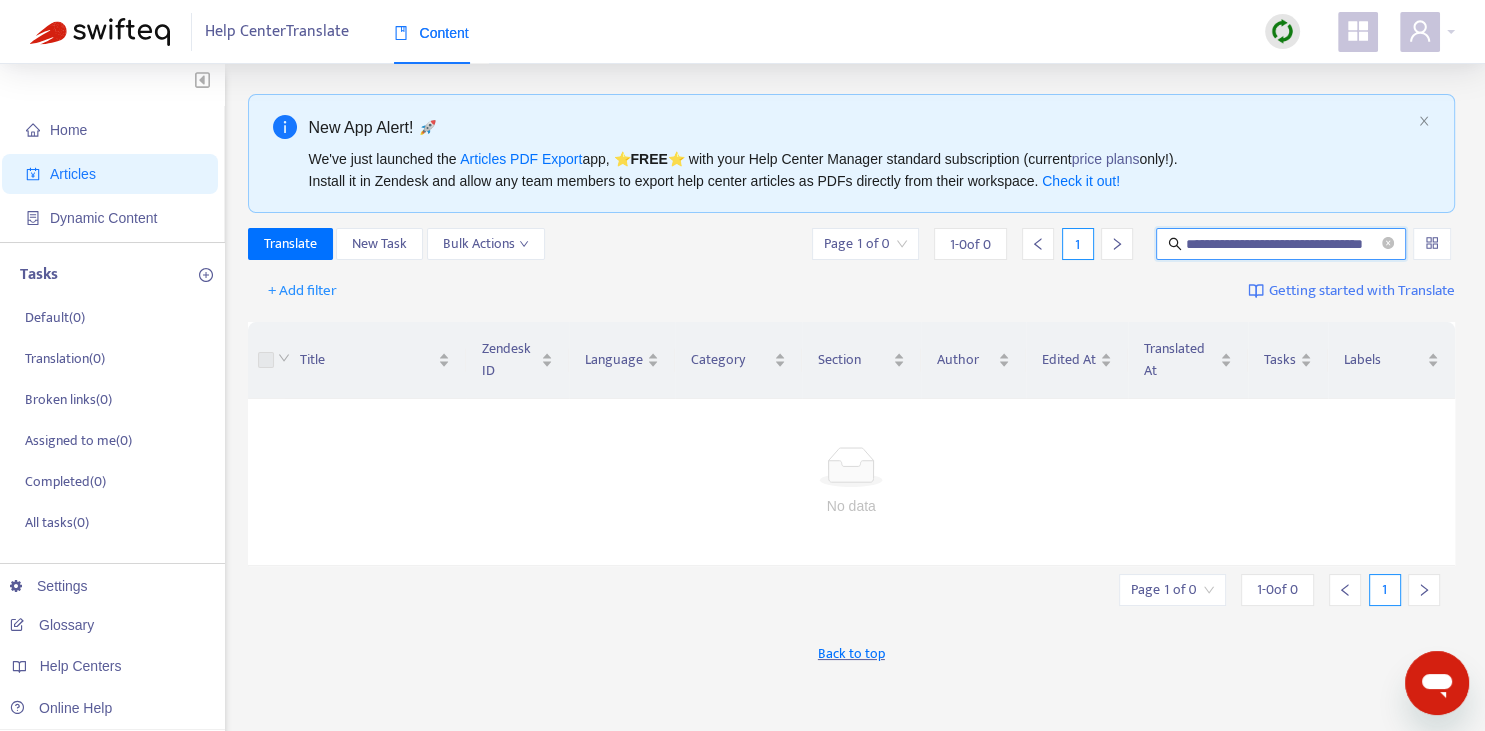 click on "**********" at bounding box center (1282, 244) 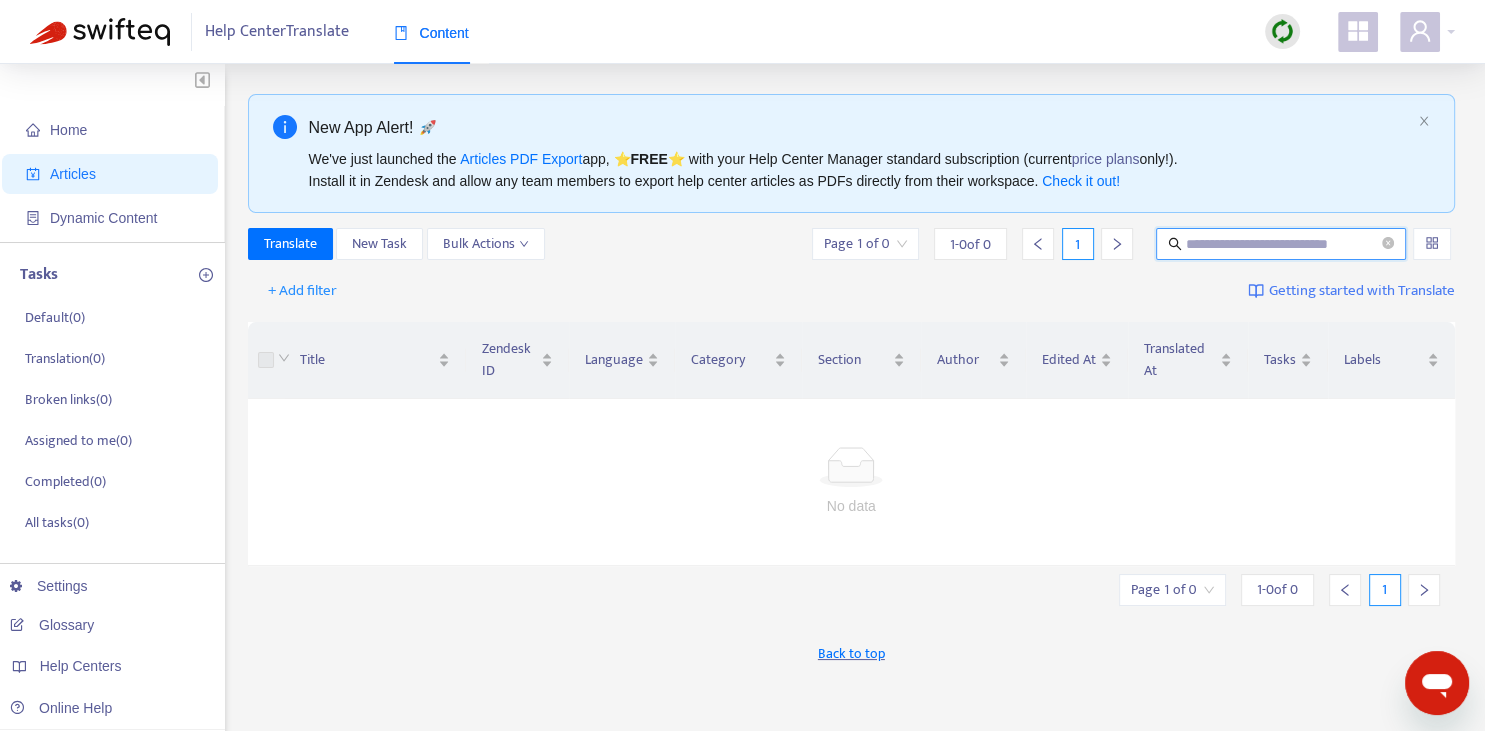 scroll, scrollTop: 0, scrollLeft: 0, axis: both 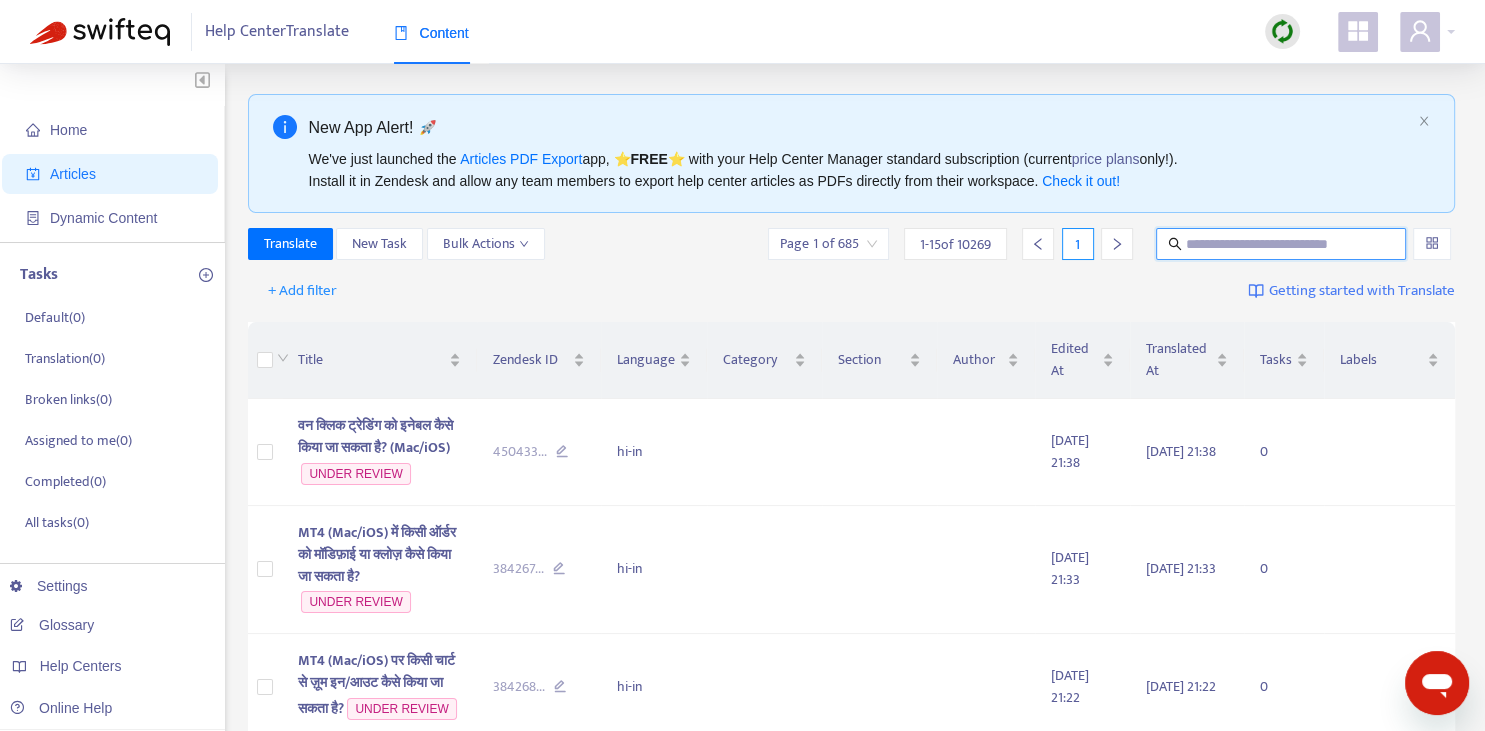 paste on "**********" 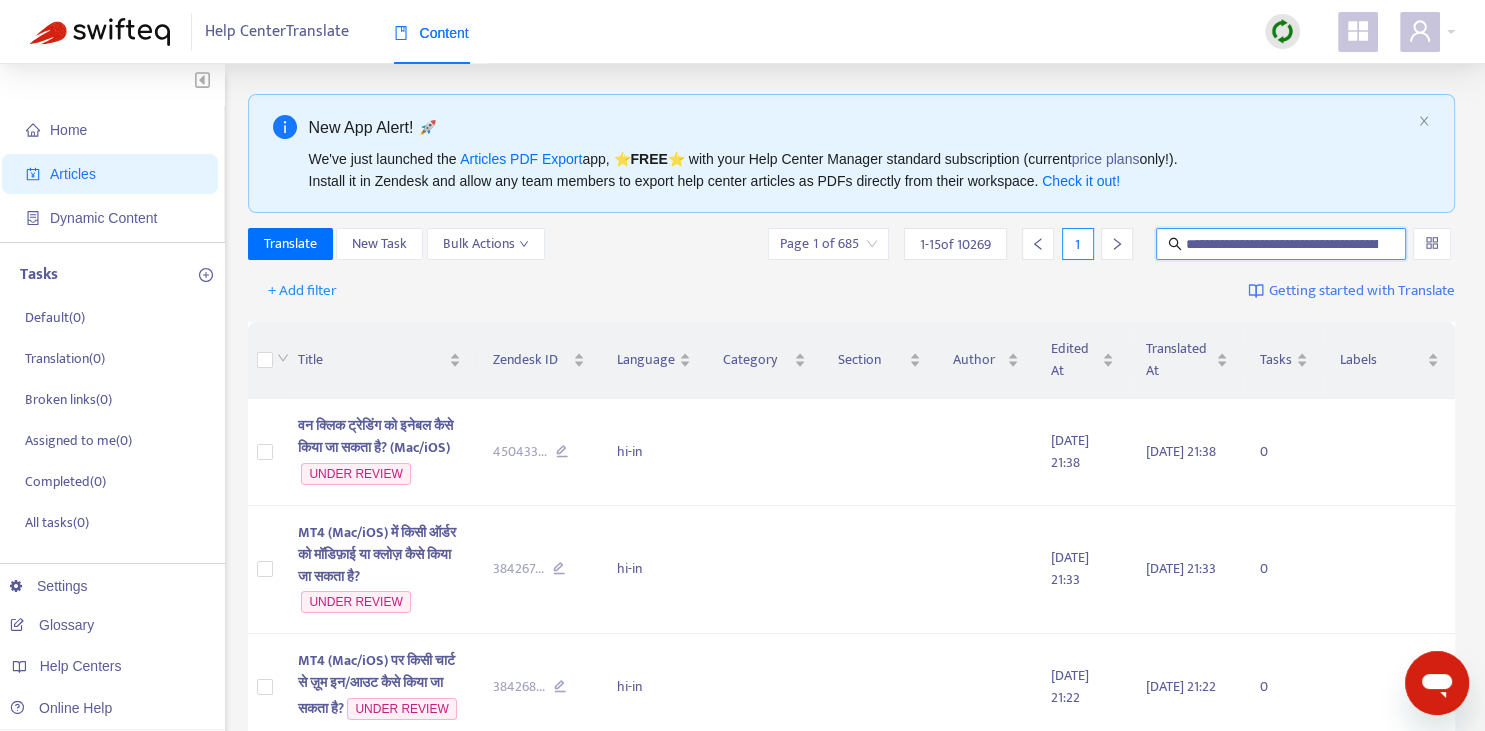 scroll, scrollTop: 0, scrollLeft: 146, axis: horizontal 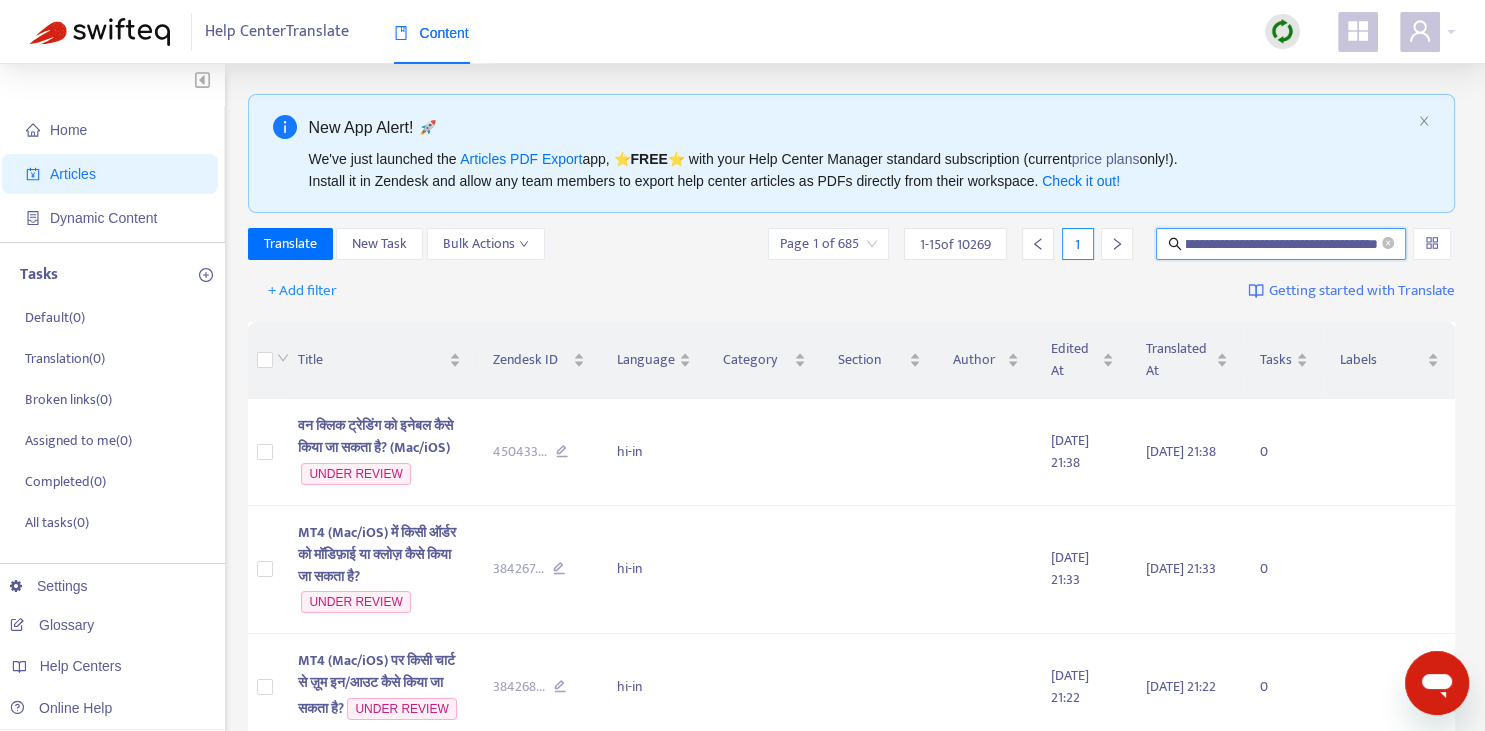 type on "**********" 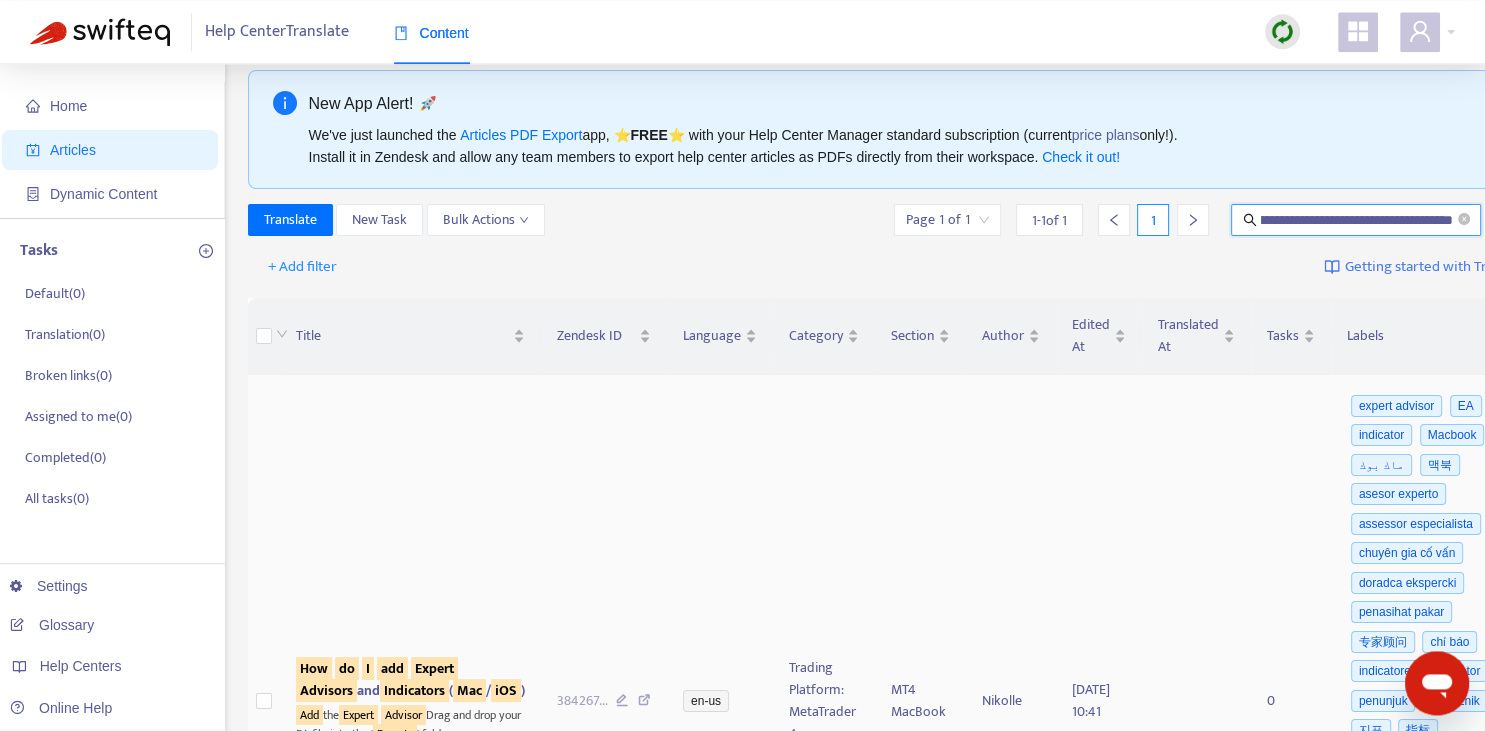 scroll, scrollTop: 281, scrollLeft: 0, axis: vertical 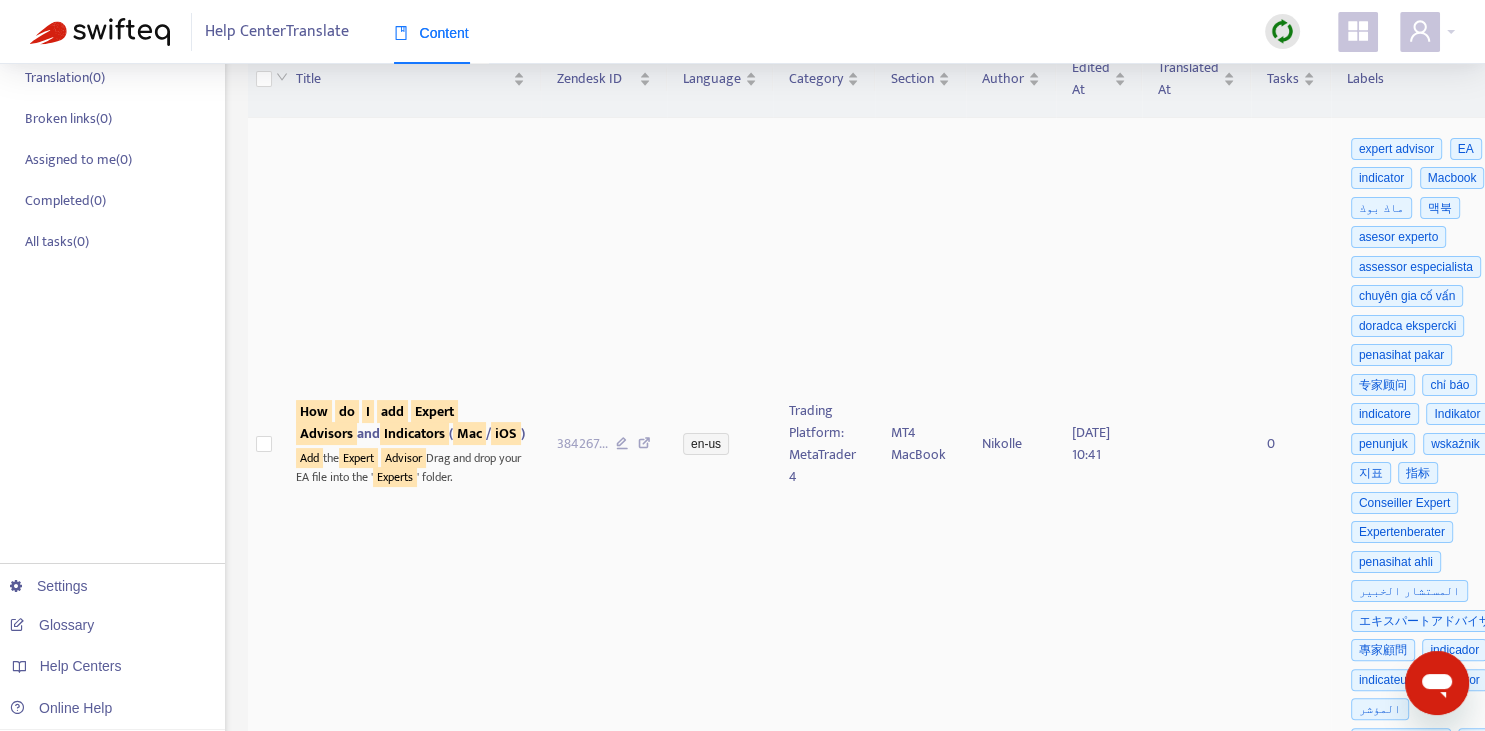 click on "Advisors" at bounding box center (326, 433) 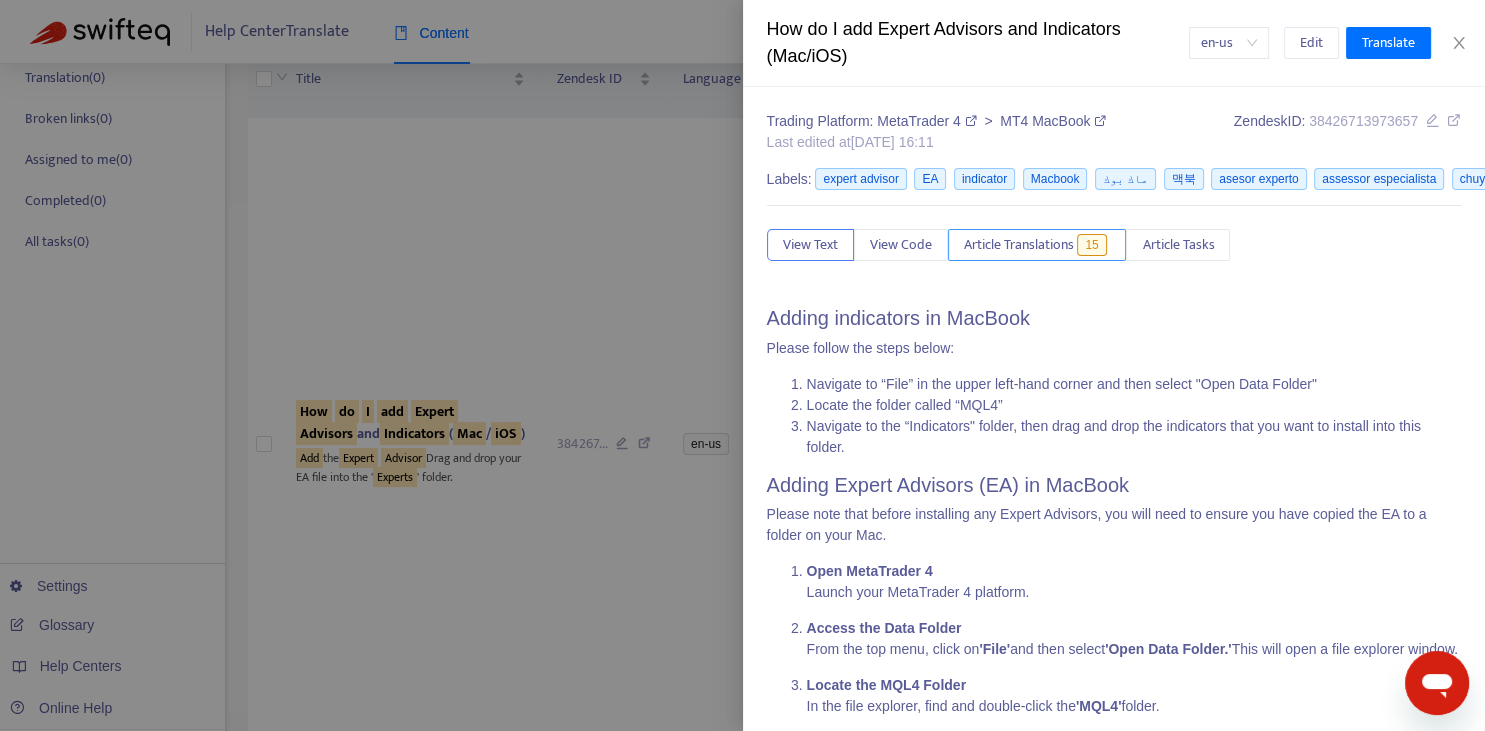 click on "Article Translations" at bounding box center [1019, 245] 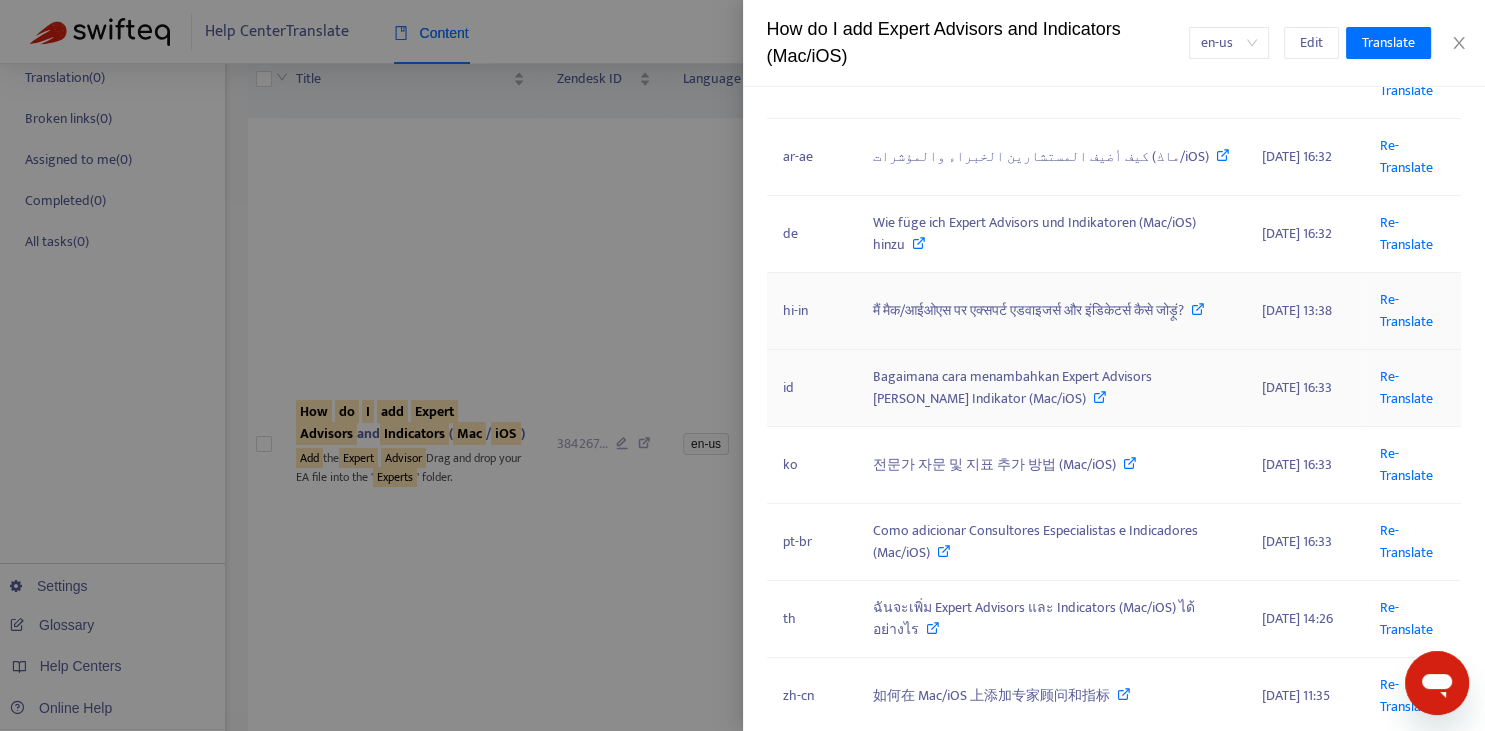 scroll, scrollTop: 368, scrollLeft: 0, axis: vertical 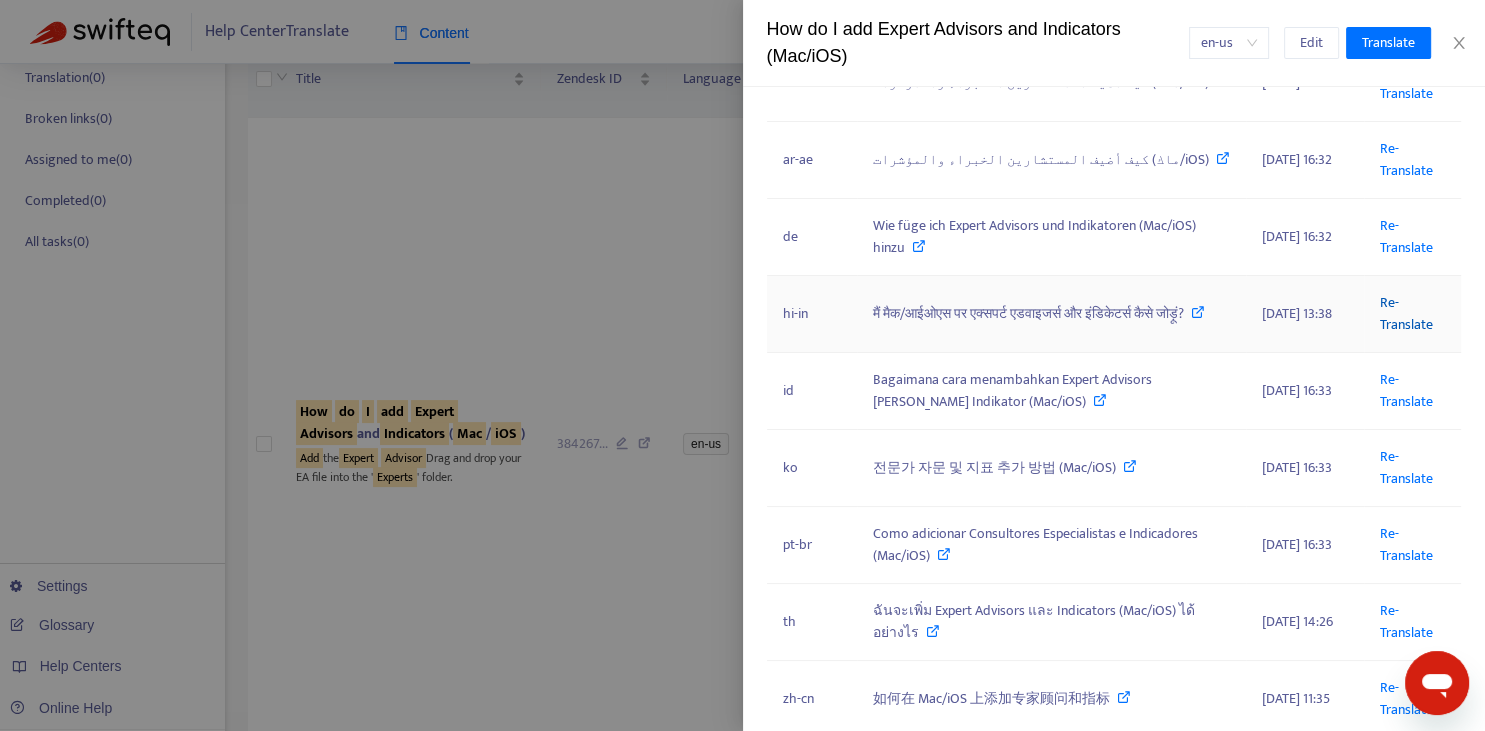 click on "Re-Translate" at bounding box center (1406, 313) 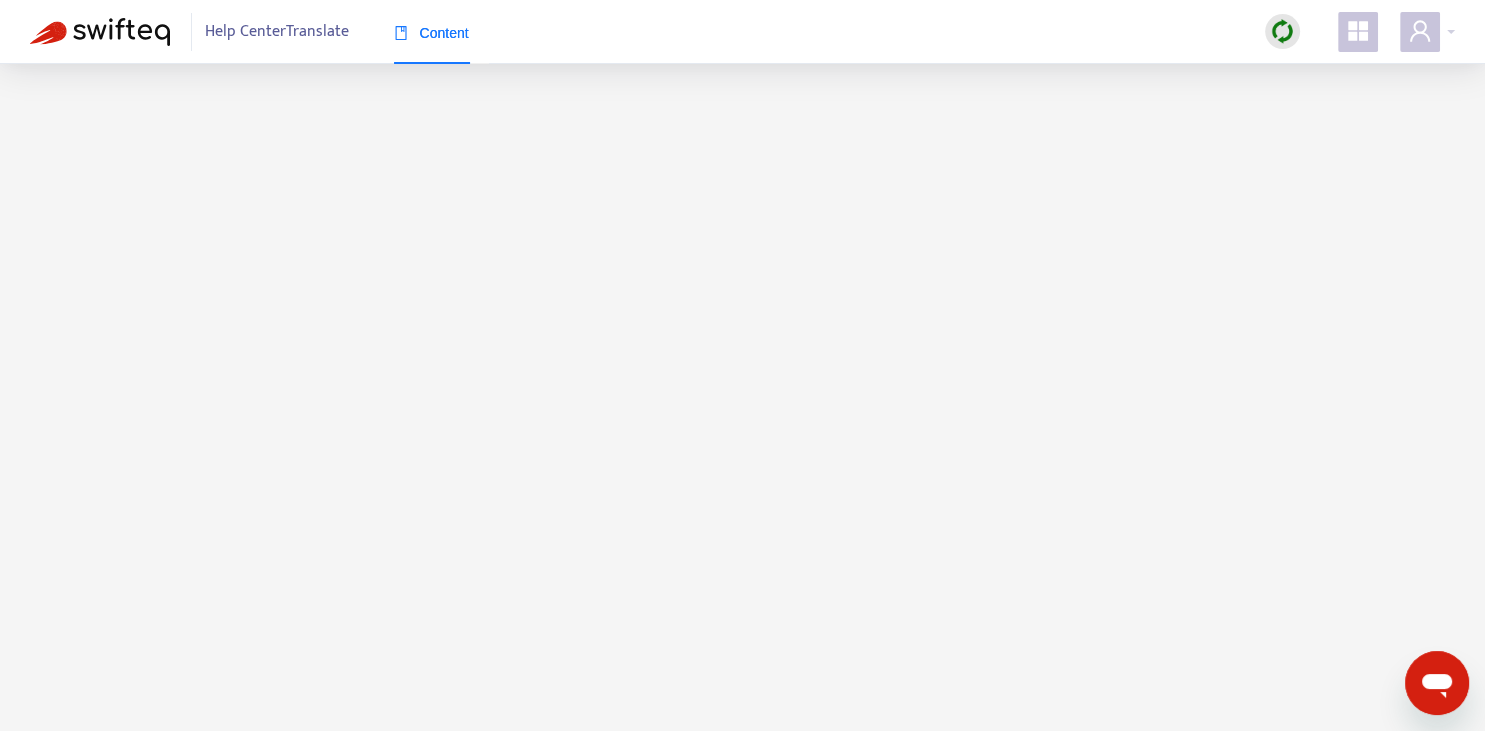 scroll, scrollTop: 0, scrollLeft: 0, axis: both 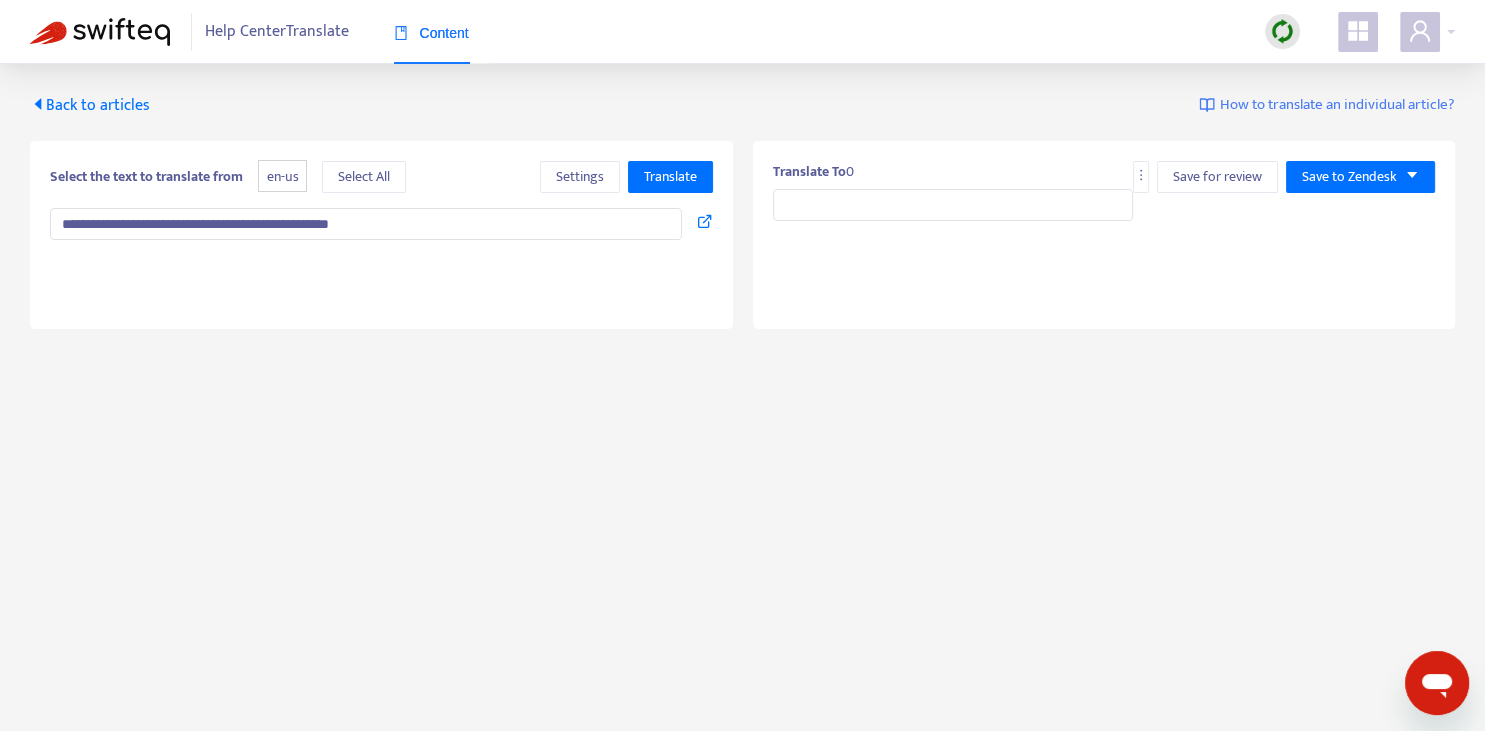type on "**********" 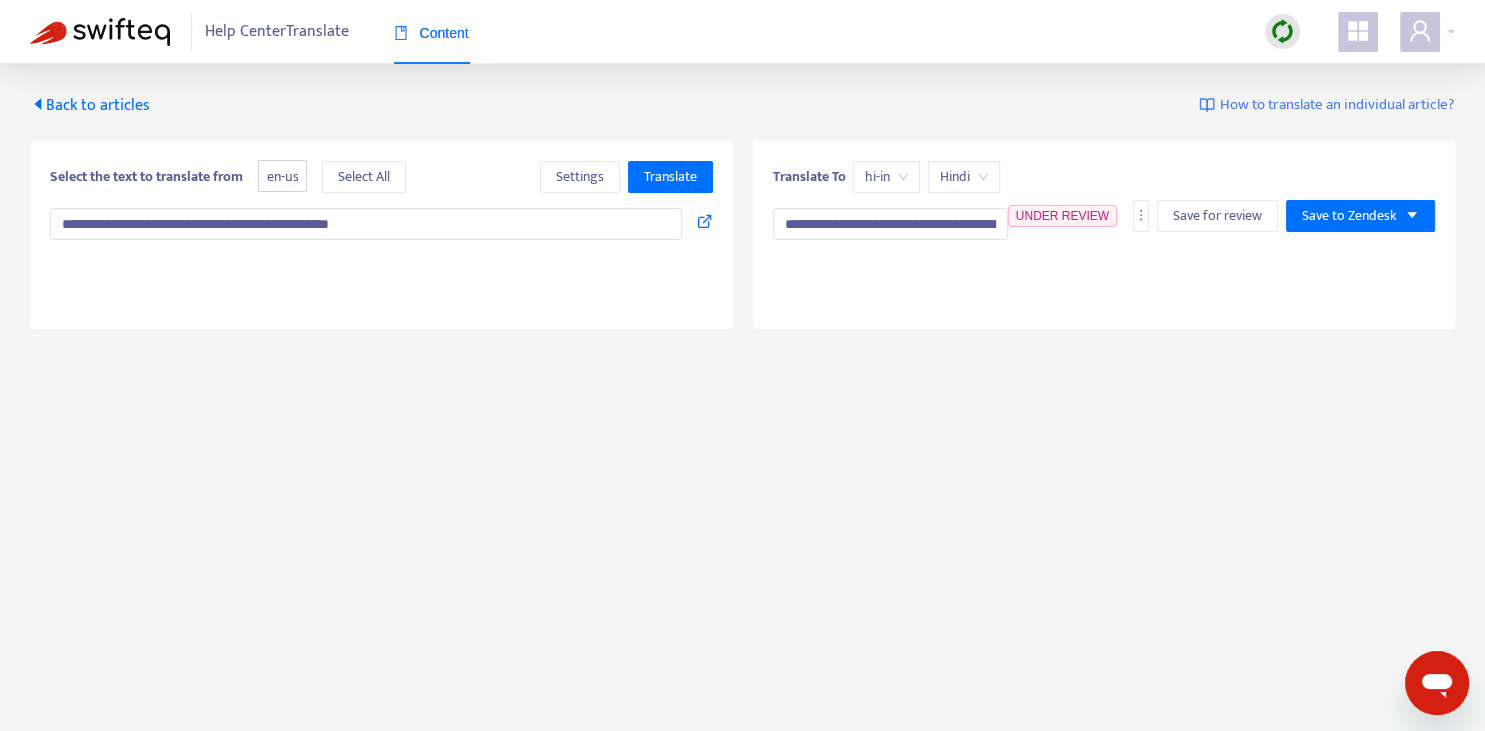 type on "**********" 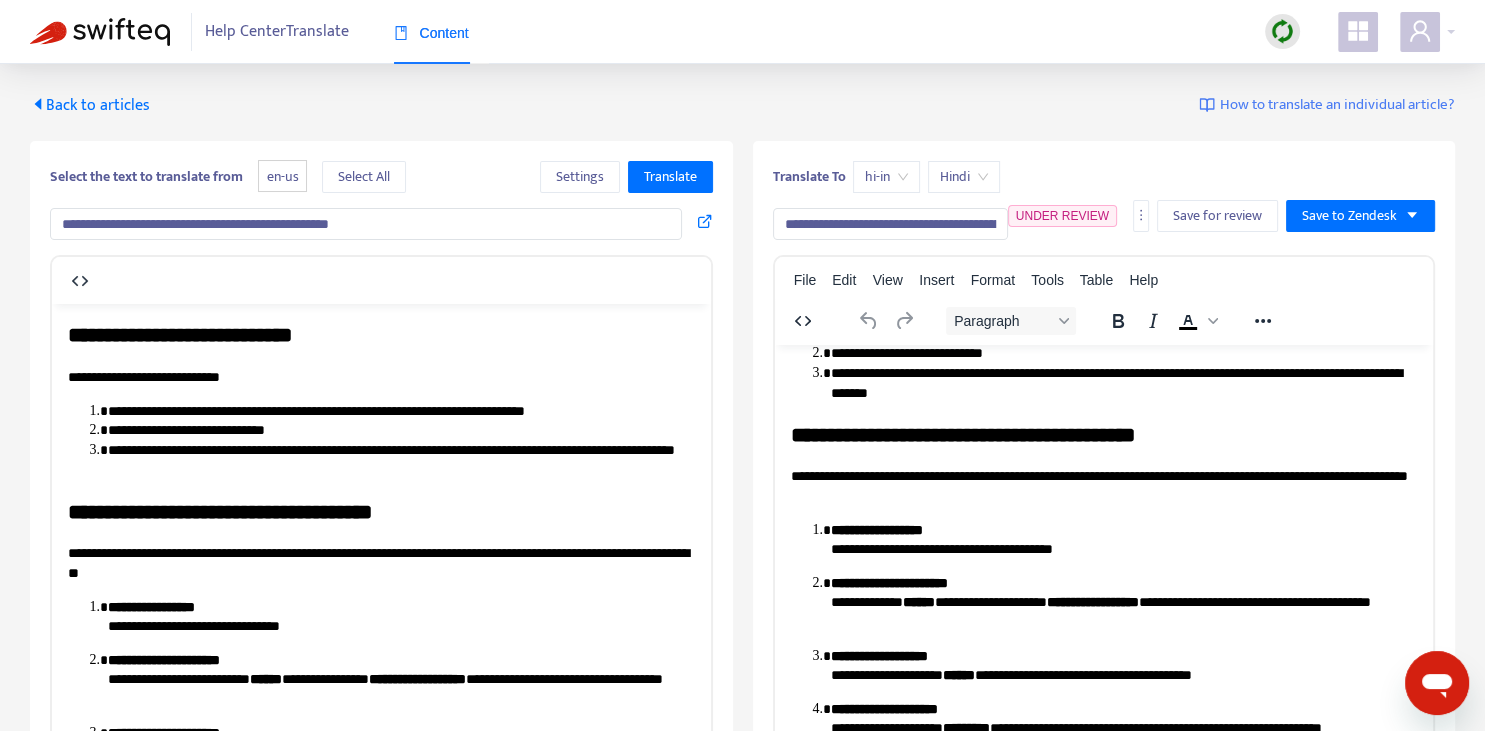 scroll, scrollTop: 343, scrollLeft: 0, axis: vertical 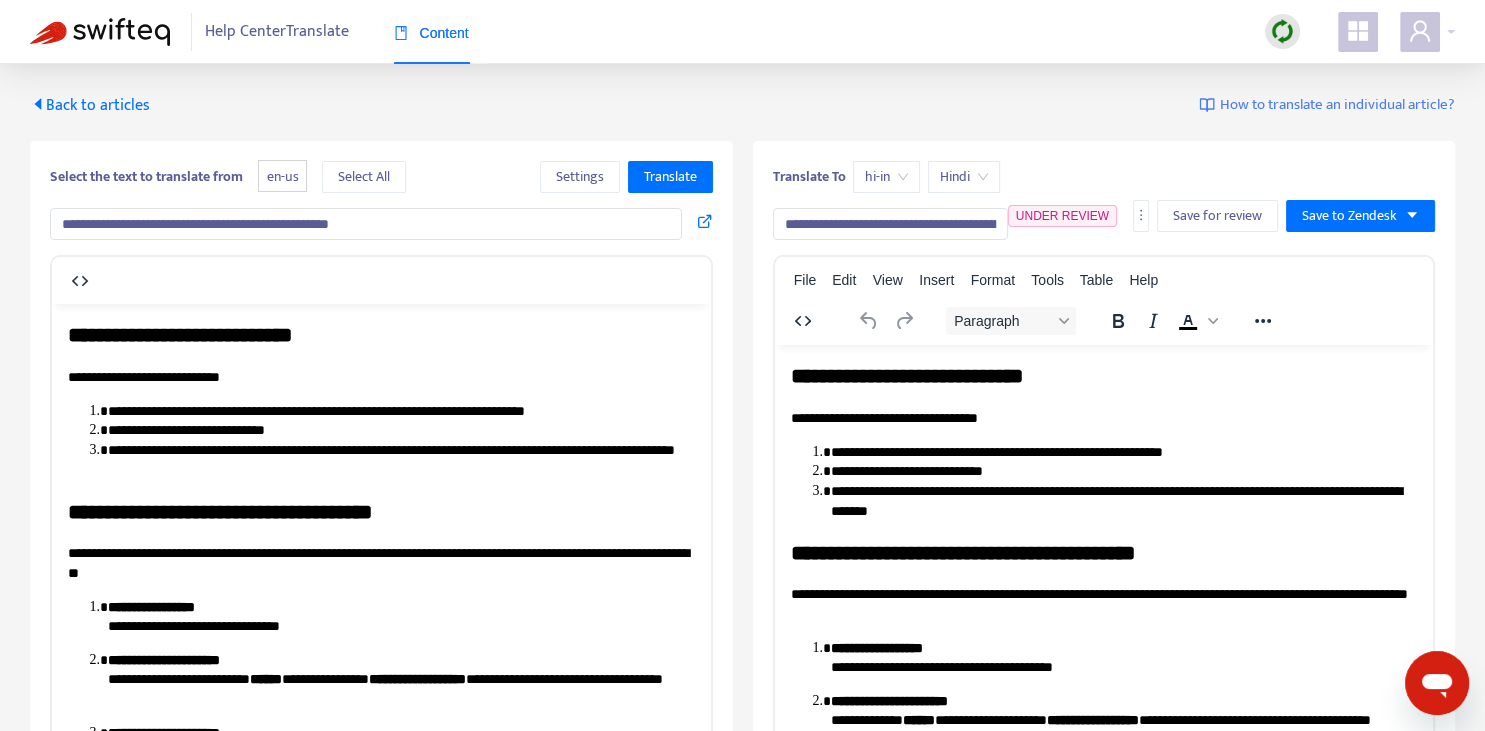 click on "**********" at bounding box center (890, 224) 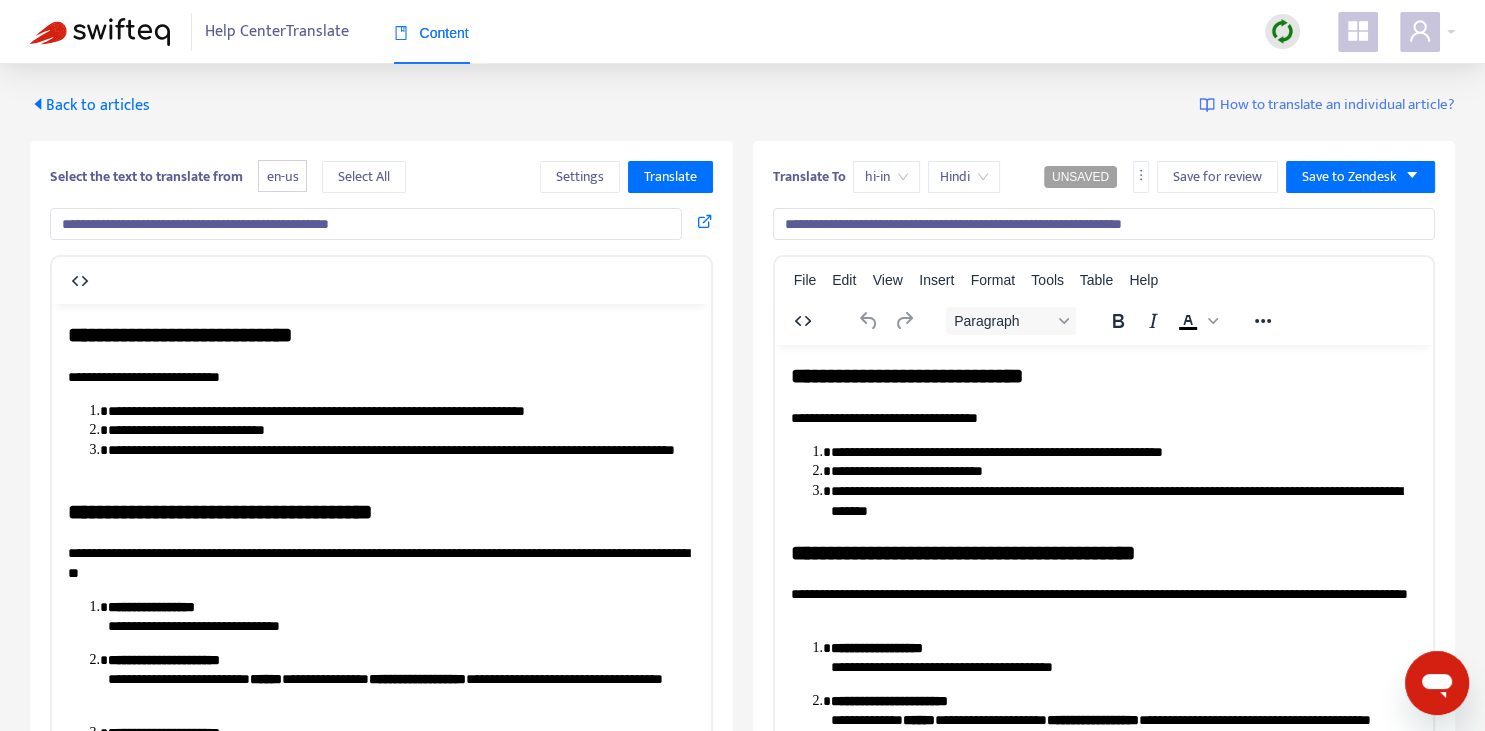 type on "**********" 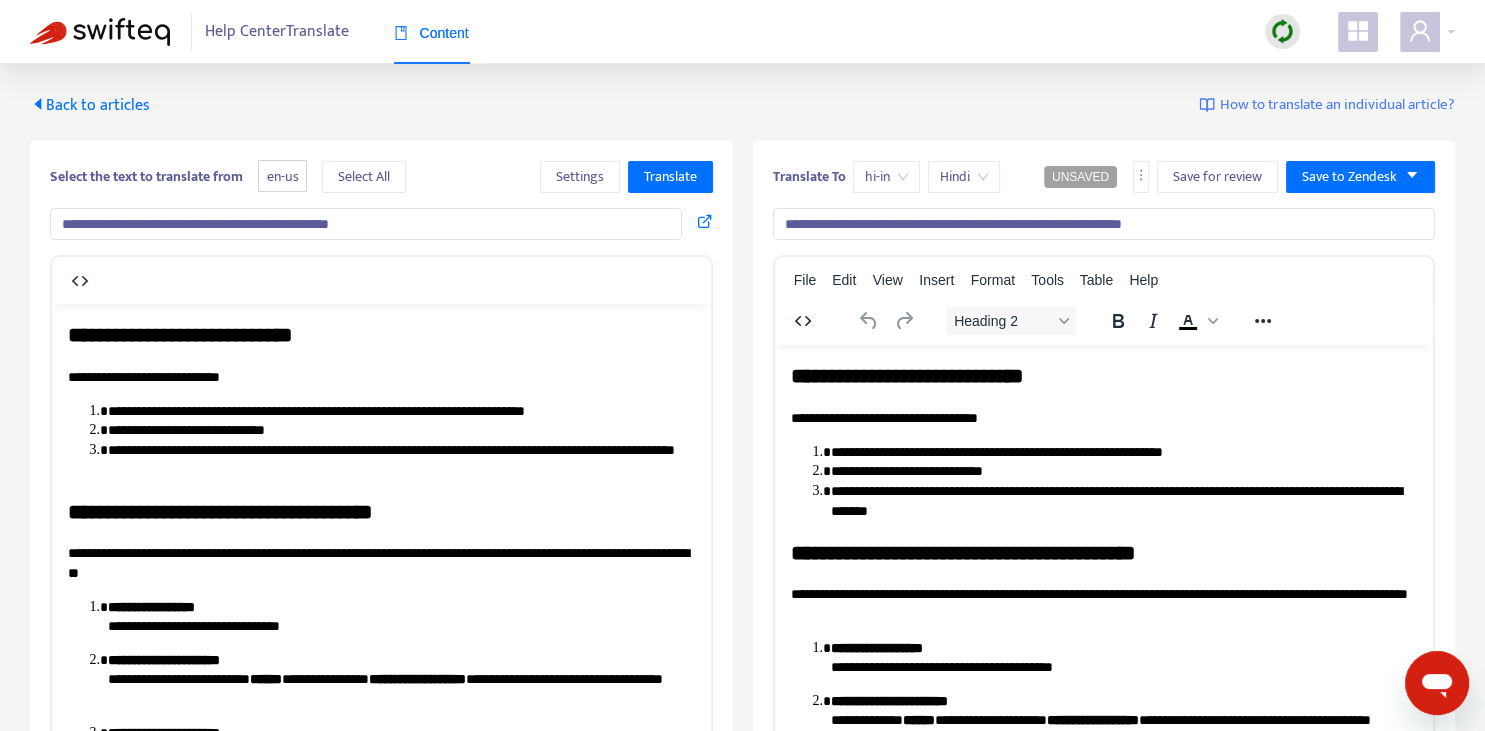 click on "**********" at bounding box center (1103, 375) 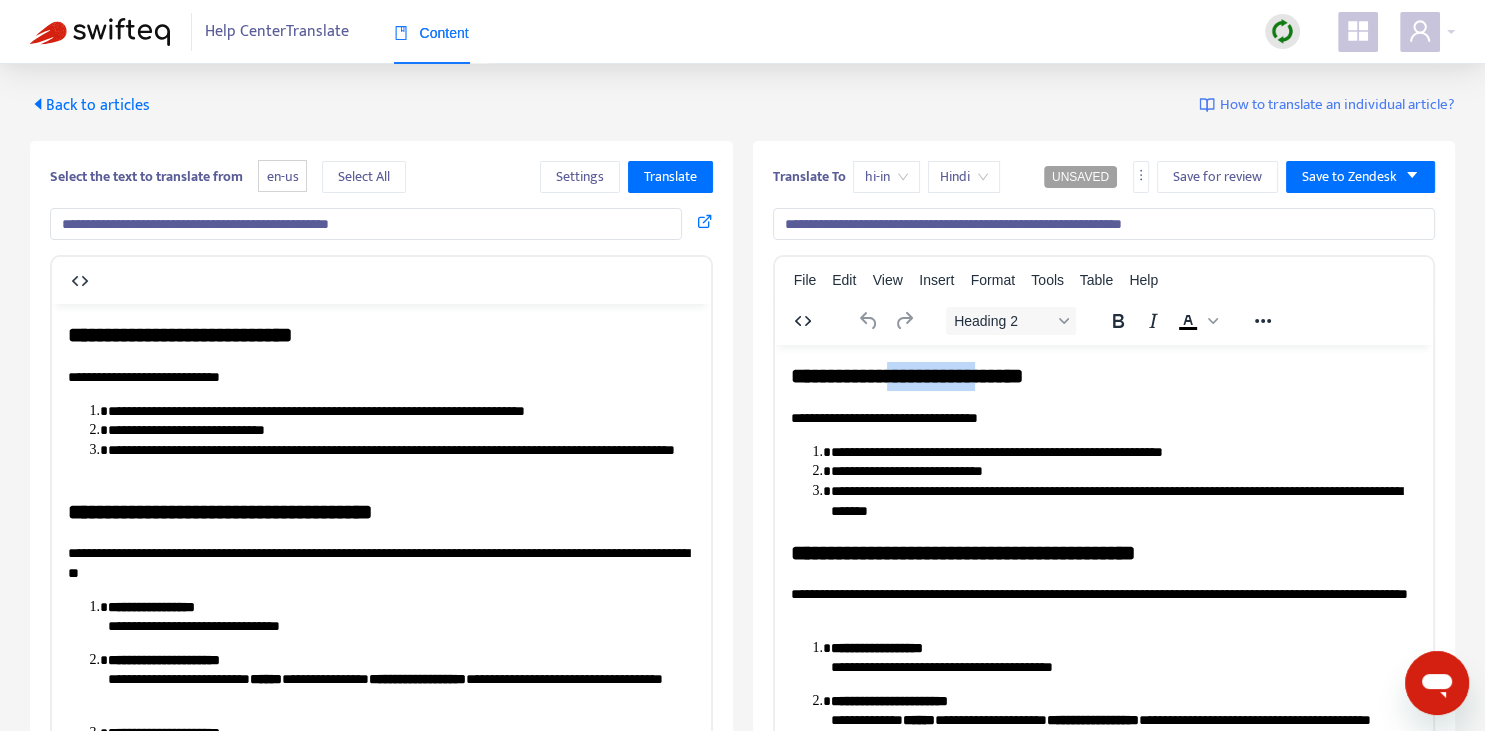 click on "**********" at bounding box center [1103, 375] 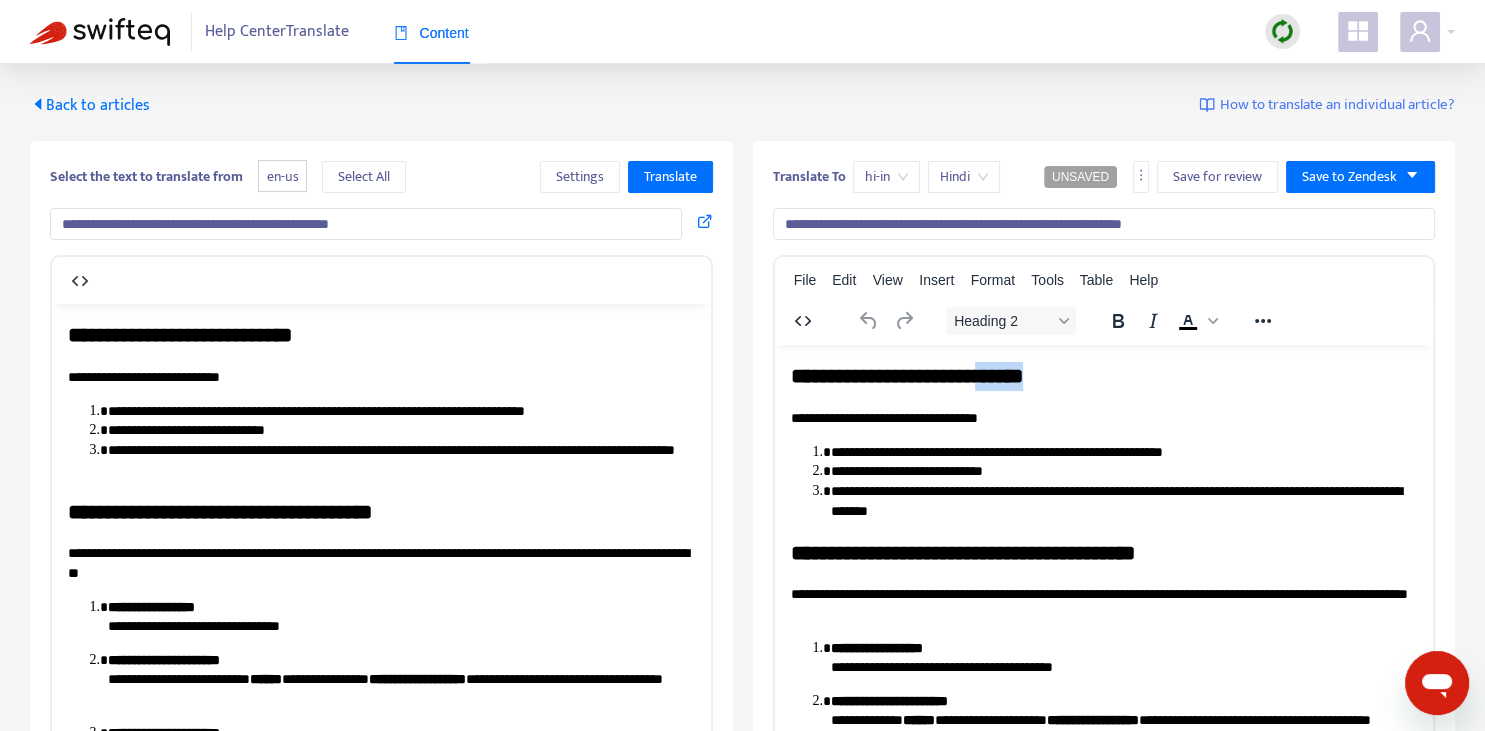 click on "**********" at bounding box center (1103, 375) 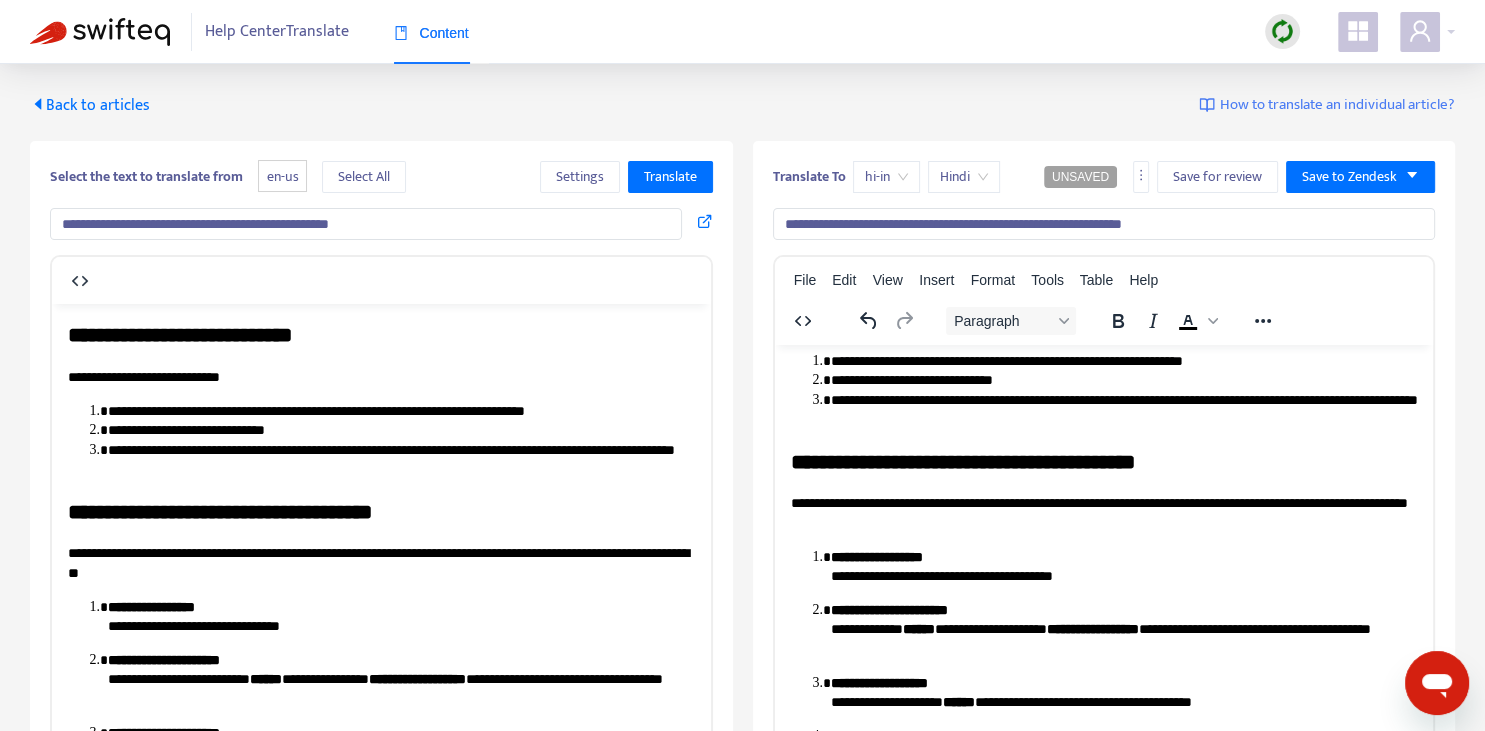 scroll, scrollTop: 118, scrollLeft: 0, axis: vertical 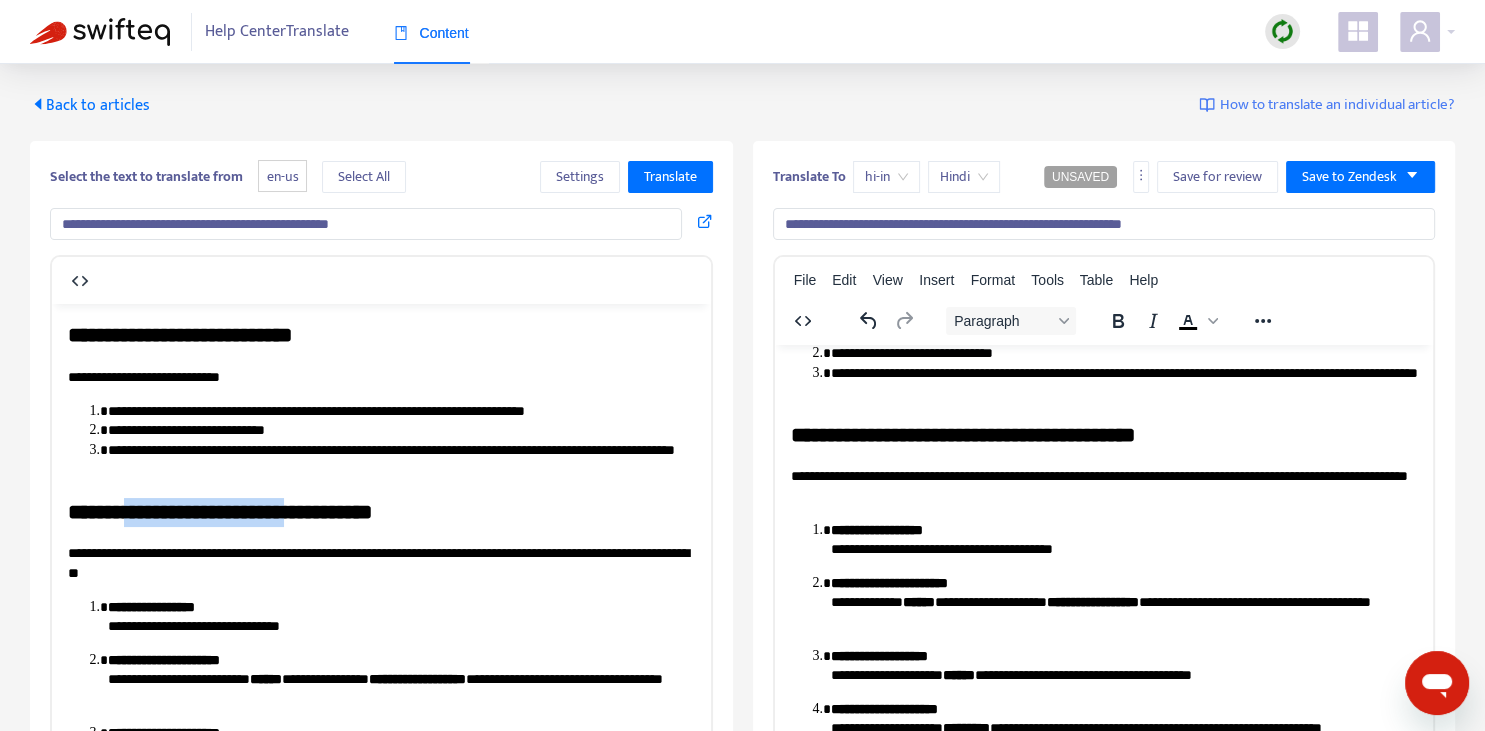 drag, startPoint x: 147, startPoint y: 504, endPoint x: 356, endPoint y: 504, distance: 209 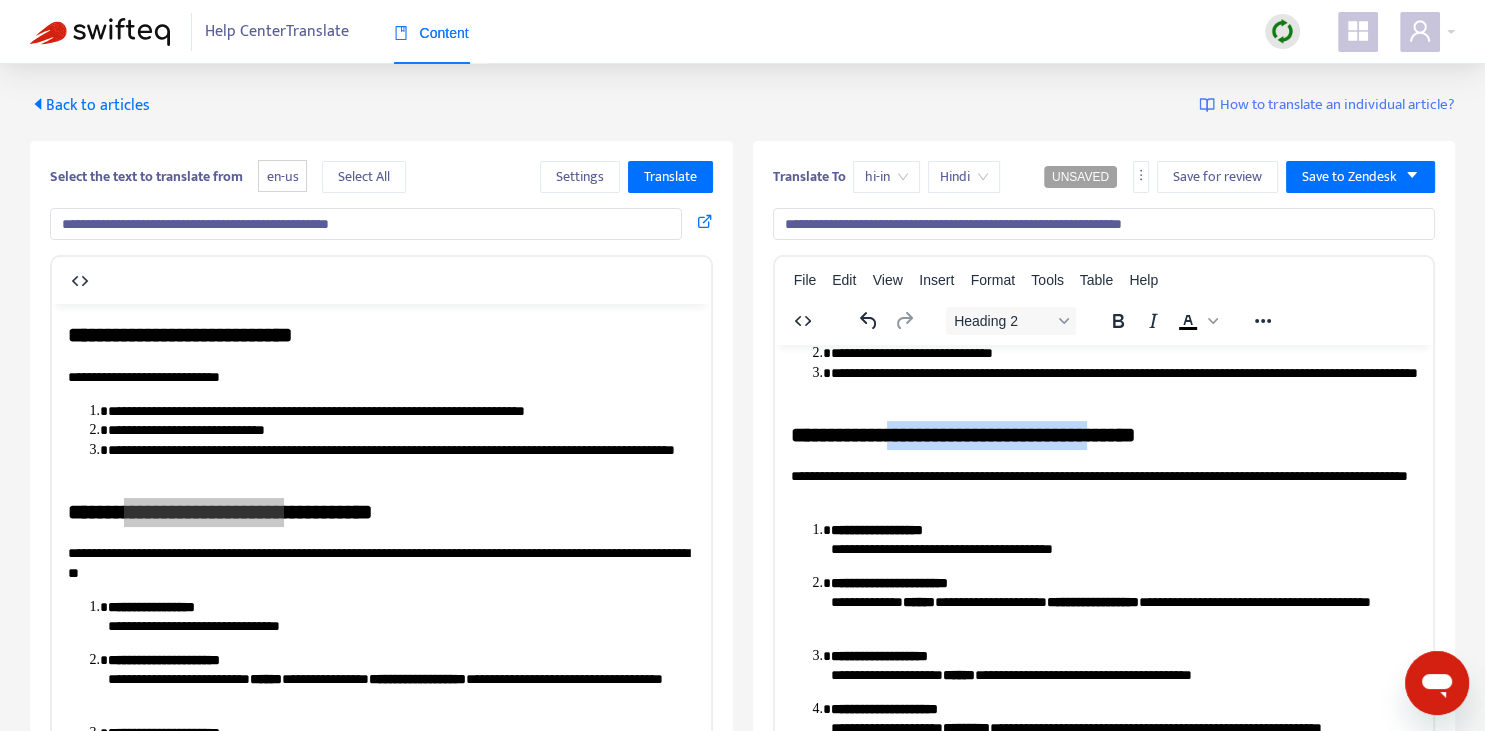 drag, startPoint x: 910, startPoint y: 433, endPoint x: 1131, endPoint y: 434, distance: 221.00226 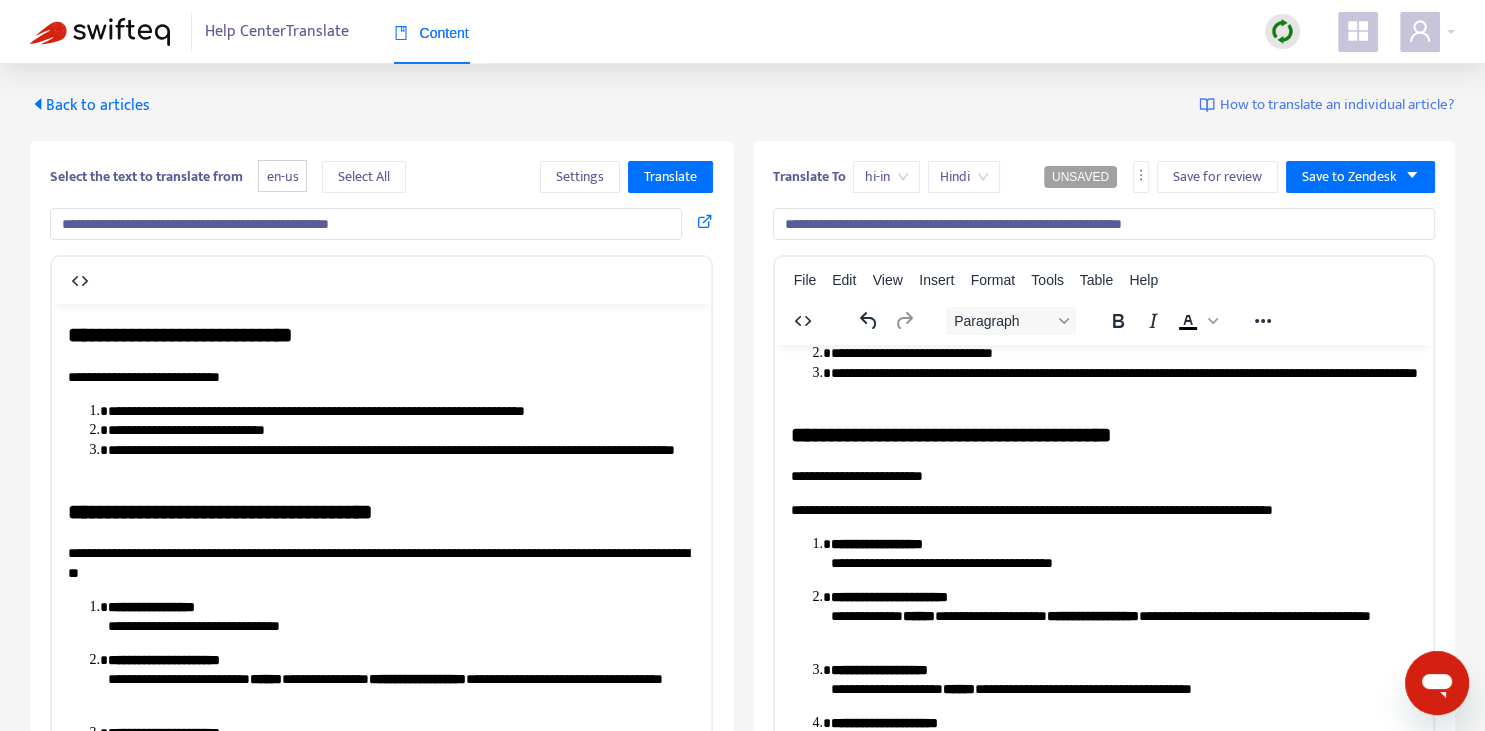 click on "**********" at bounding box center [381, 562] 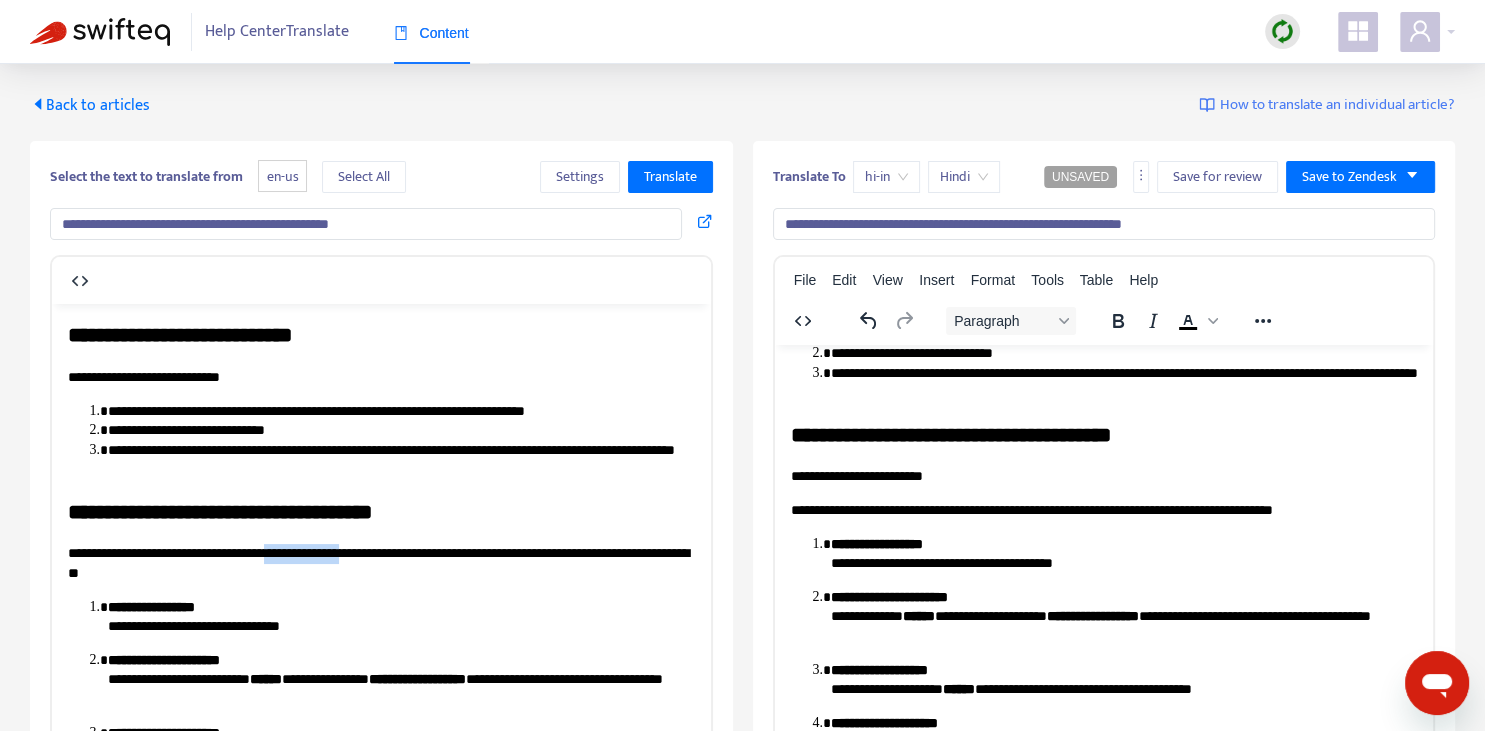 drag, startPoint x: 304, startPoint y: 552, endPoint x: 400, endPoint y: 560, distance: 96.332756 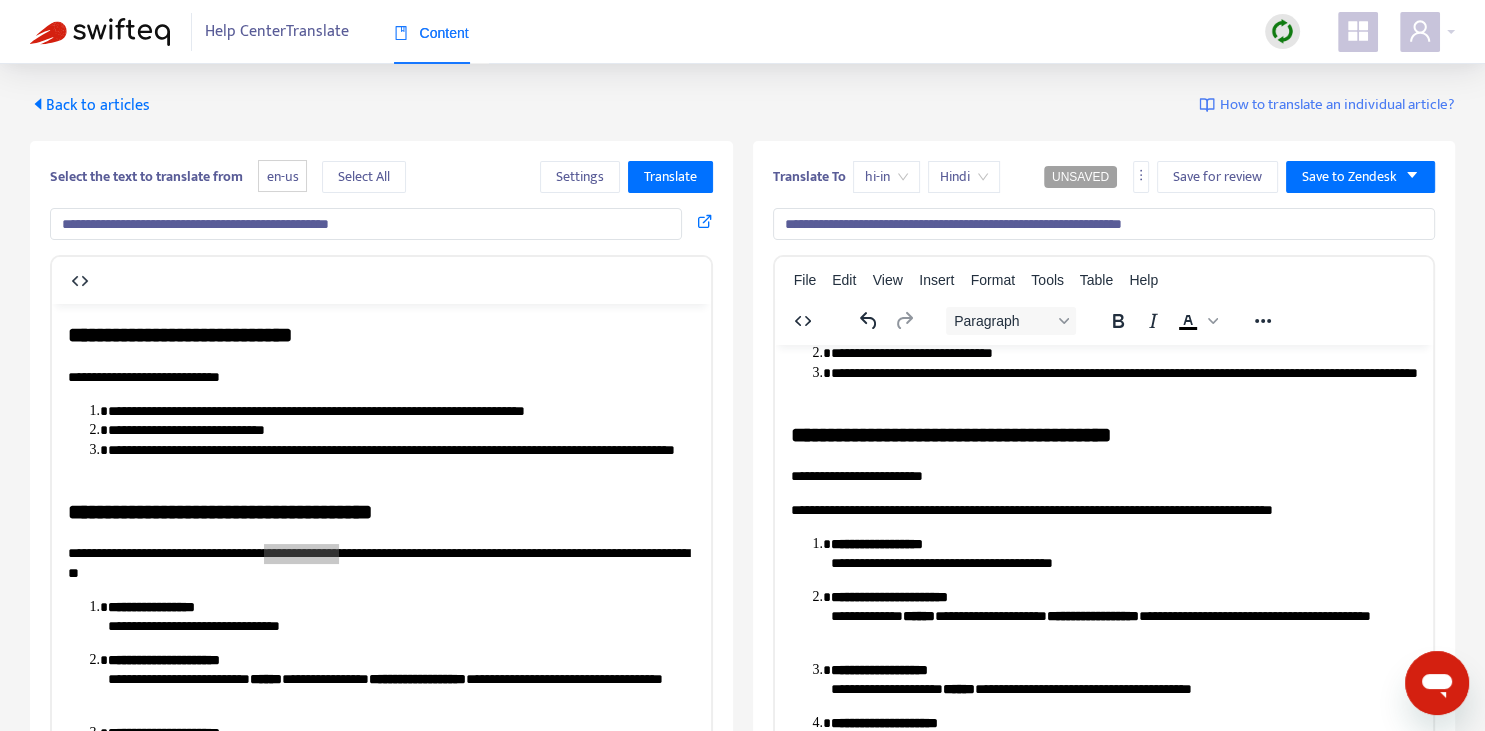 click on "**********" at bounding box center (1103, 634) 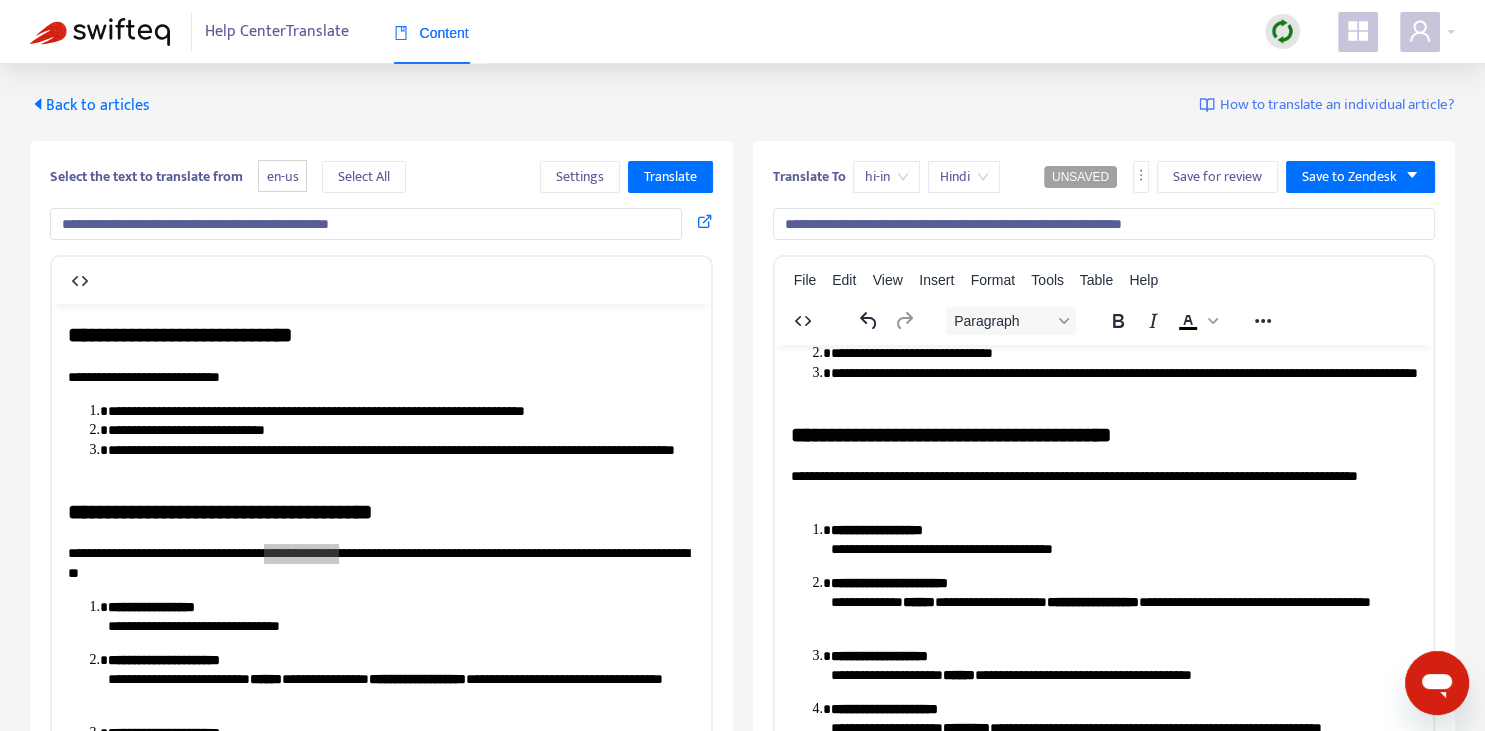 copy on "*" 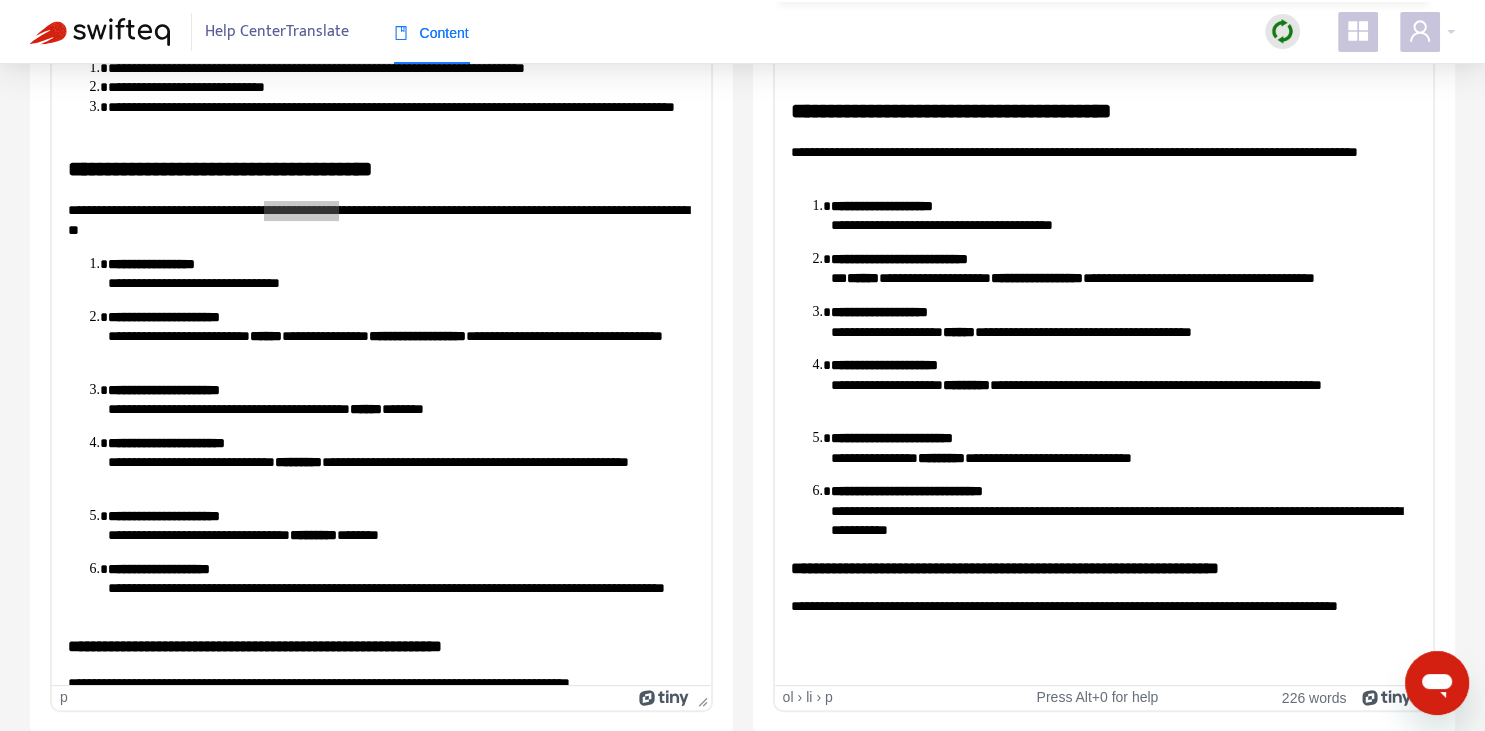 scroll, scrollTop: 99, scrollLeft: 0, axis: vertical 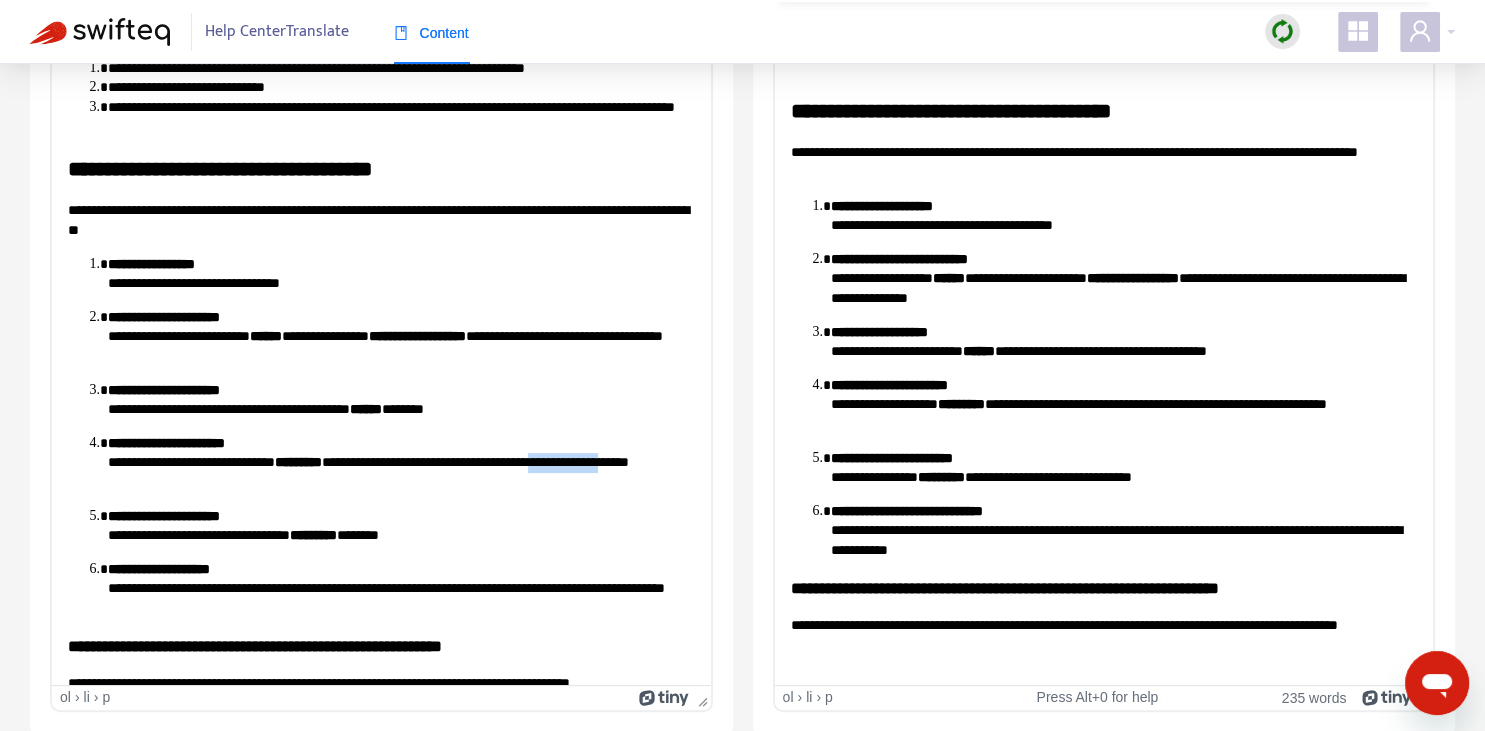 drag, startPoint x: 609, startPoint y: 460, endPoint x: 154, endPoint y: 486, distance: 455.74225 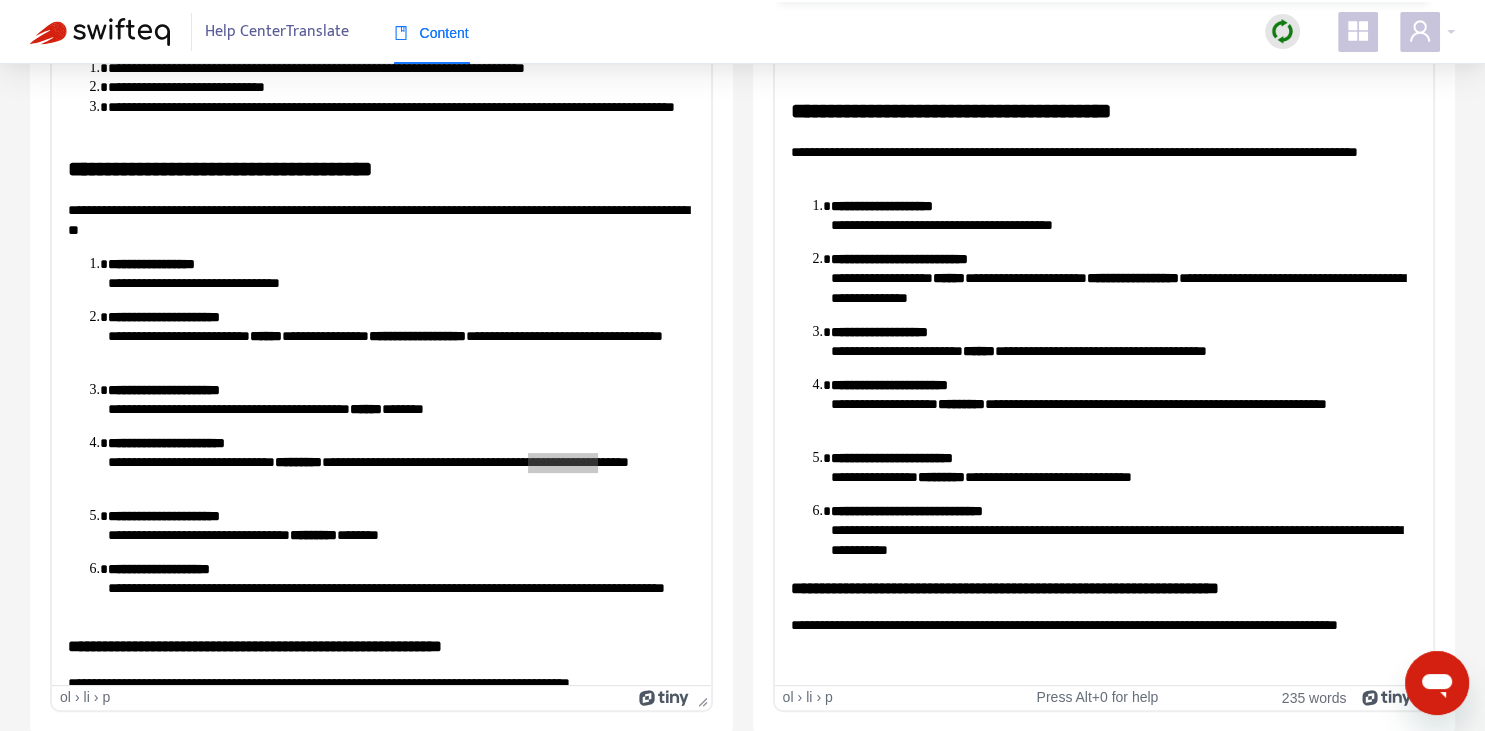 click on "**********" at bounding box center [1123, 404] 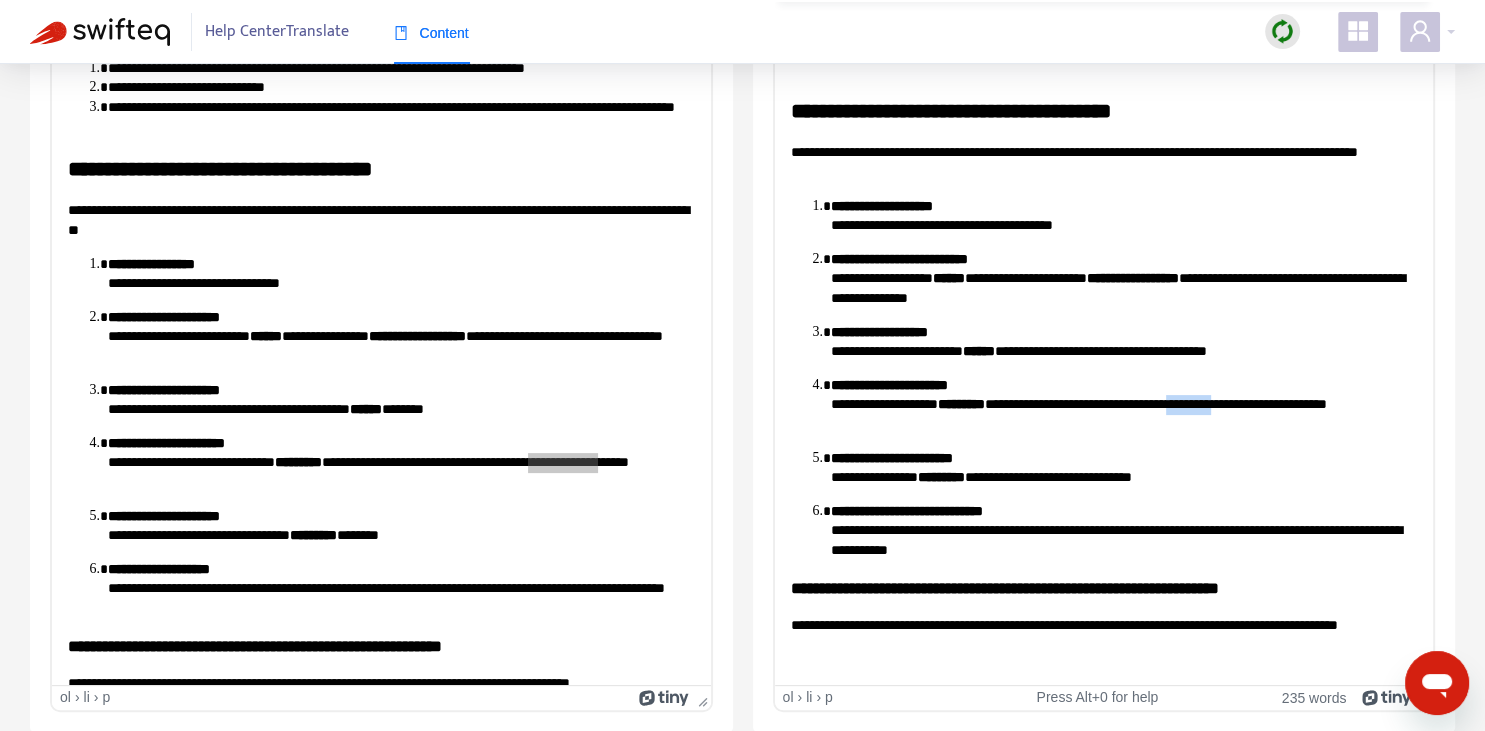 click on "**********" at bounding box center [1123, 404] 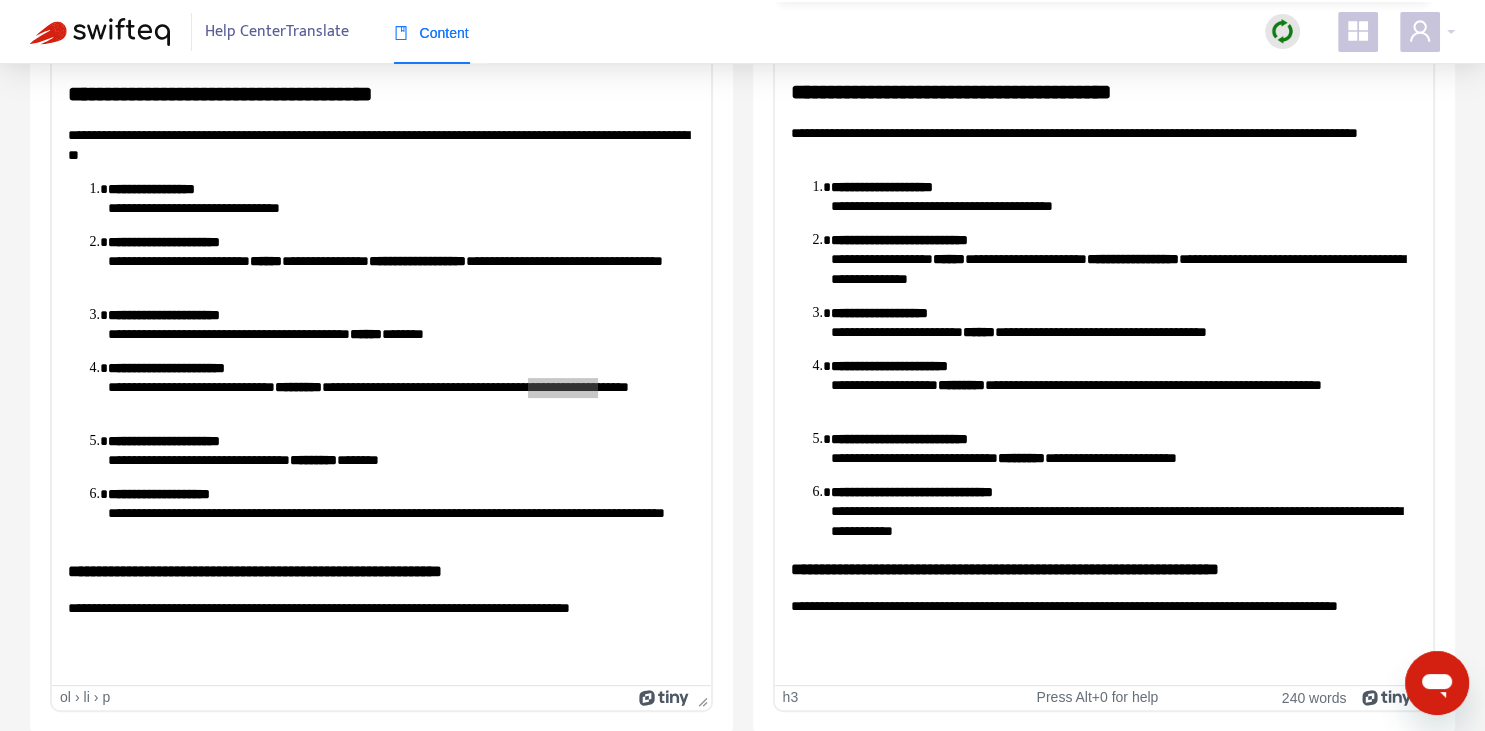 scroll, scrollTop: 77, scrollLeft: 0, axis: vertical 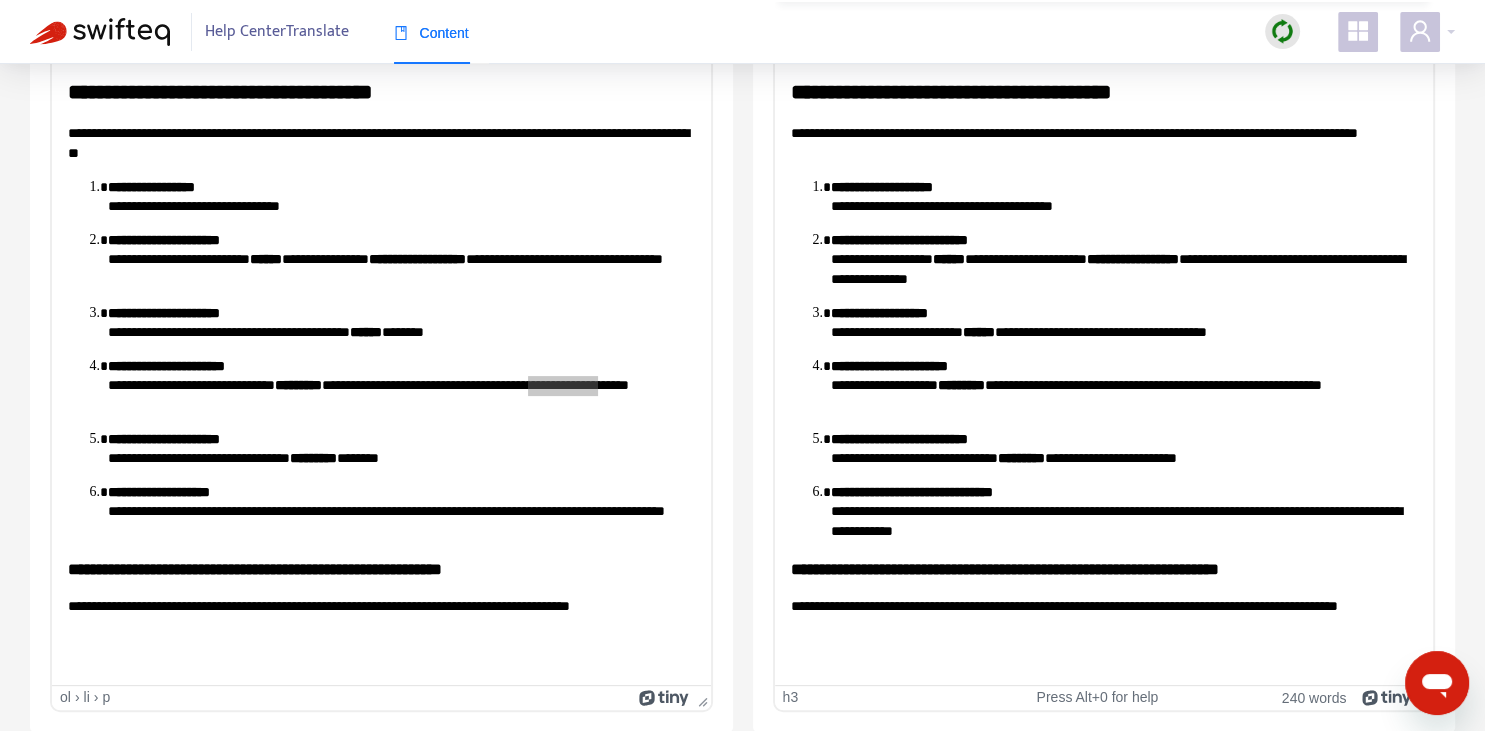 click on "**********" at bounding box center [1103, 568] 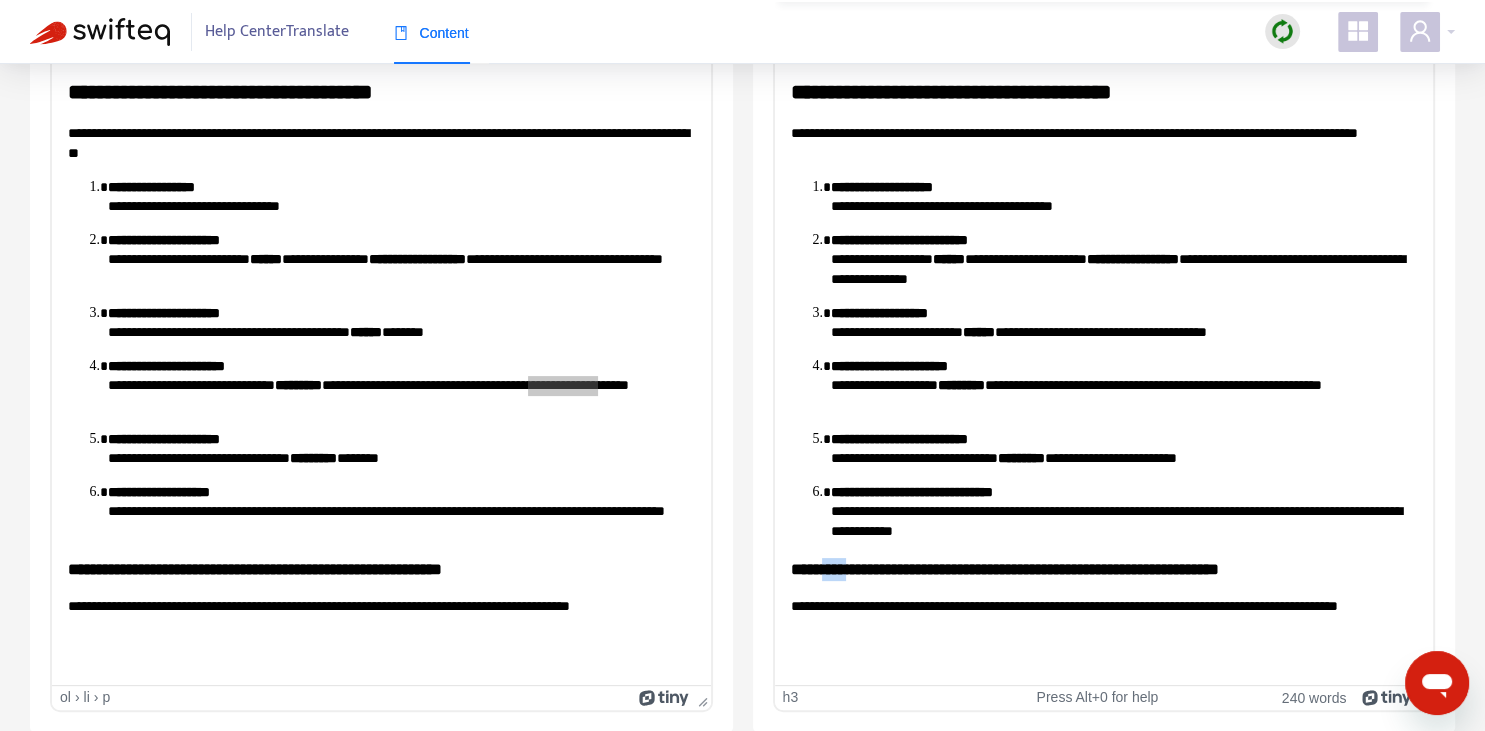 click on "**********" at bounding box center (1103, 568) 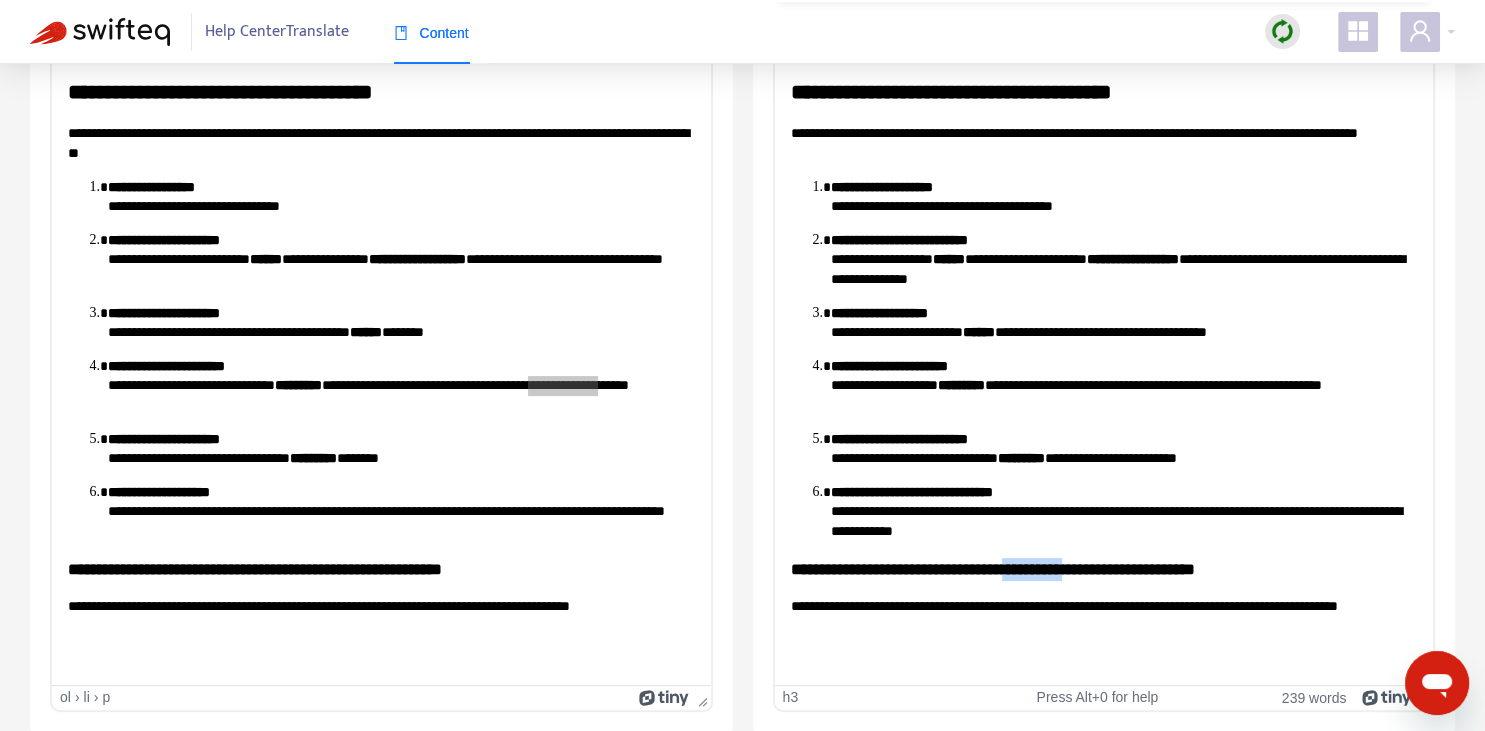 copy on "**********" 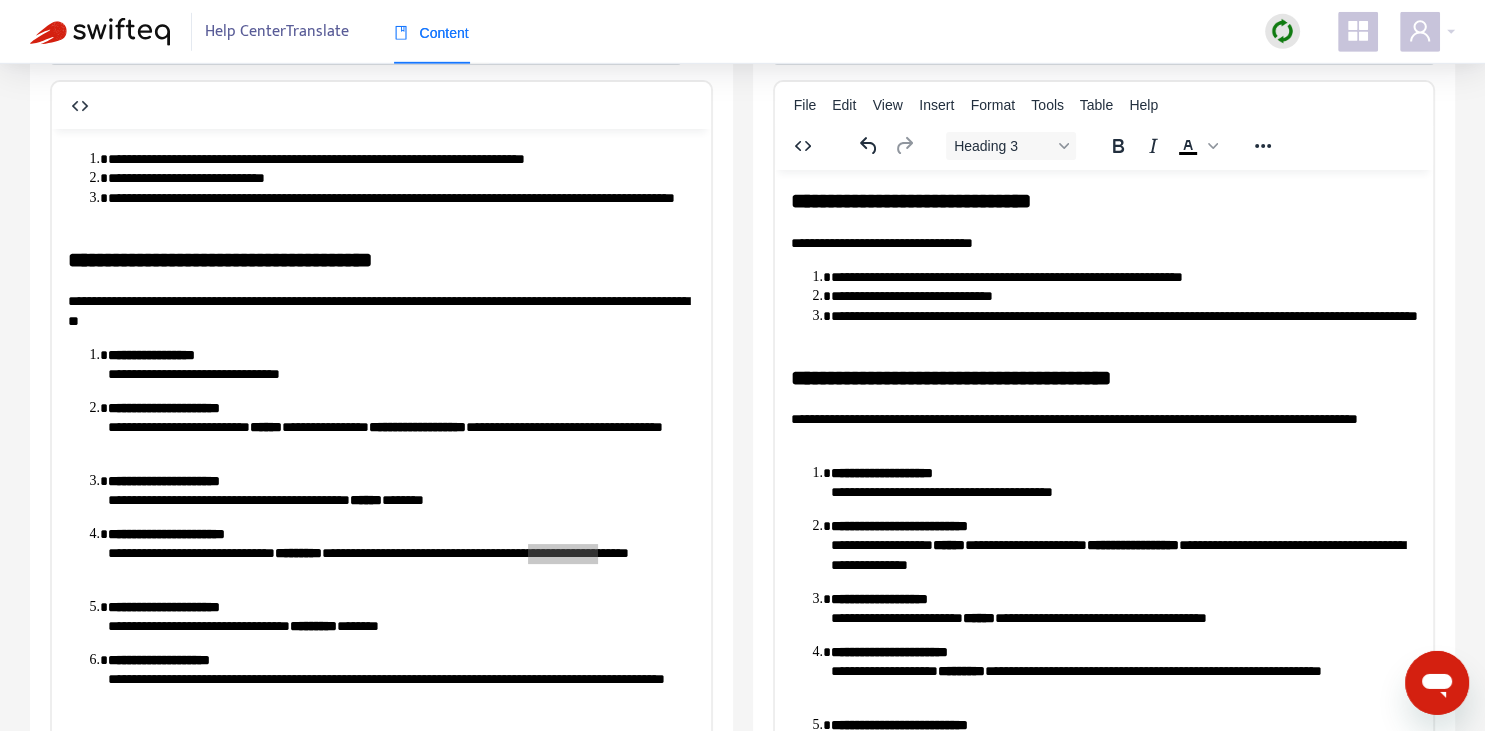 scroll, scrollTop: 0, scrollLeft: 0, axis: both 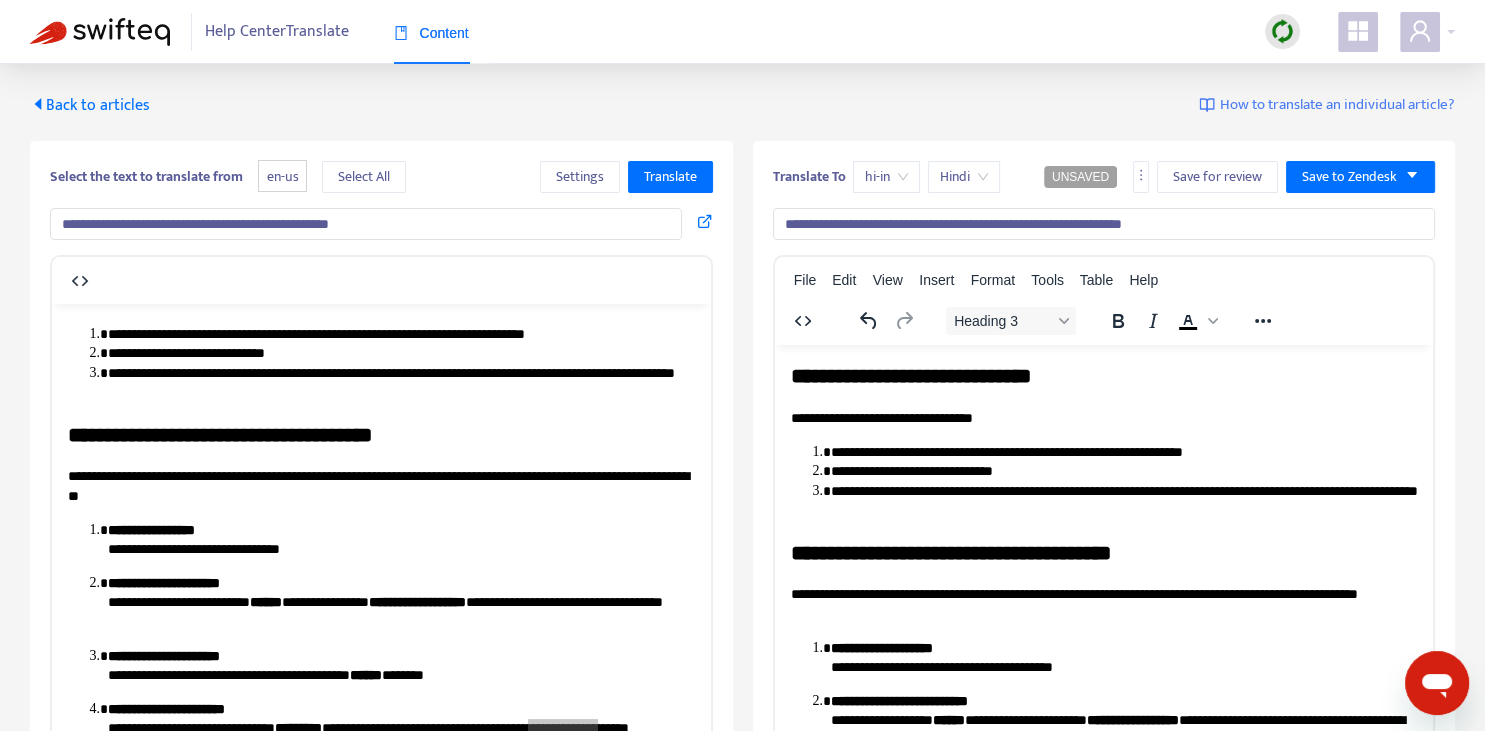 click on "**********" at bounding box center (1104, 224) 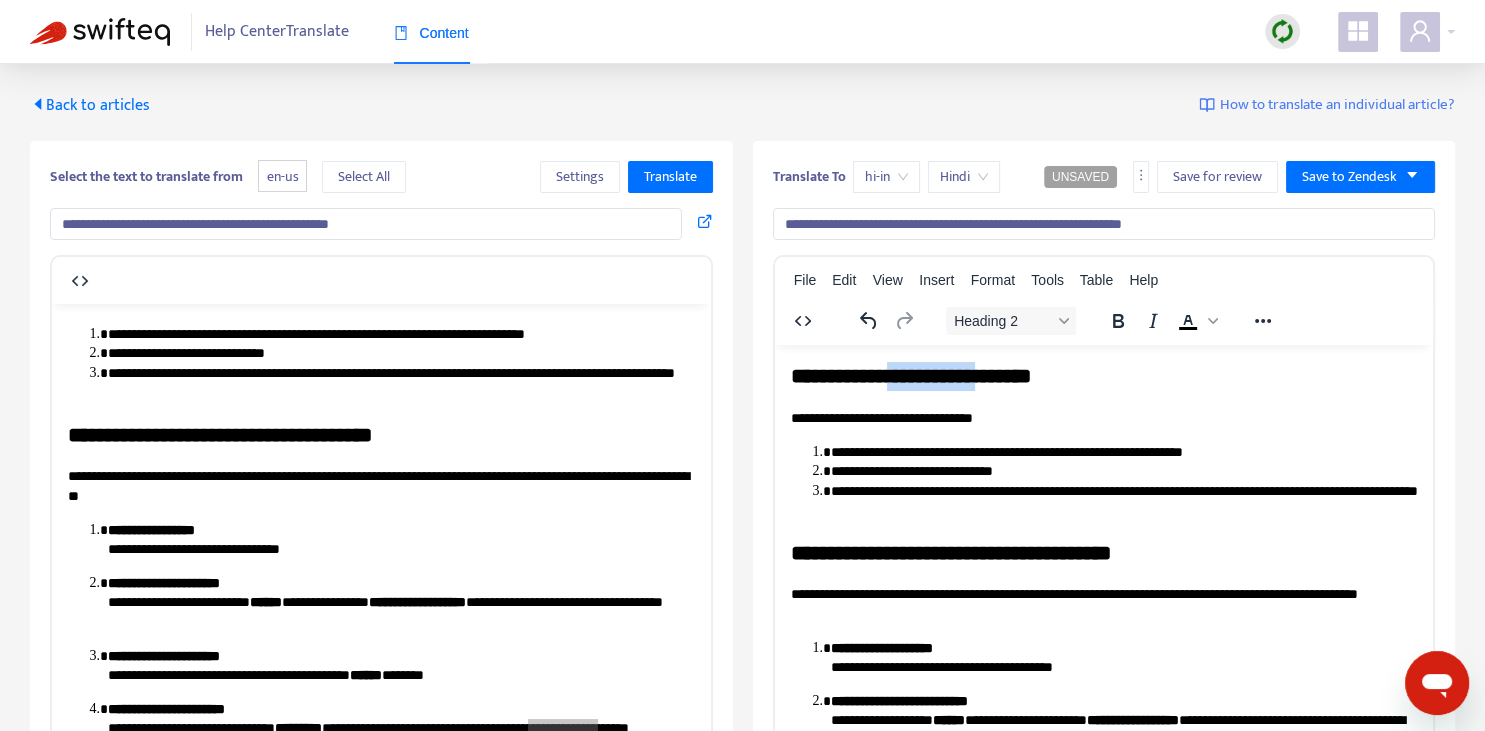 click on "**********" at bounding box center [1103, 375] 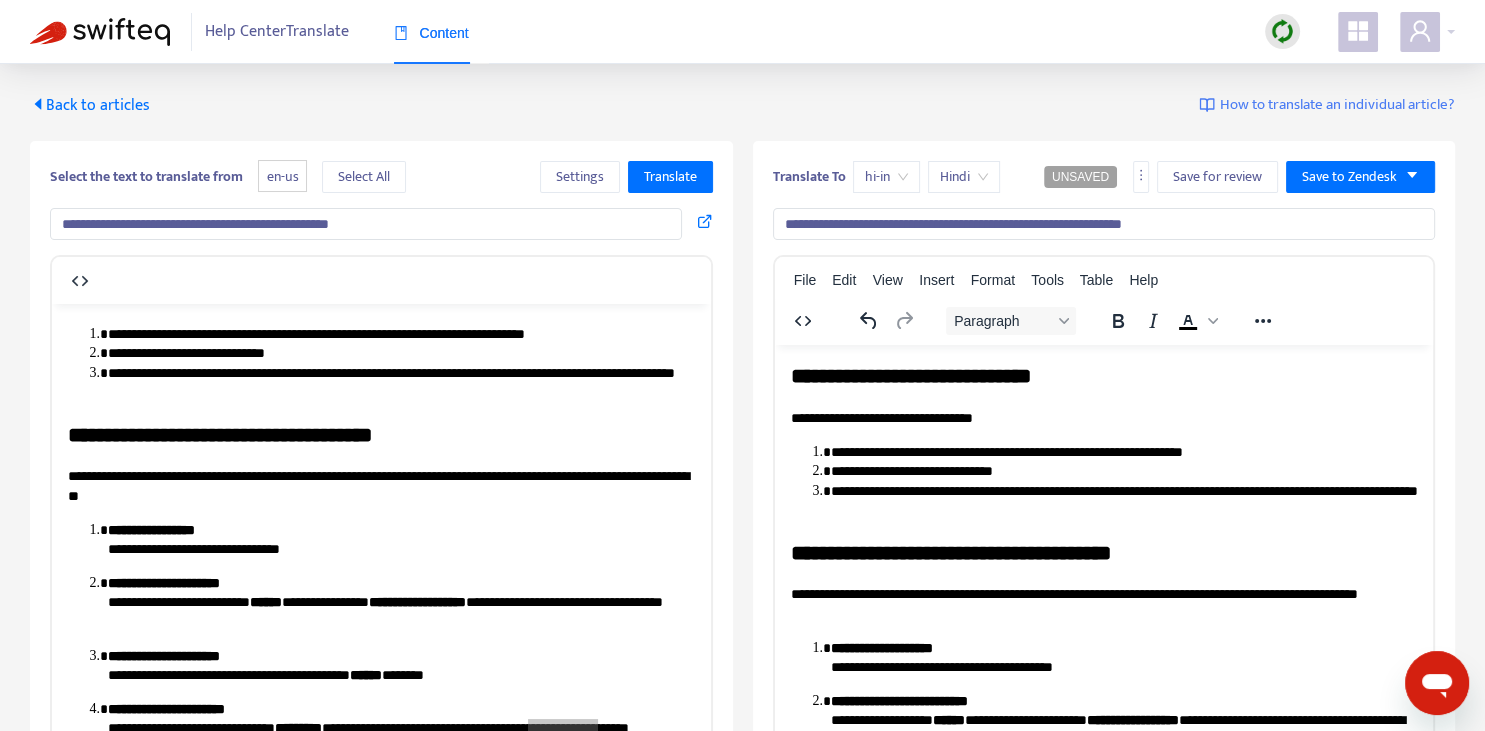 click on "**********" at bounding box center [1123, 500] 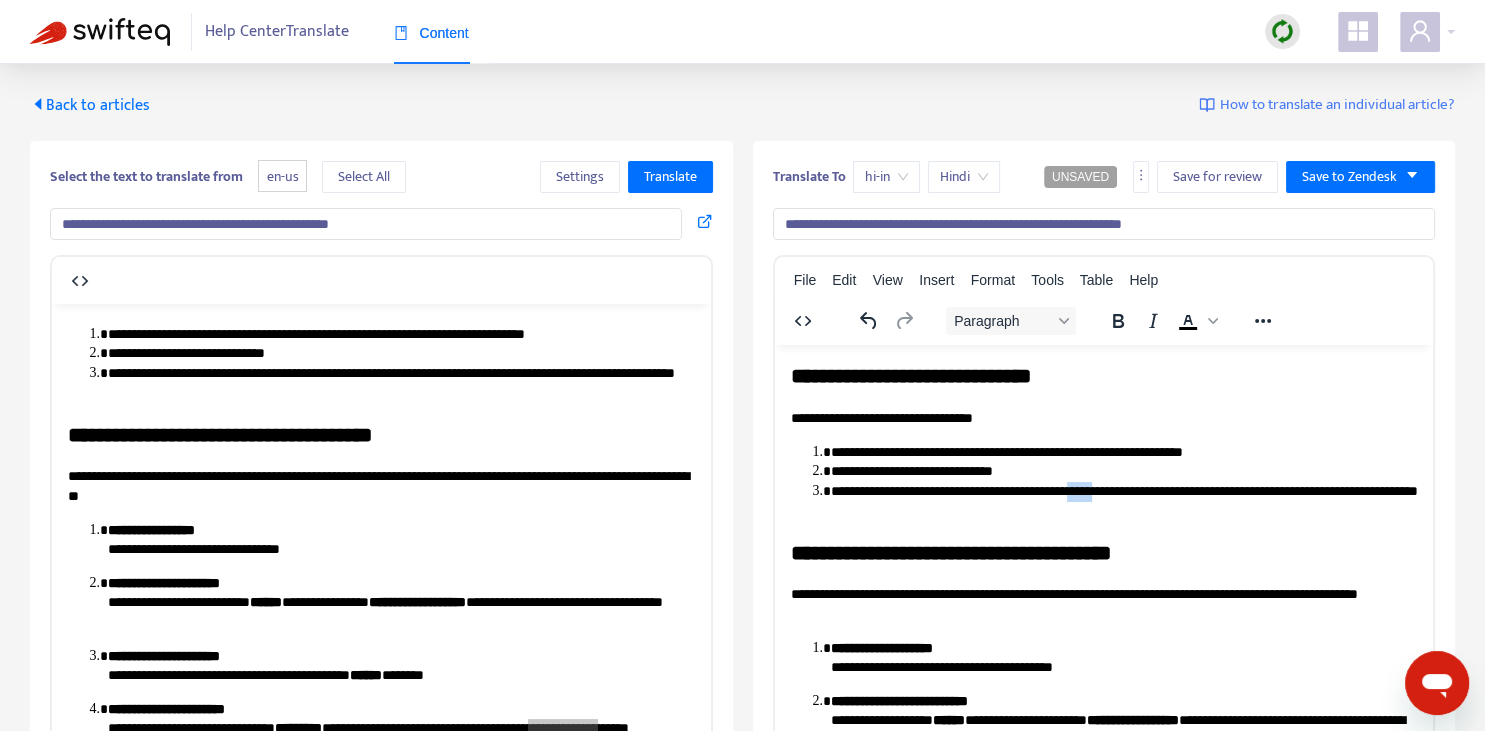 click on "**********" at bounding box center (1123, 500) 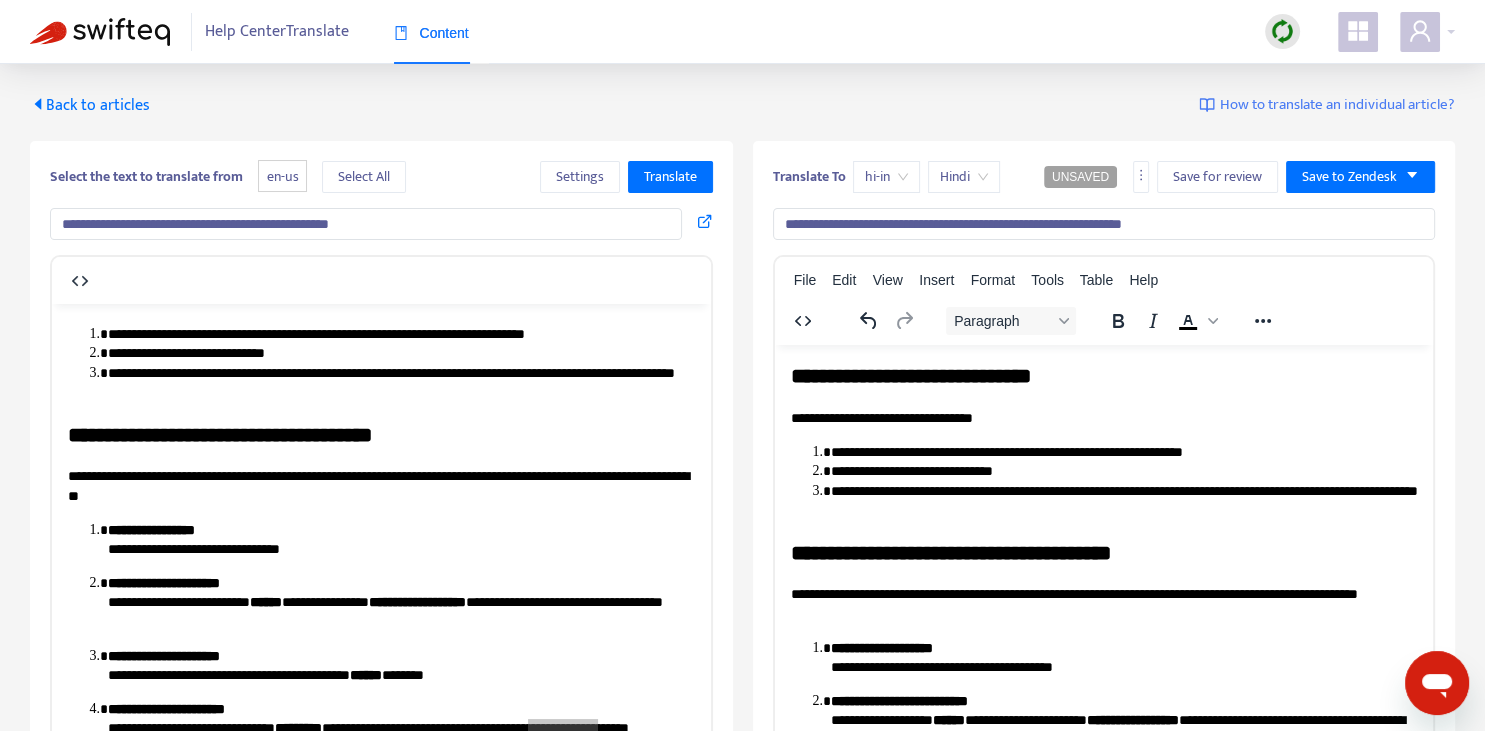 click on "**********" at bounding box center [1123, 500] 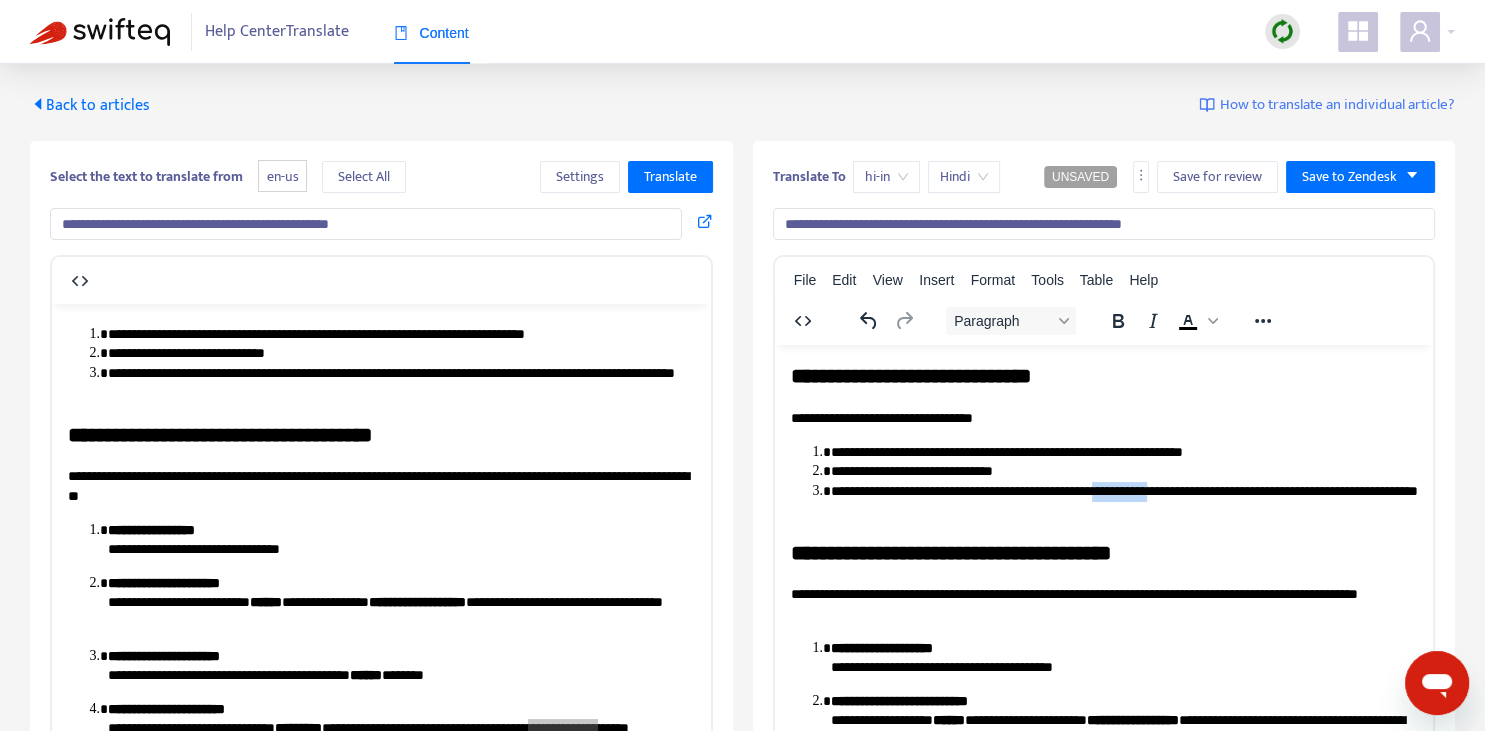 click on "**********" at bounding box center [1123, 500] 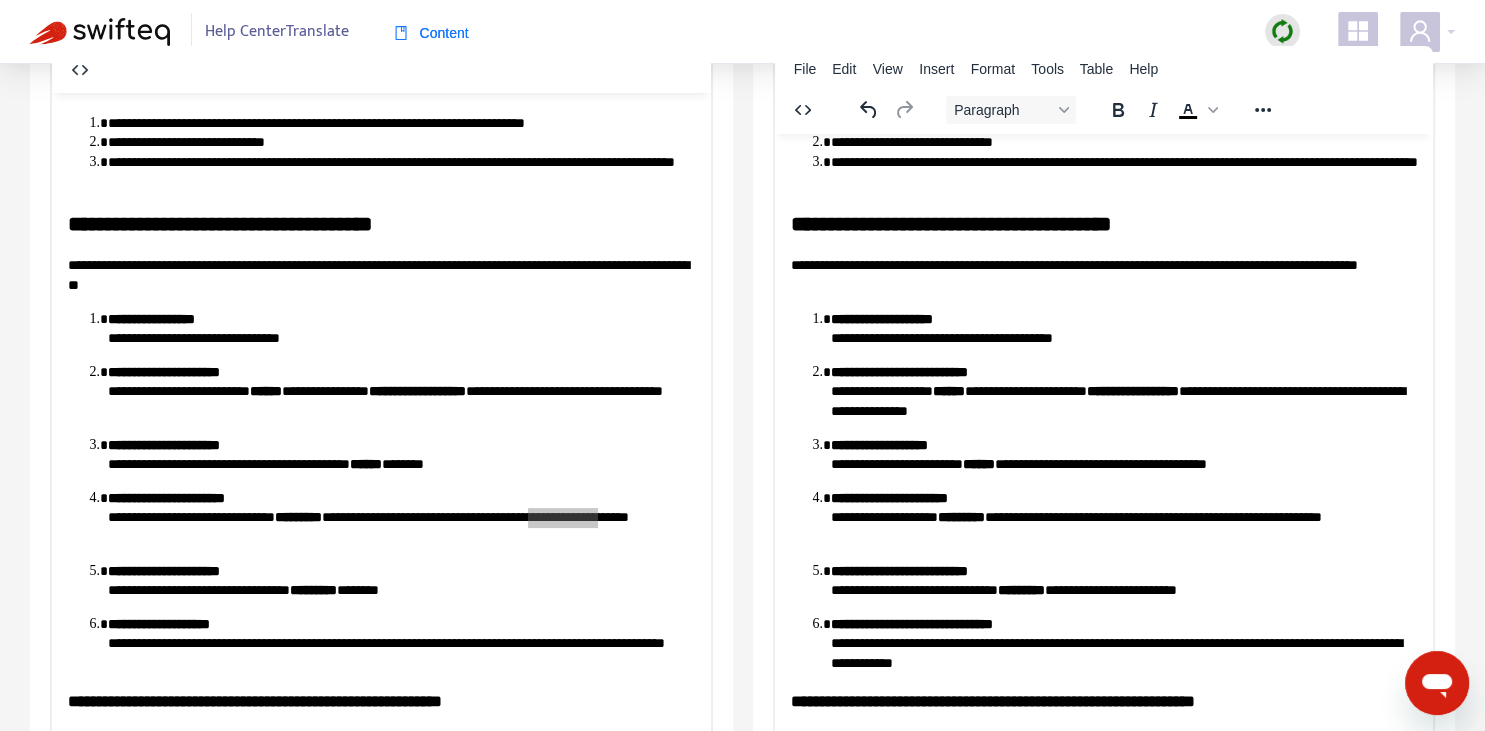 scroll, scrollTop: 343, scrollLeft: 0, axis: vertical 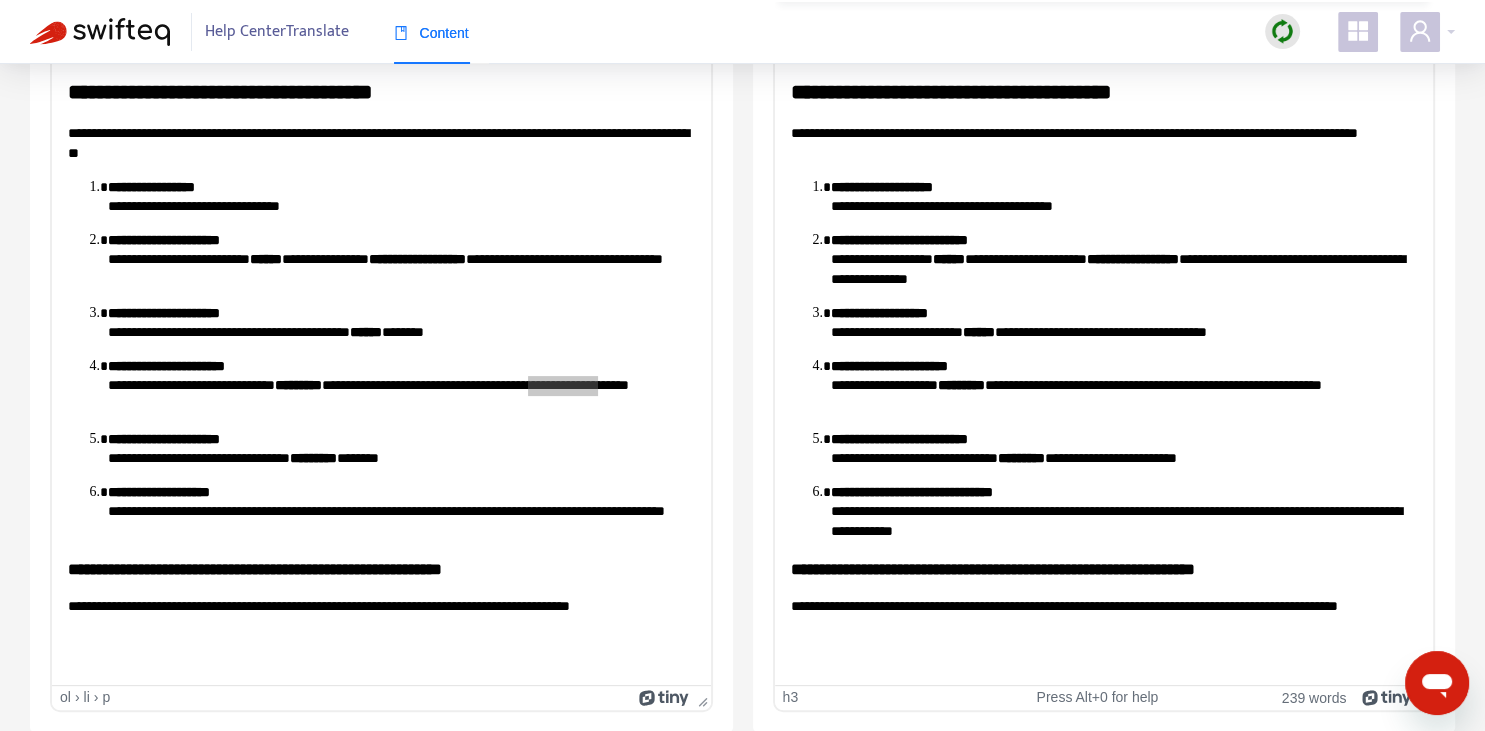 click on "**********" at bounding box center (1103, 568) 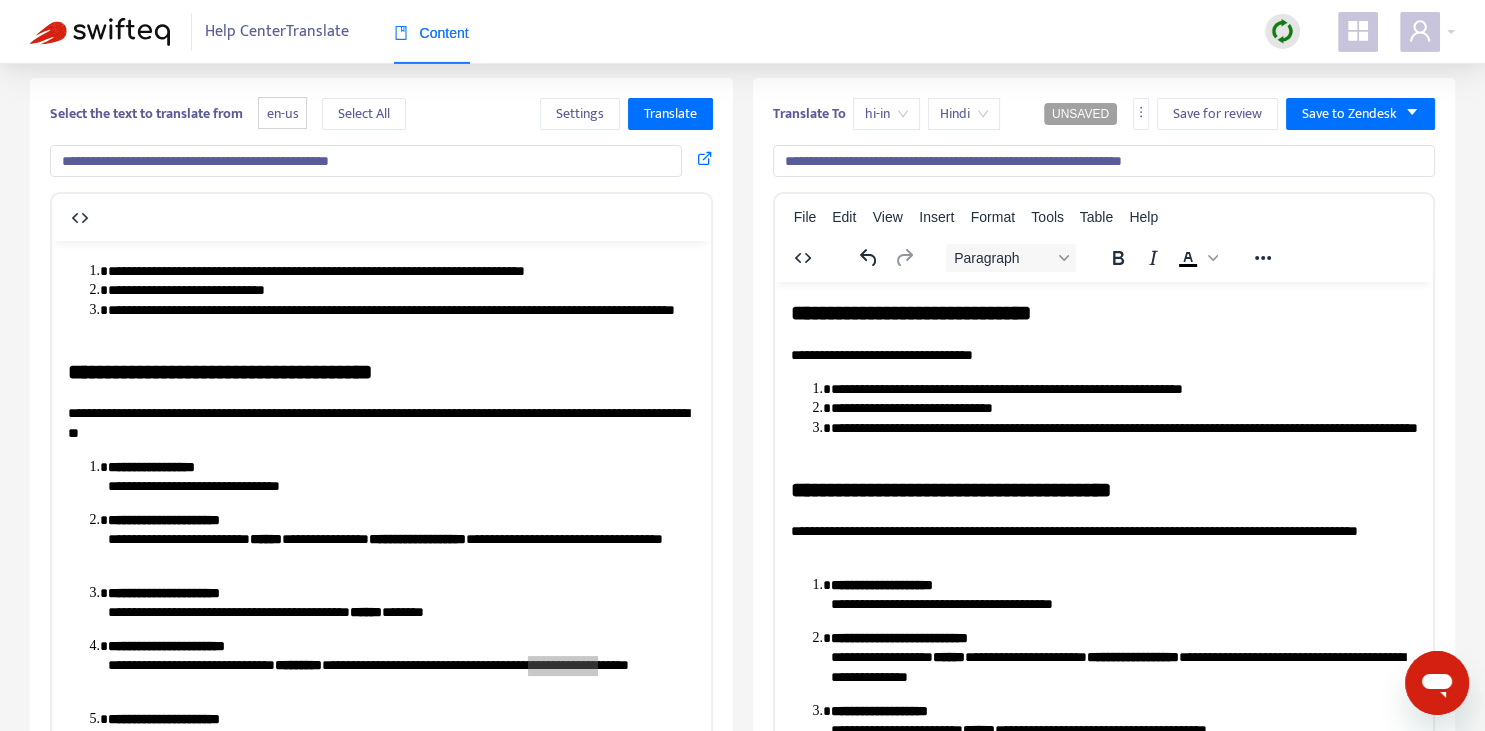 scroll, scrollTop: 70, scrollLeft: 0, axis: vertical 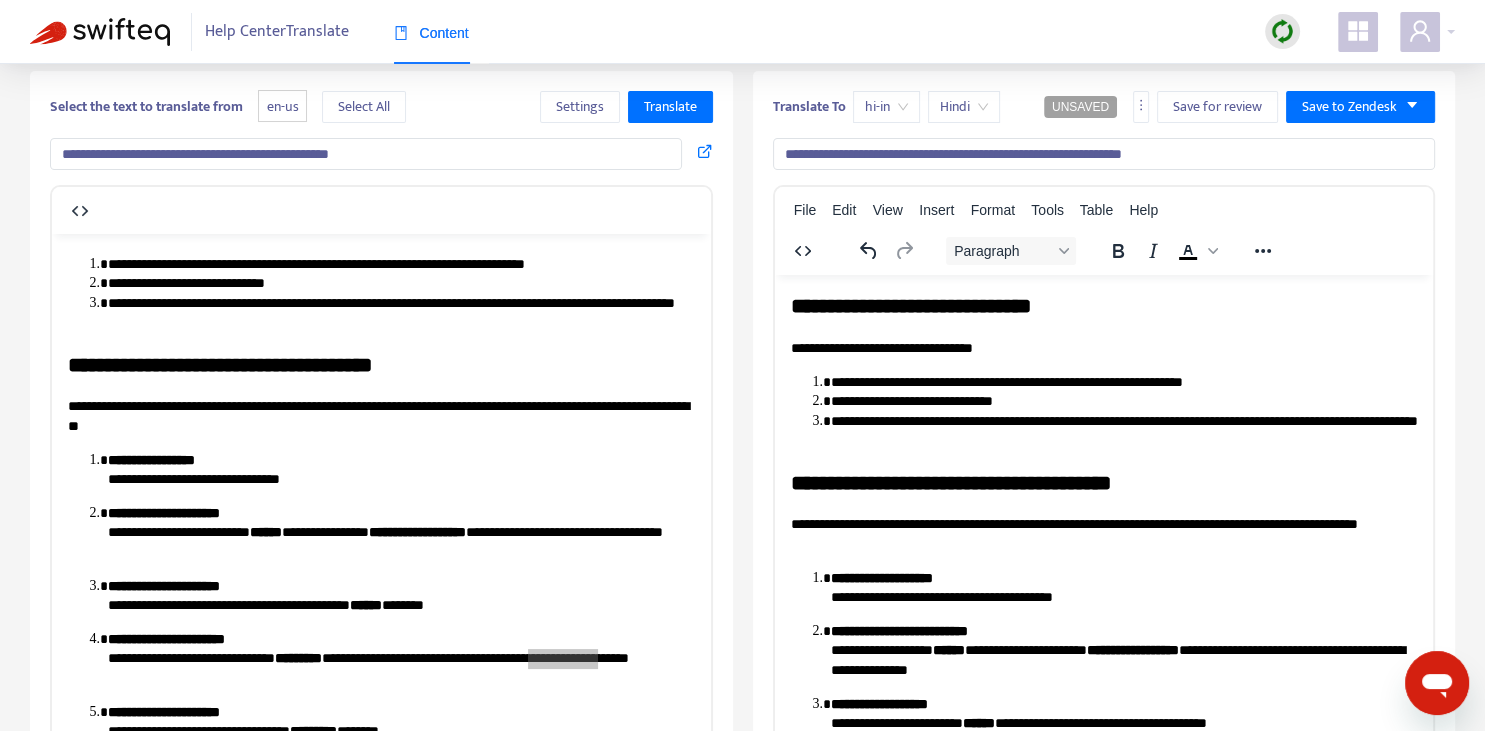 click on "**********" at bounding box center (1123, 401) 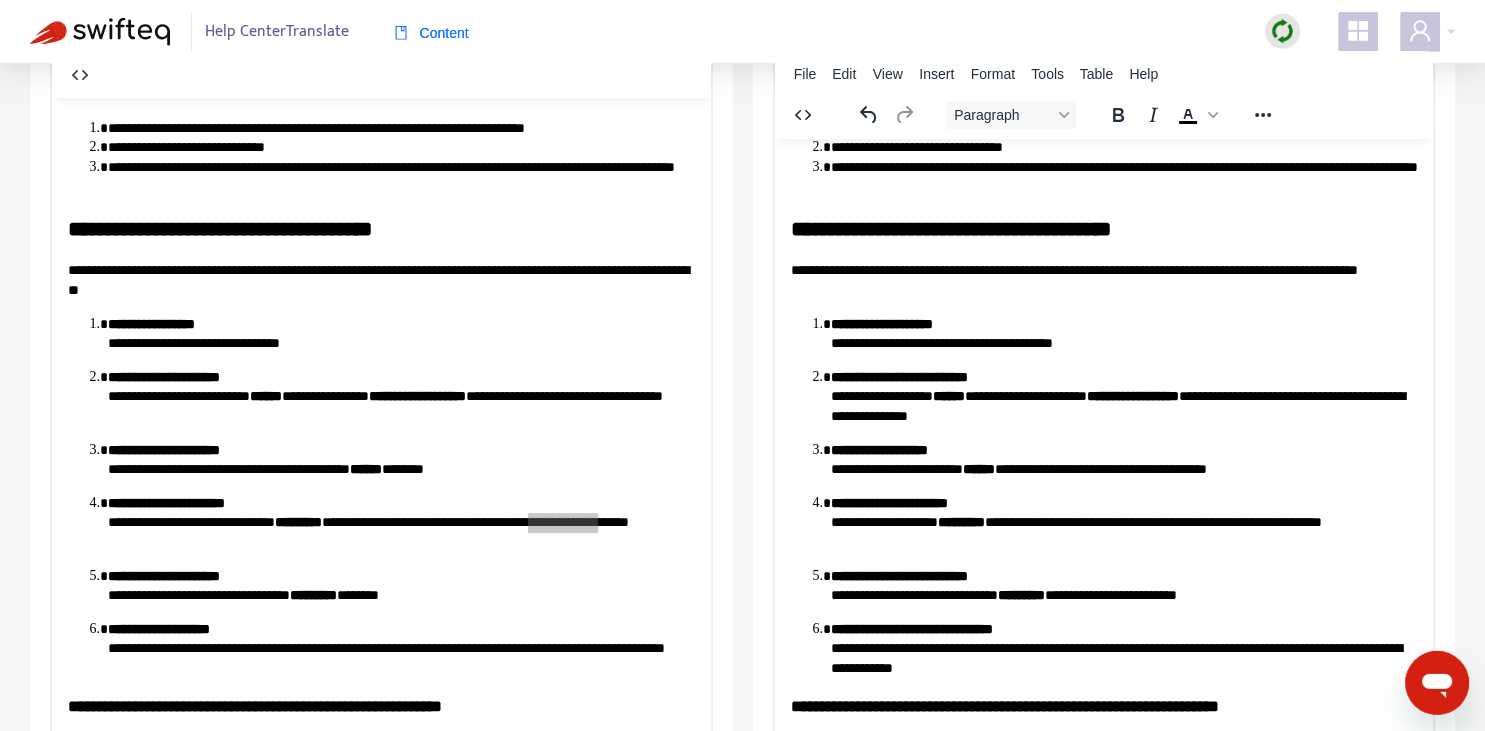 scroll, scrollTop: 211, scrollLeft: 0, axis: vertical 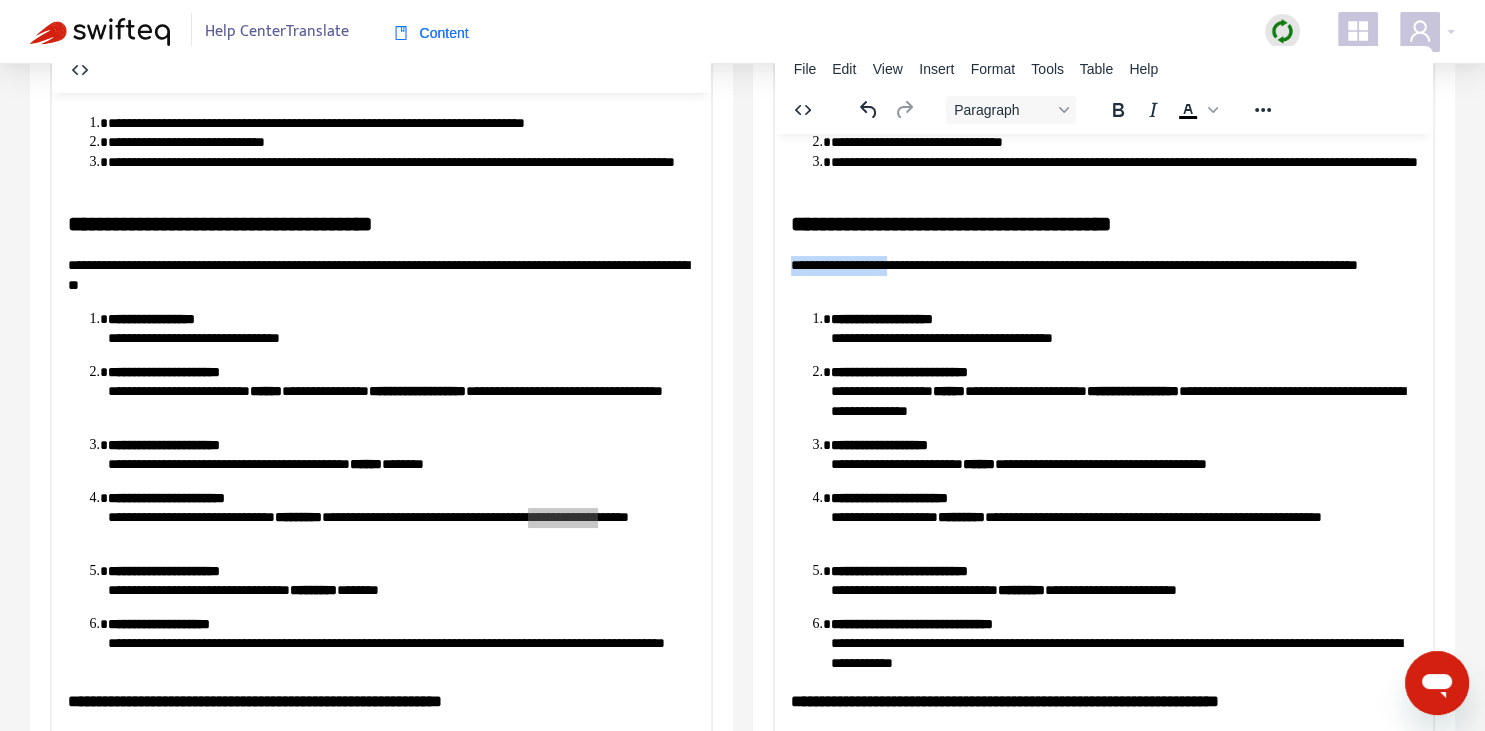 drag, startPoint x: 887, startPoint y: 263, endPoint x: 788, endPoint y: 255, distance: 99.32271 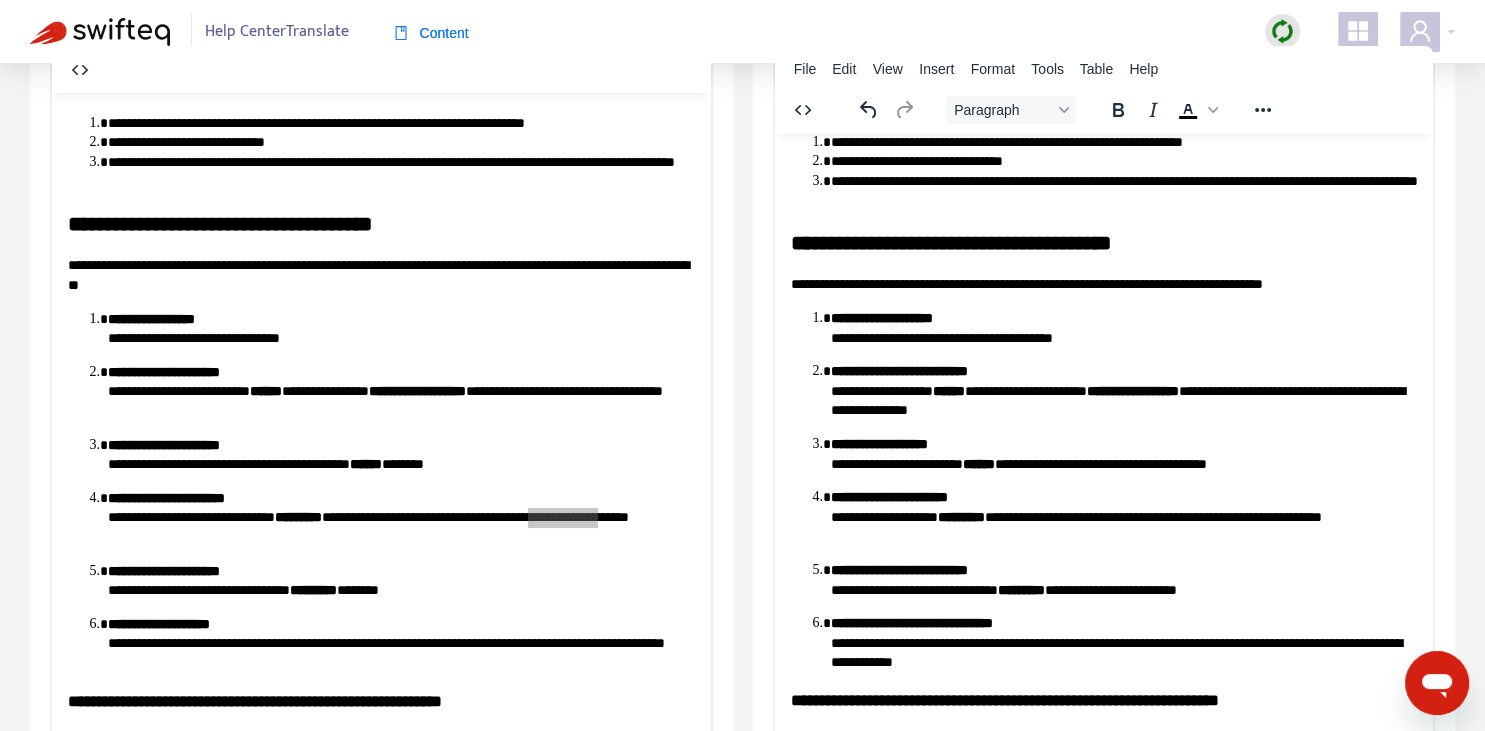 scroll, scrollTop: 99, scrollLeft: 0, axis: vertical 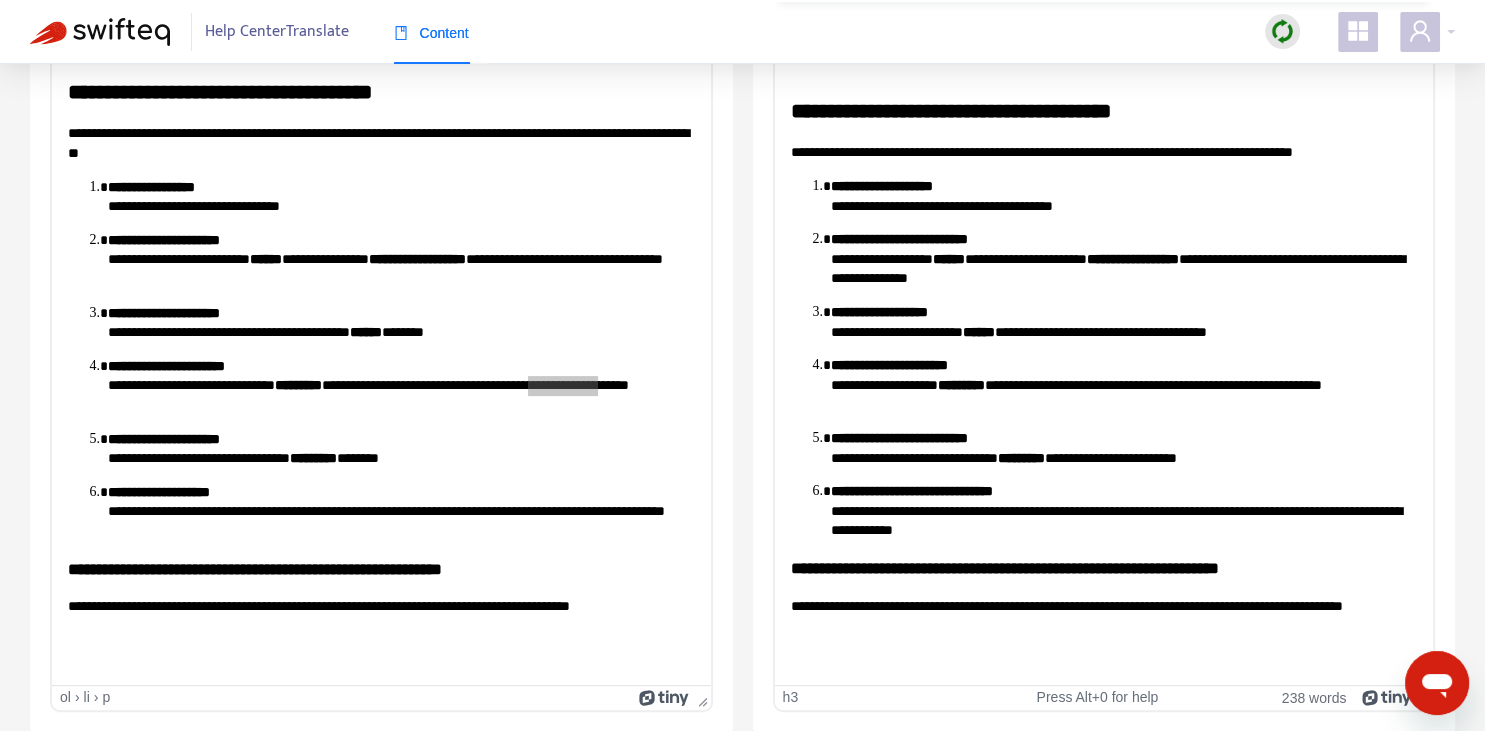 click on "**********" at bounding box center [1103, 567] 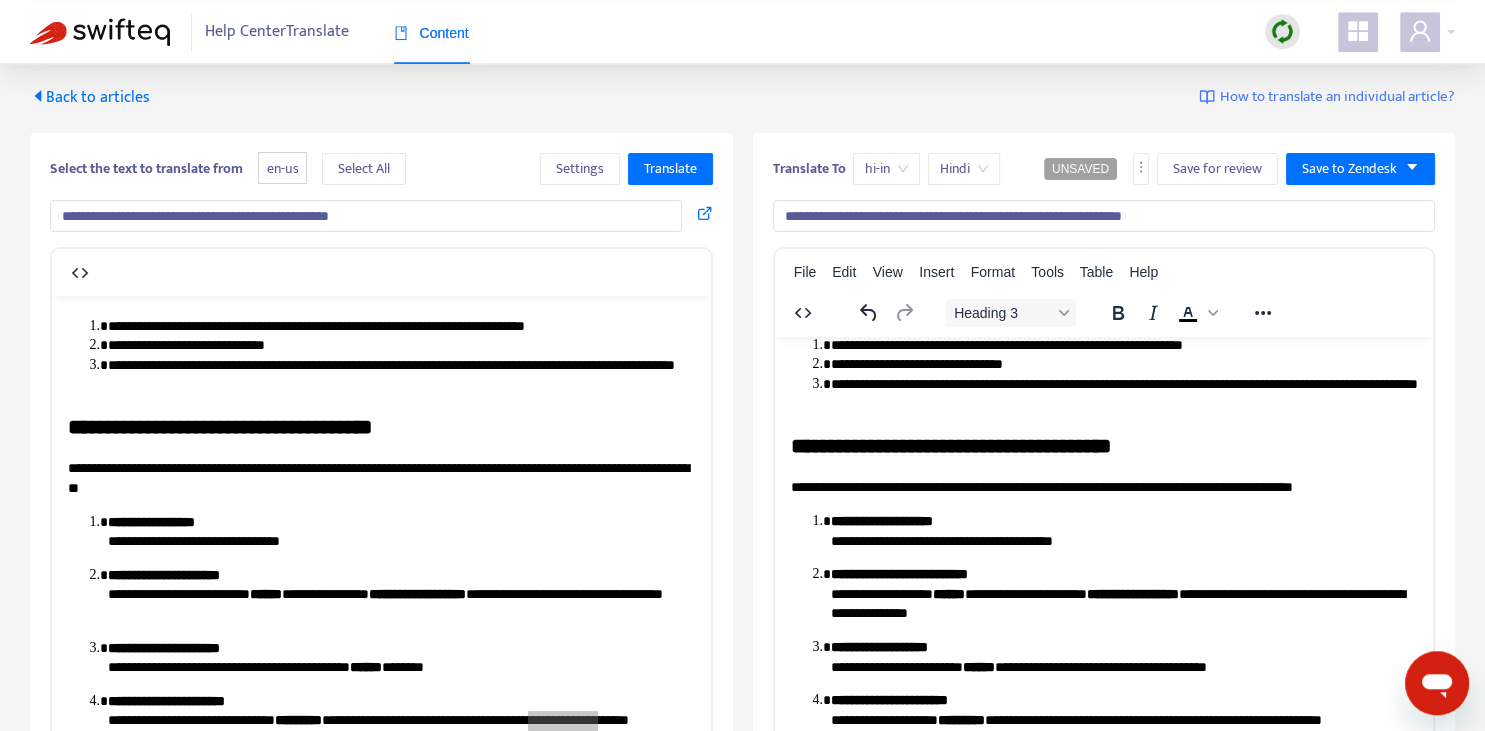 scroll, scrollTop: 0, scrollLeft: 0, axis: both 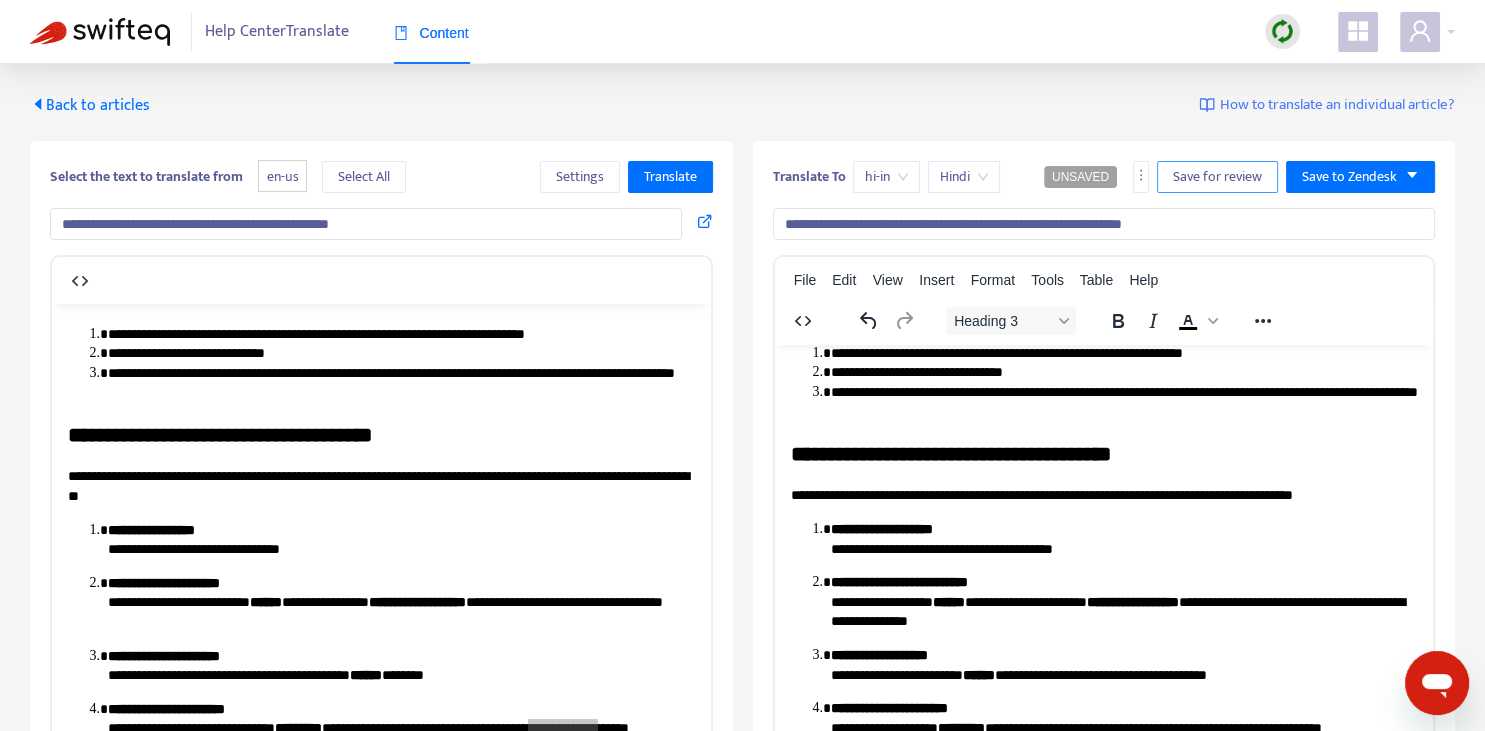 click on "Save for review" at bounding box center (1217, 177) 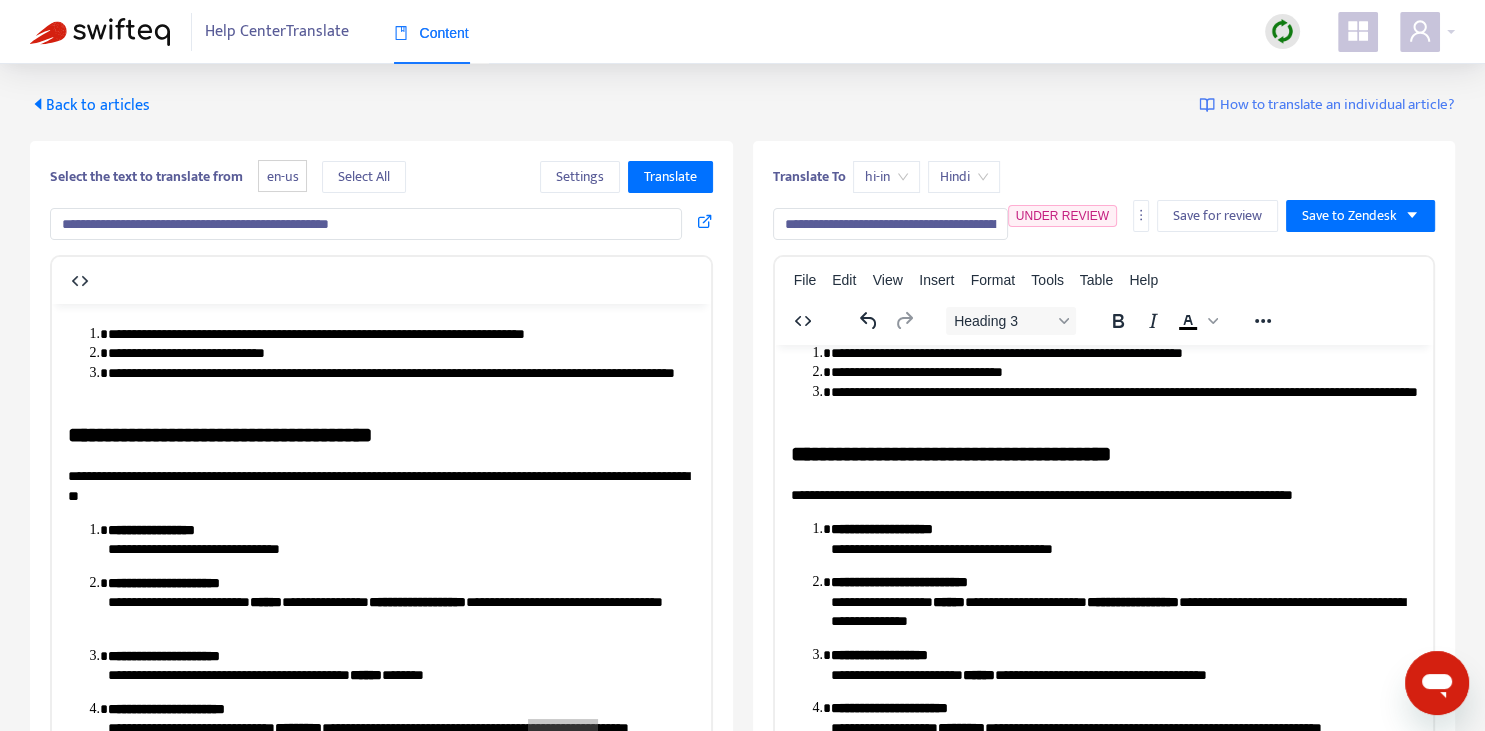 click on "Back to articles" at bounding box center (90, 105) 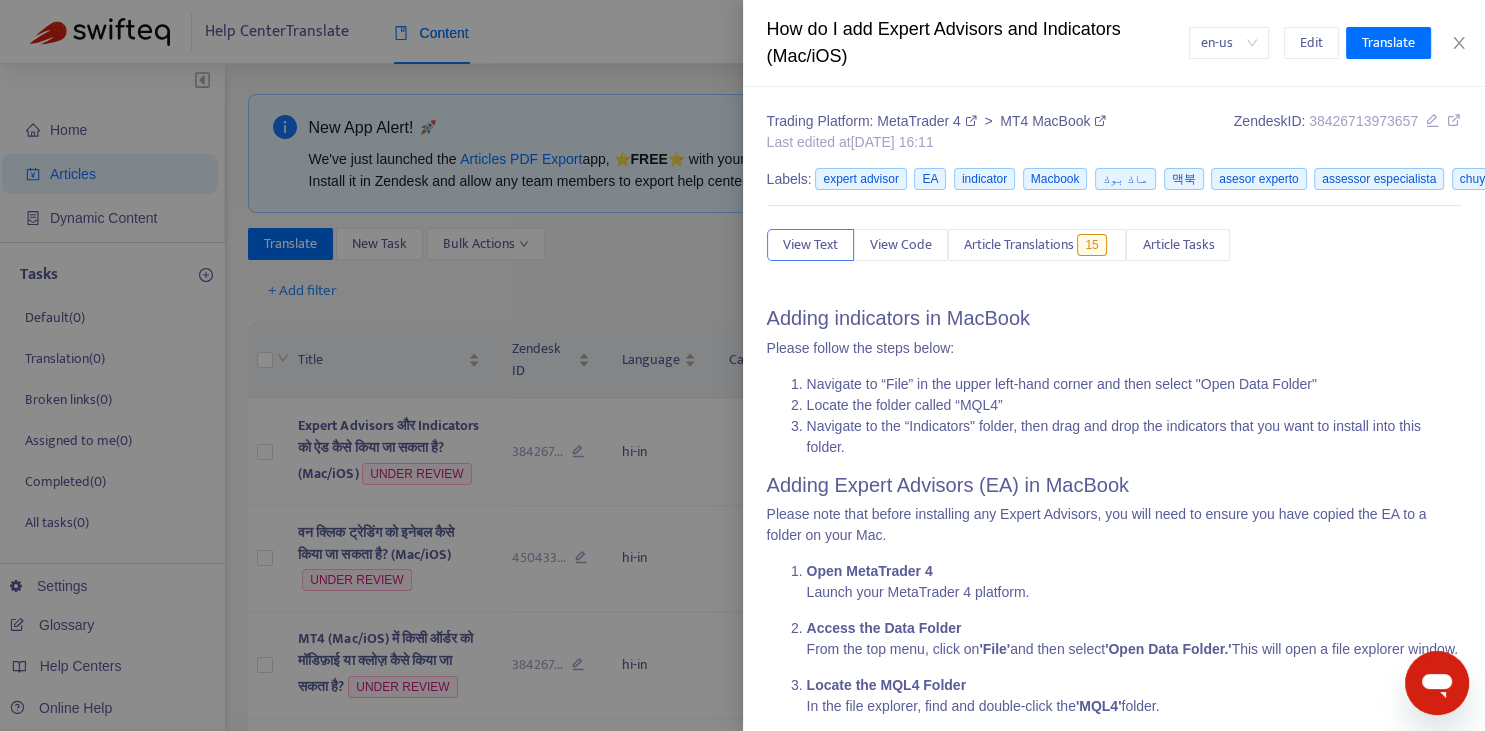 click at bounding box center (742, 365) 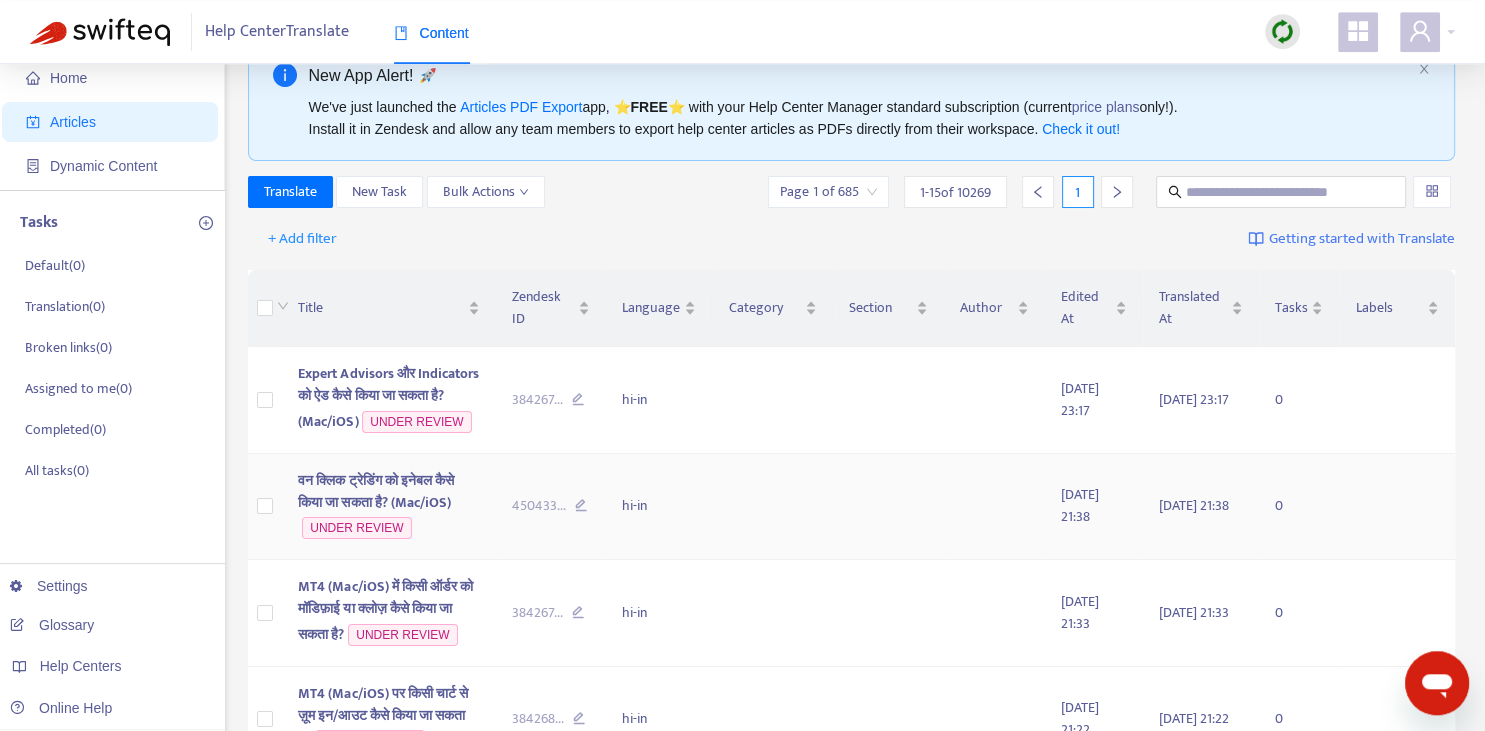 scroll, scrollTop: 0, scrollLeft: 0, axis: both 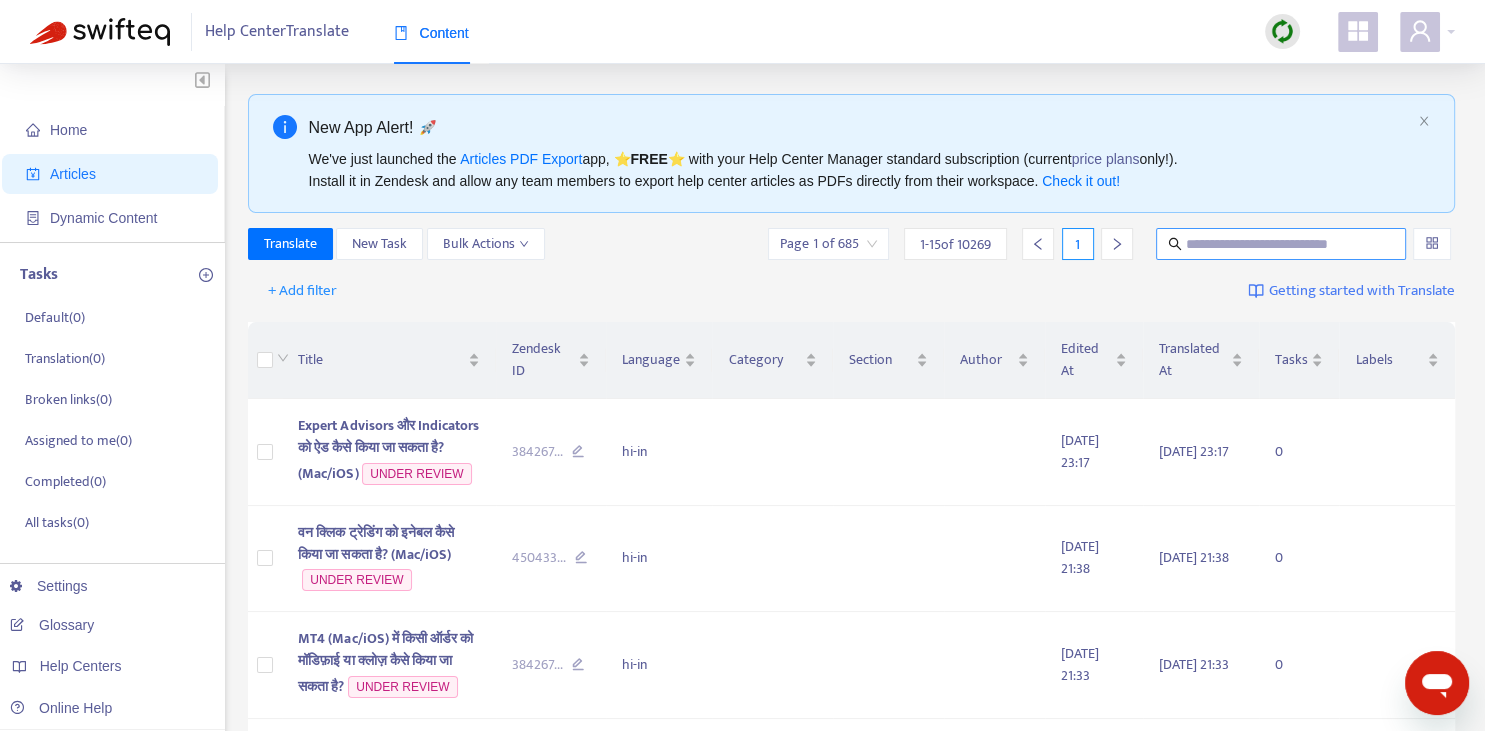 click at bounding box center (1282, 244) 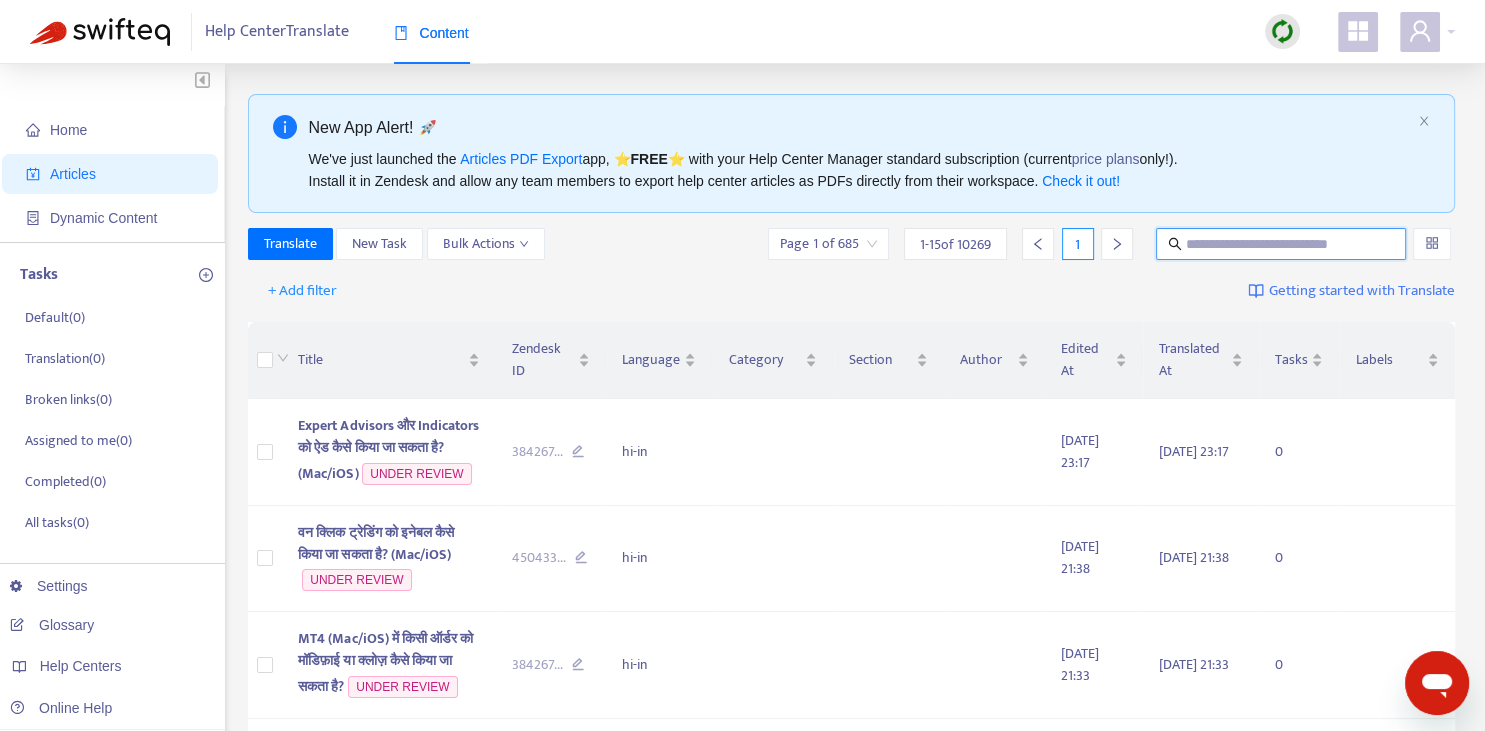 paste on "**********" 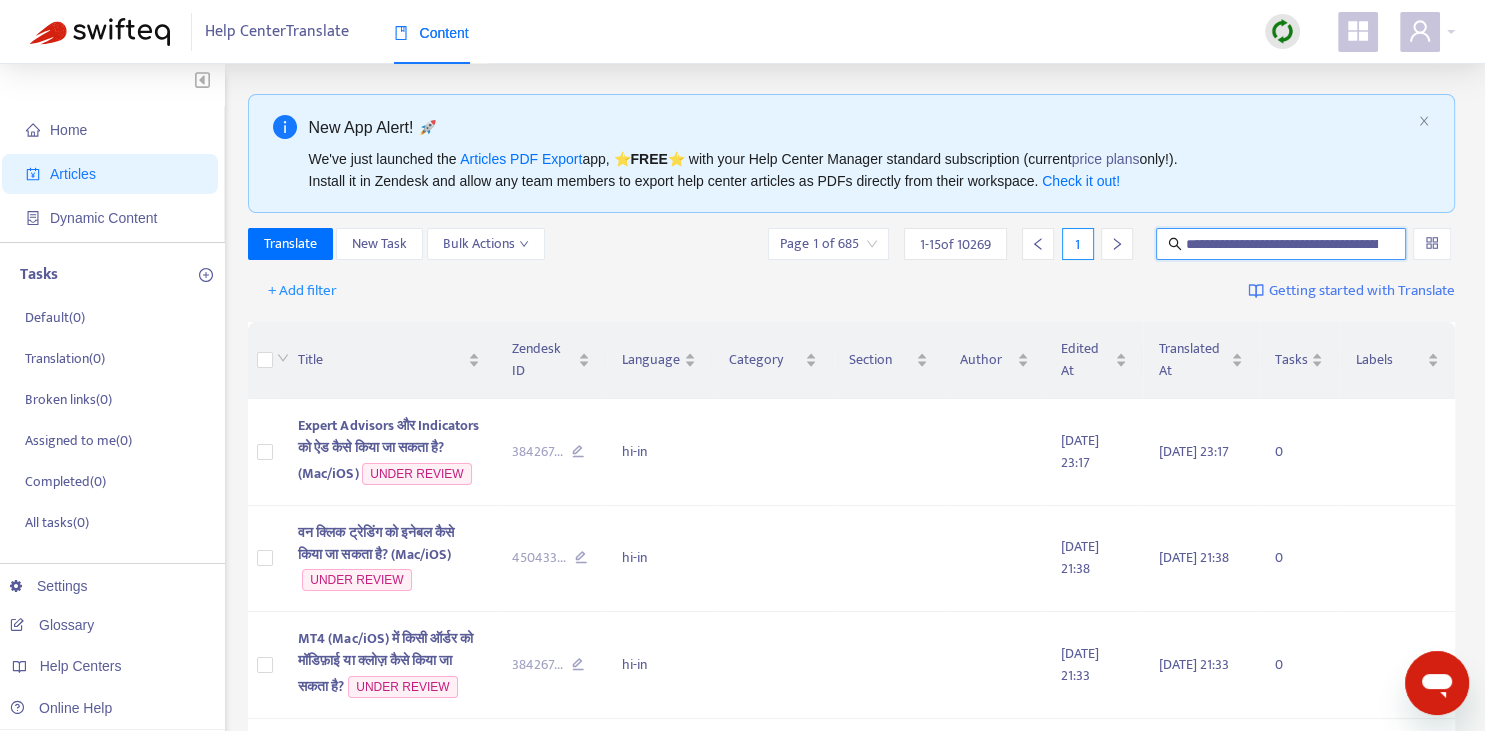 scroll, scrollTop: 0, scrollLeft: 256, axis: horizontal 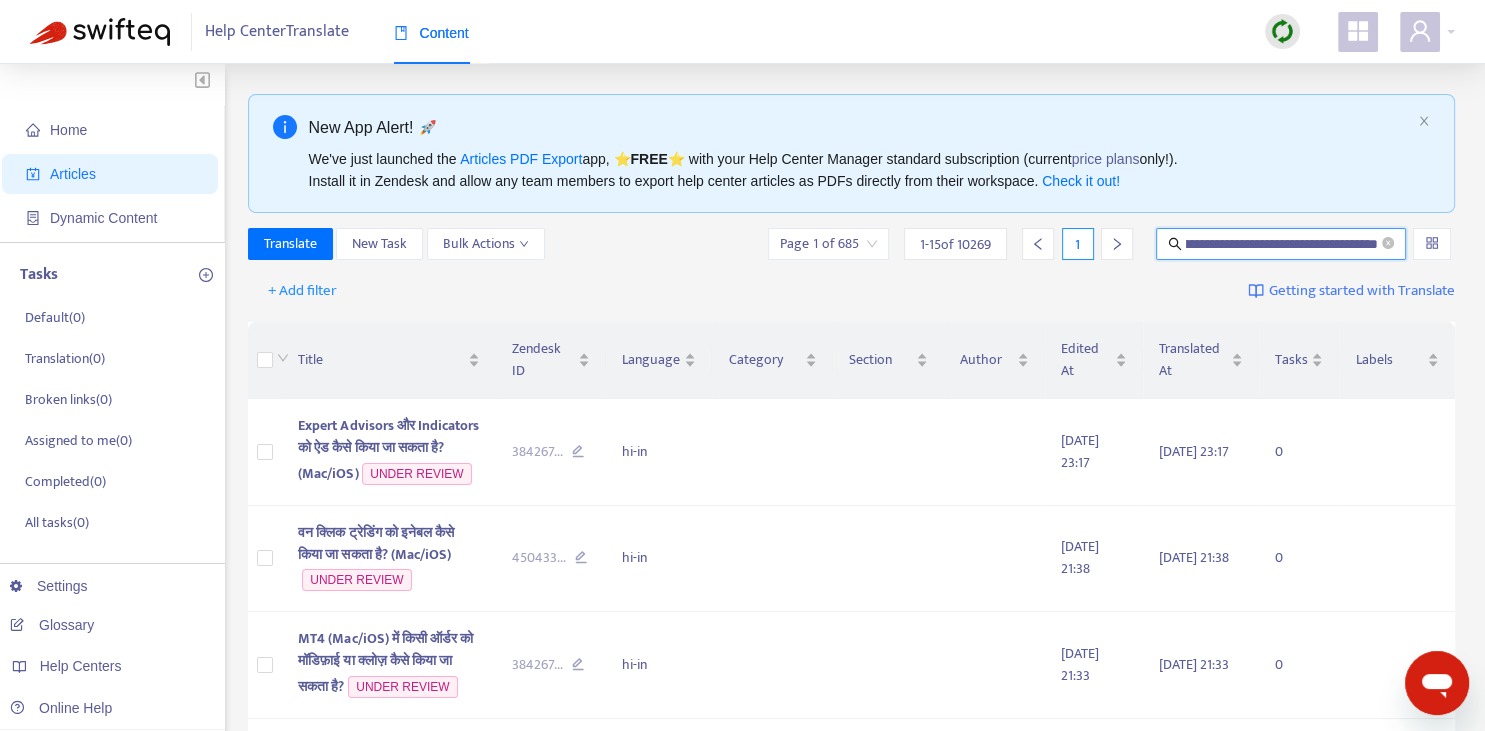 type on "**********" 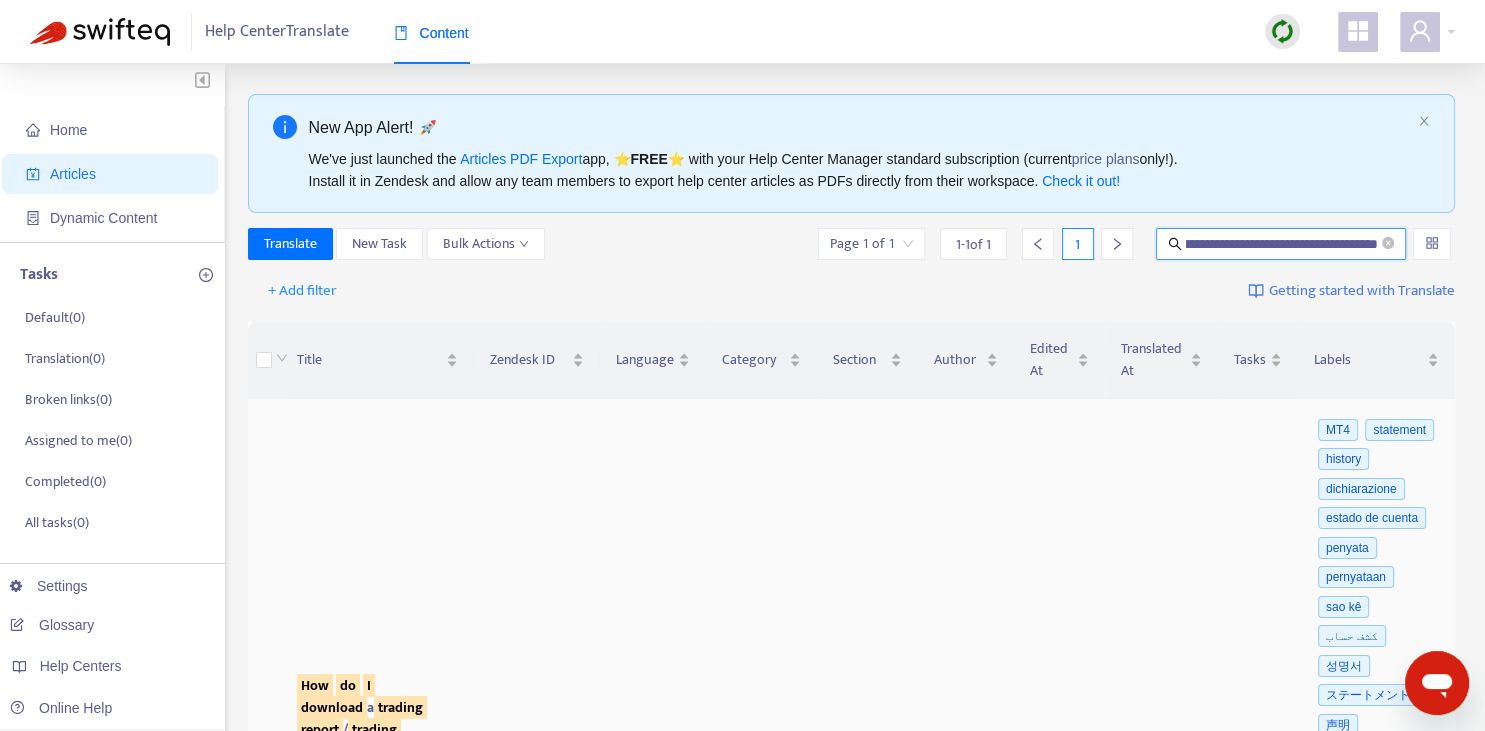 click on "How   do   I   download  a  trading   report  /  trading   history  on  MT4 ? ( Mac / iOS ) If you have open  trades  you will receive a daily  report  automatically generated by  MT4 ." at bounding box center [377, 769] 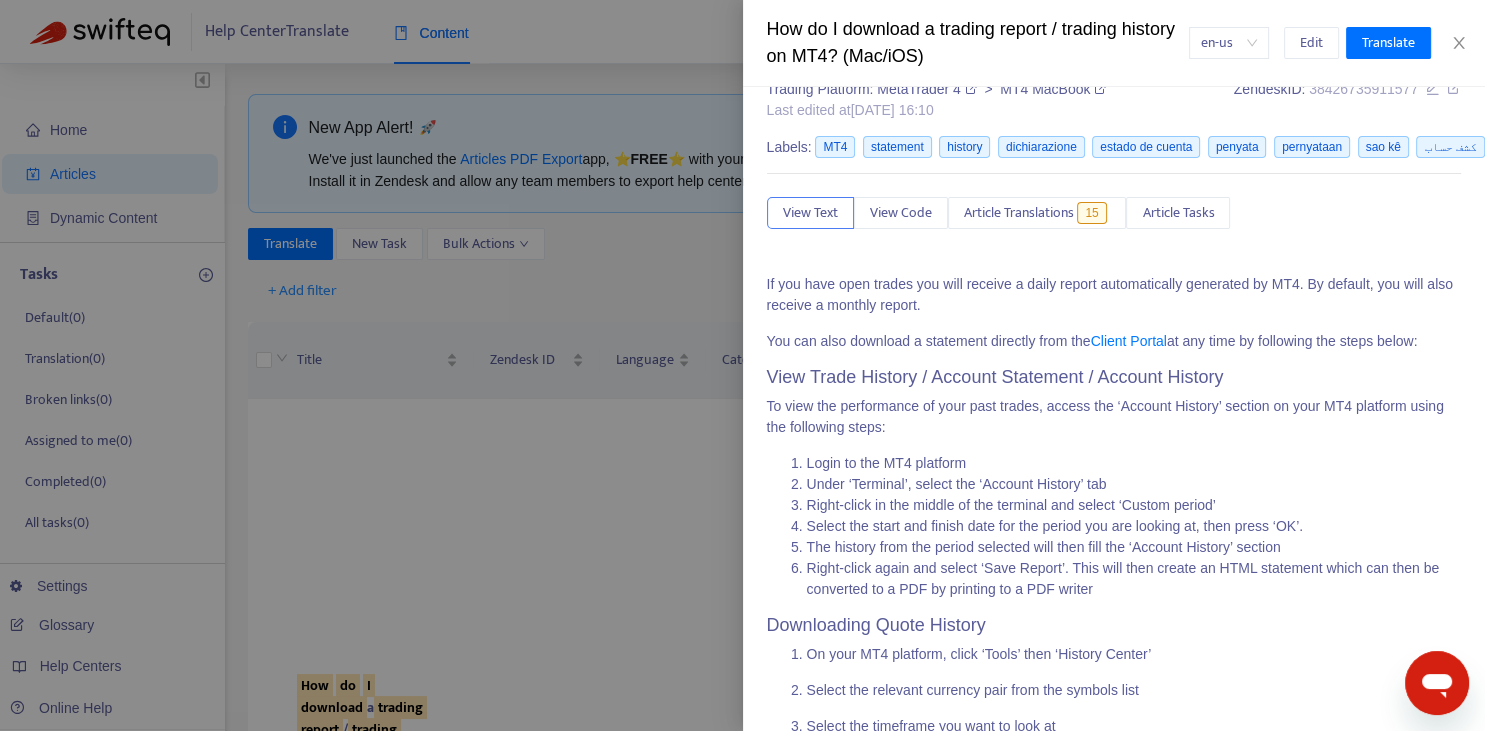scroll, scrollTop: 0, scrollLeft: 0, axis: both 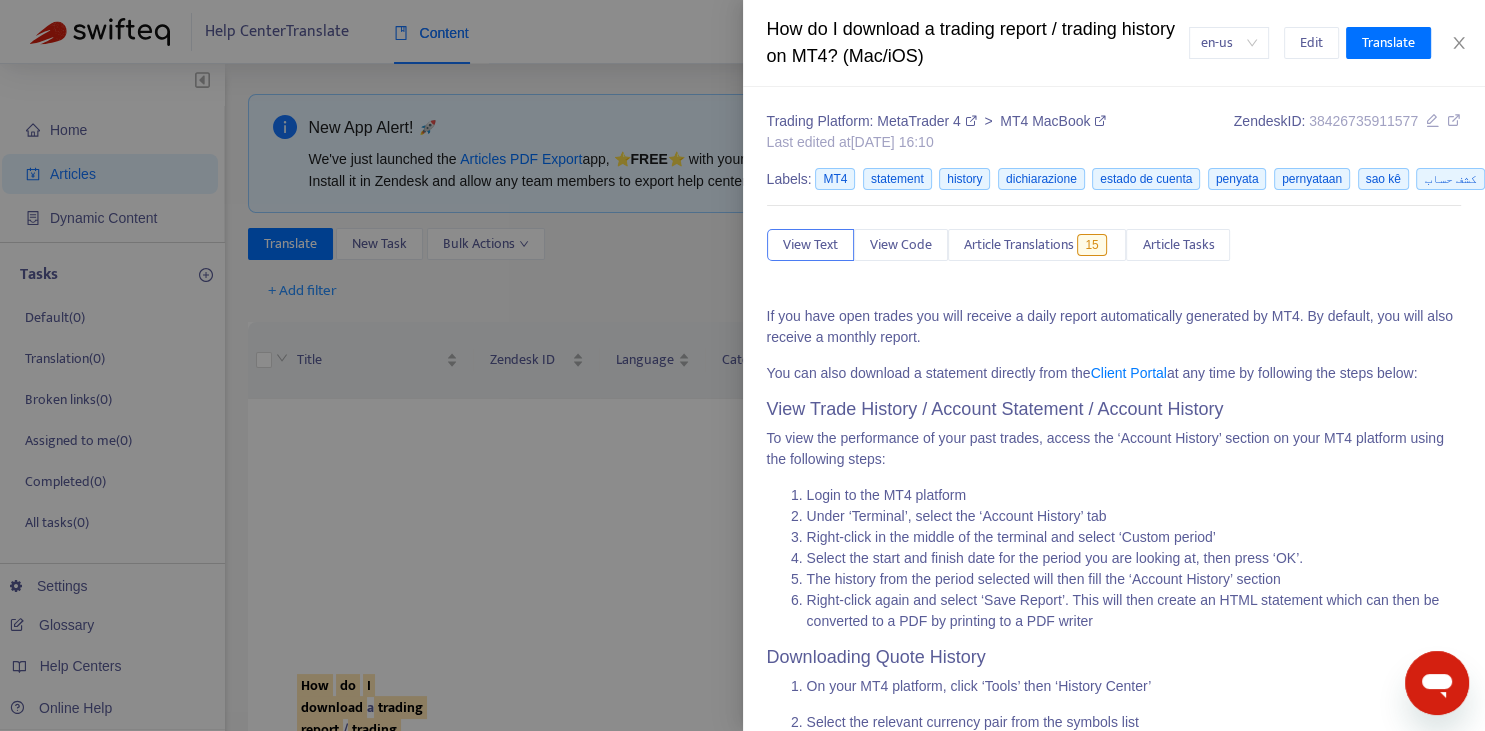 click on "Trading Platform: MetaTrader 4      >    MT4 MacBook   Last edited at  [DATE] 16:10 Zendesk  ID: 38426735911577 Labels:  MT4 statement history dichiarazione estado de cuenta penyata pernyataan sao kê كشف حساب 성명서 ステートメント 声明 déclaration Erklärung extrato oświadczenie 聲明 historia historial sejarah storico Verlauf التاريخ 历史 histórico historique lịch sử 기록 履歴 歷史 View Text View Code Article Translations 15 Article Tasks If you have open trades you will receive a daily report automatically generated by MT4. By default, you will also receive a monthly report.
You can also download a statement directly from the  Client Portal  at any time by following the steps below:
View Trade History / Account Statement / Account History
To view the performance of your past trades, access the ‘Account History’ section on your MT4 platform using the following steps:
Login to the MT4 platform
Downloading Quote History" at bounding box center (1114, 476) 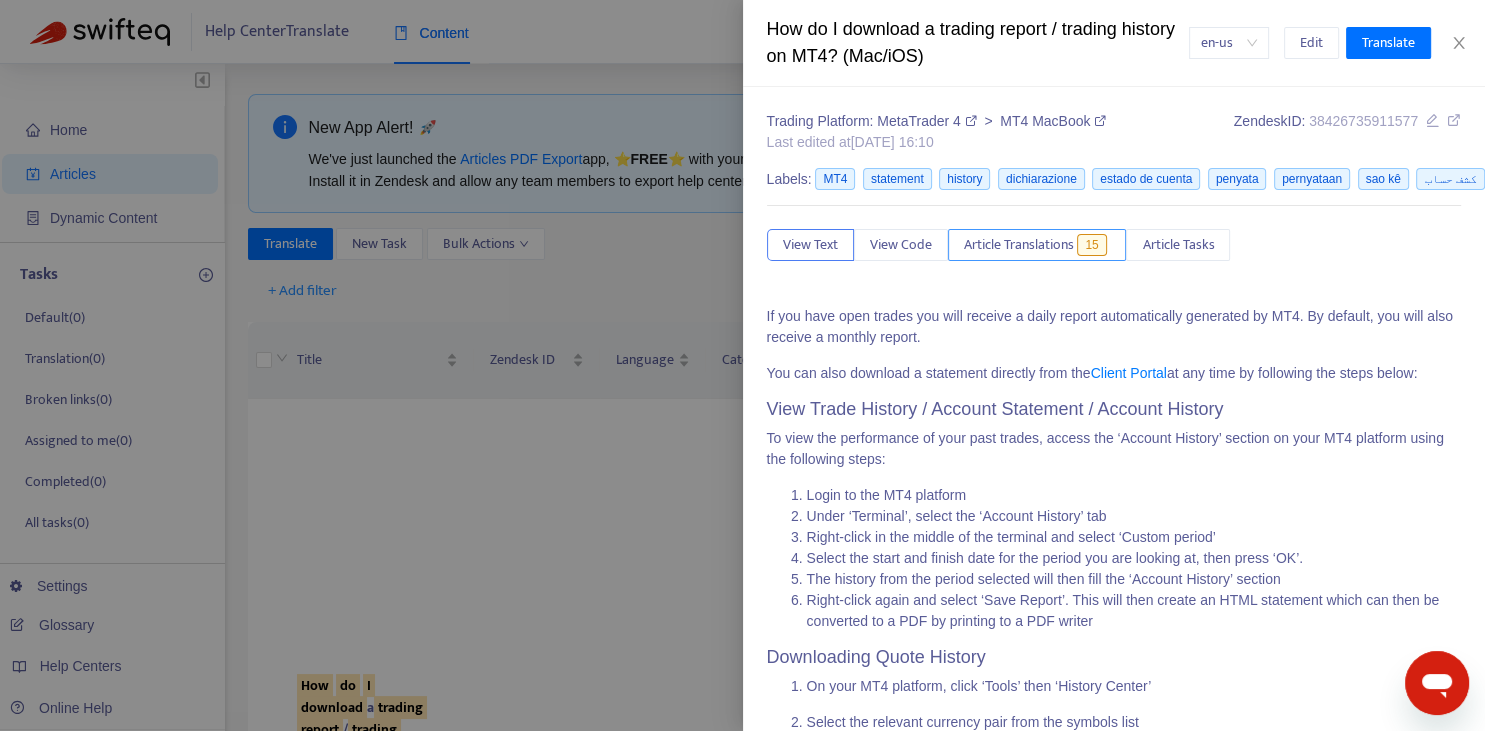 click on "Article Translations" at bounding box center (1019, 245) 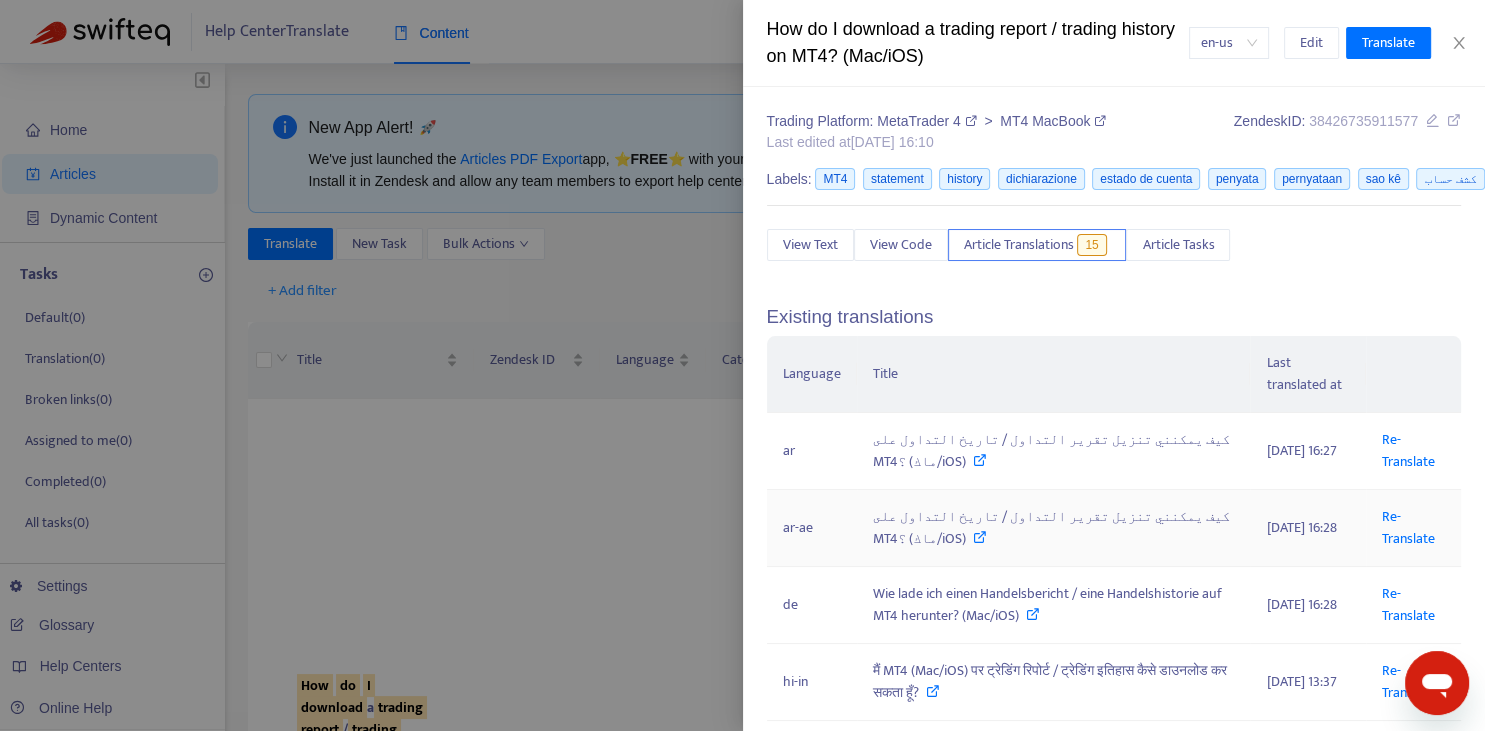 scroll, scrollTop: 294, scrollLeft: 0, axis: vertical 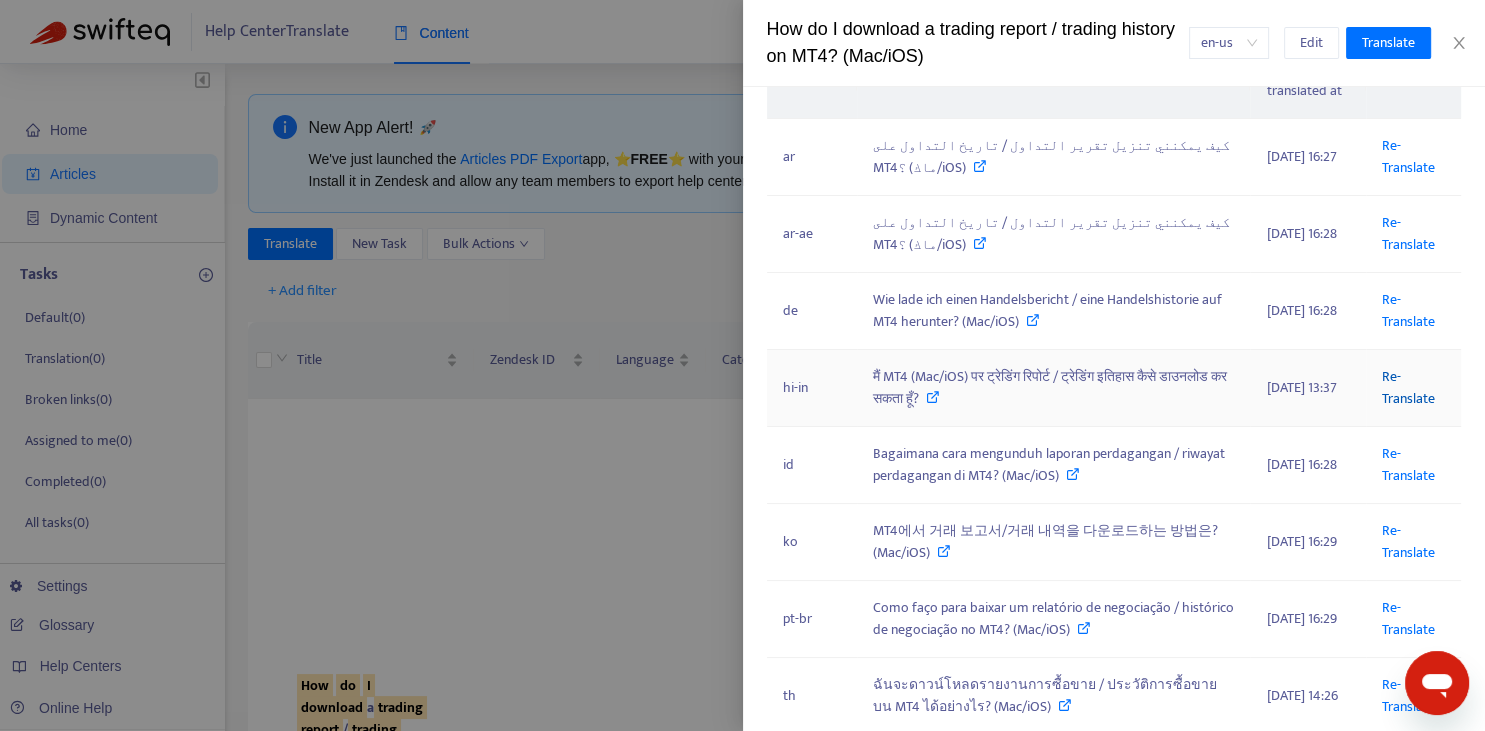 click on "Re-Translate" at bounding box center (1408, 387) 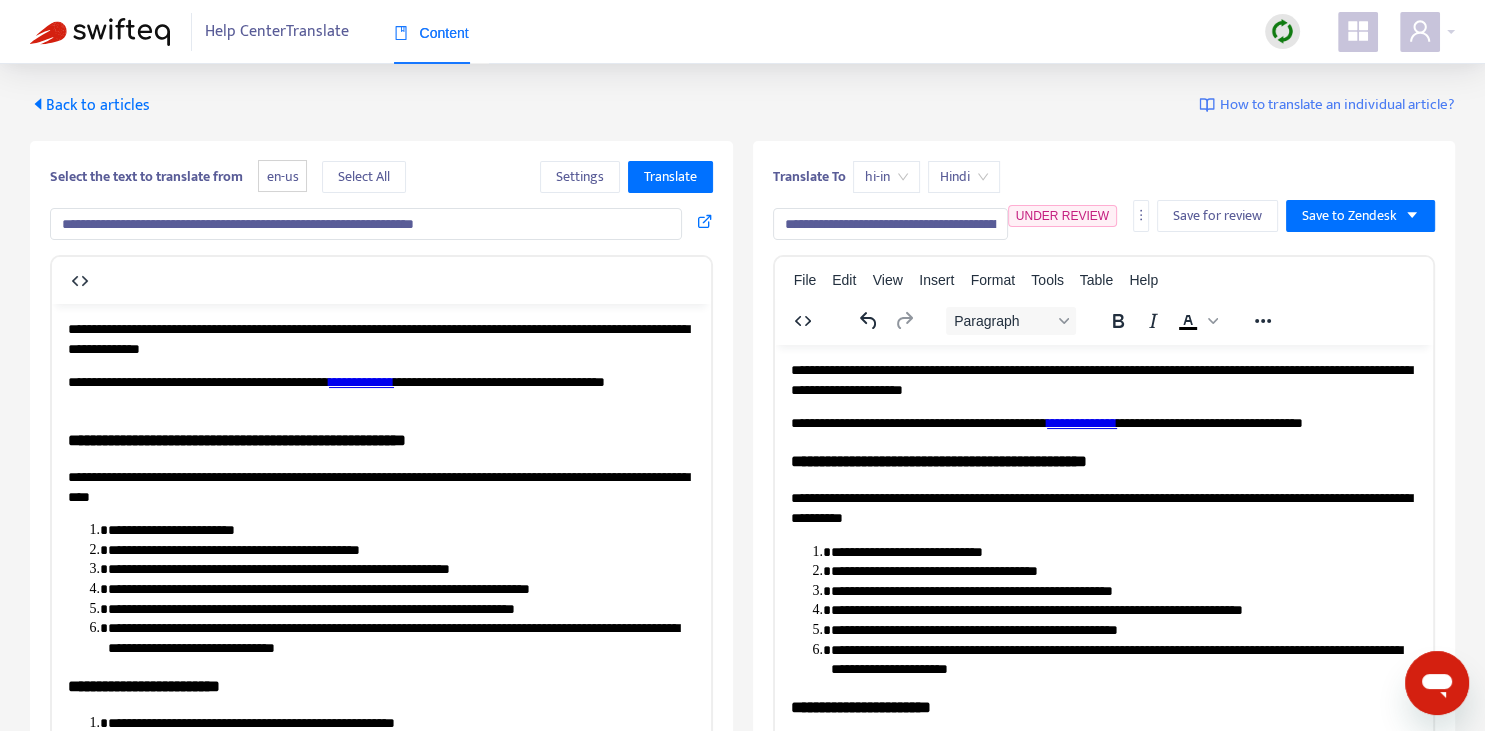 scroll, scrollTop: 343, scrollLeft: 0, axis: vertical 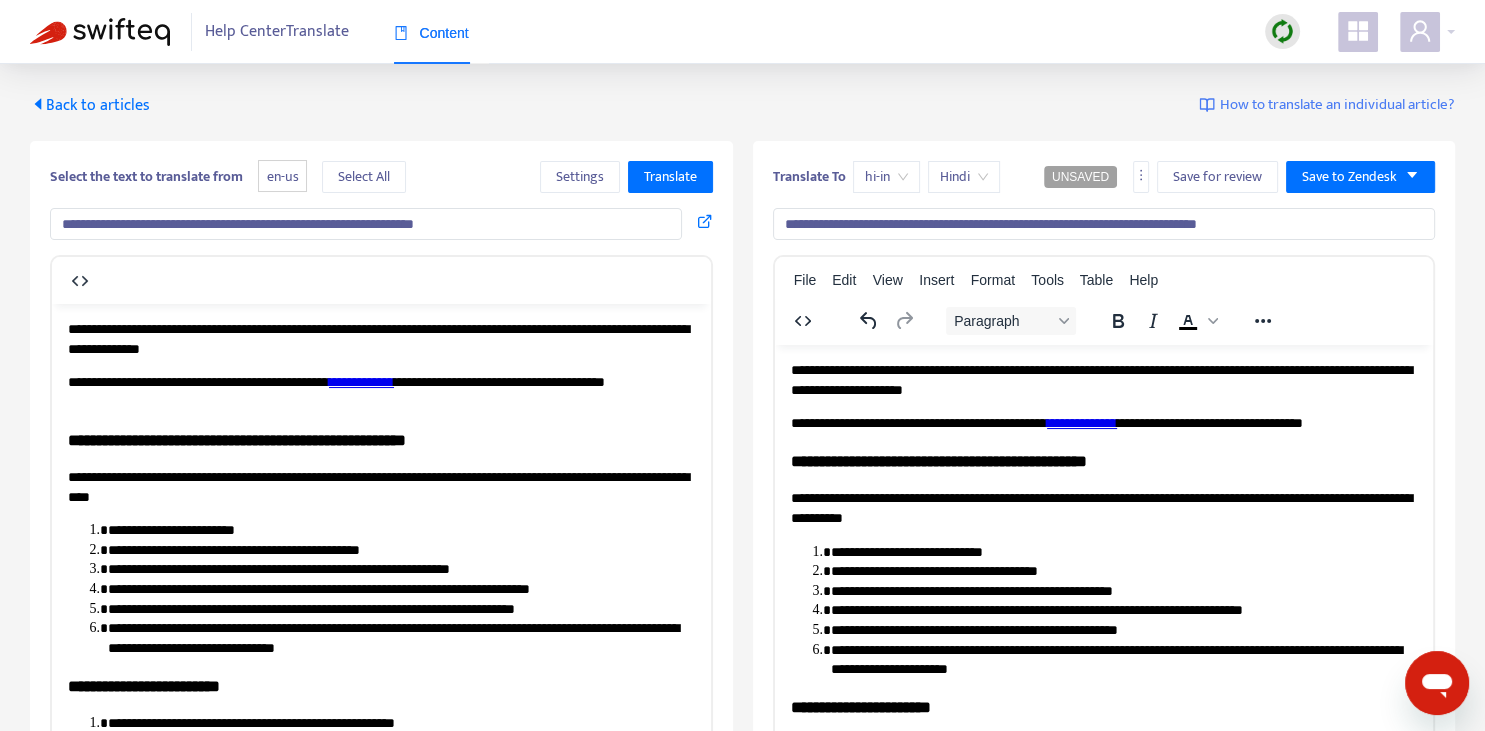 paste on "**********" 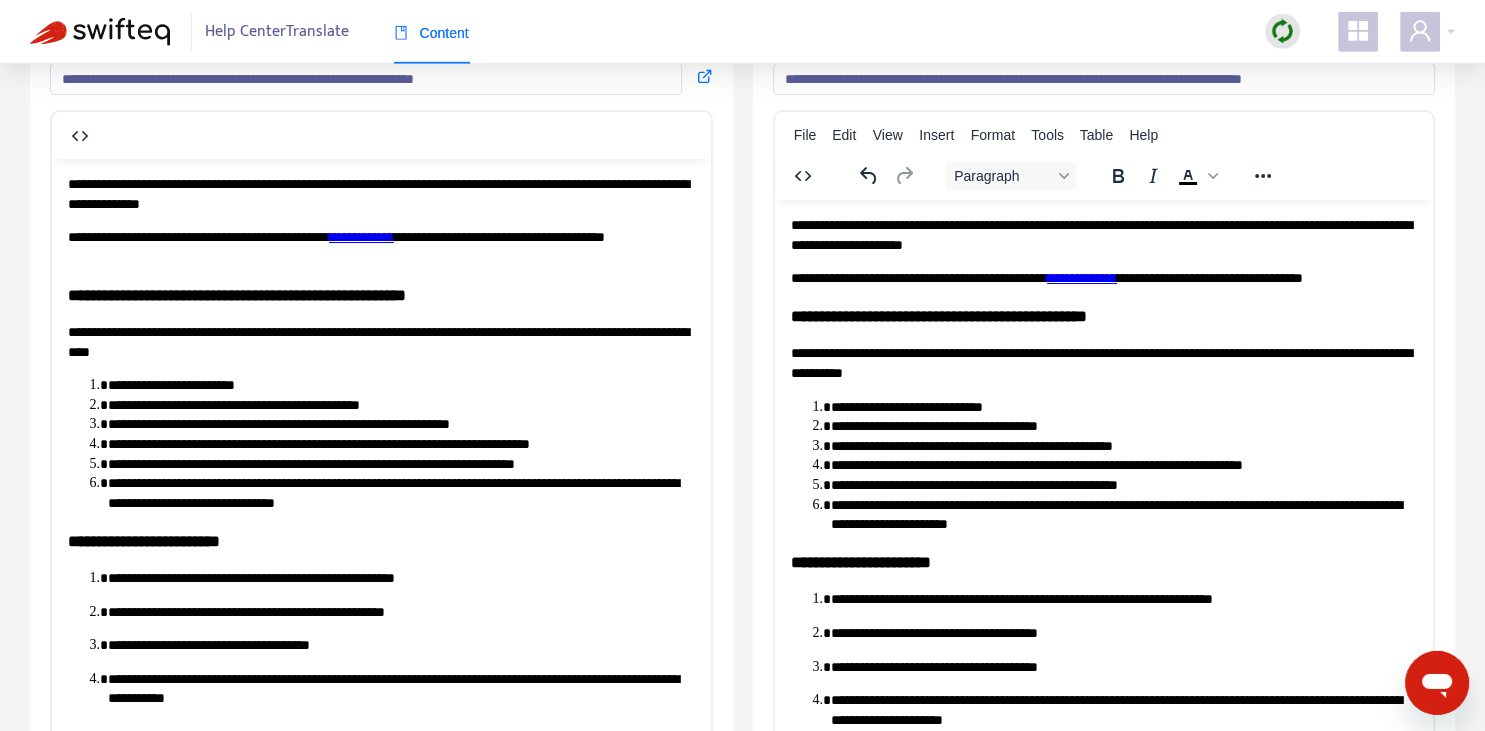 scroll, scrollTop: 140, scrollLeft: 0, axis: vertical 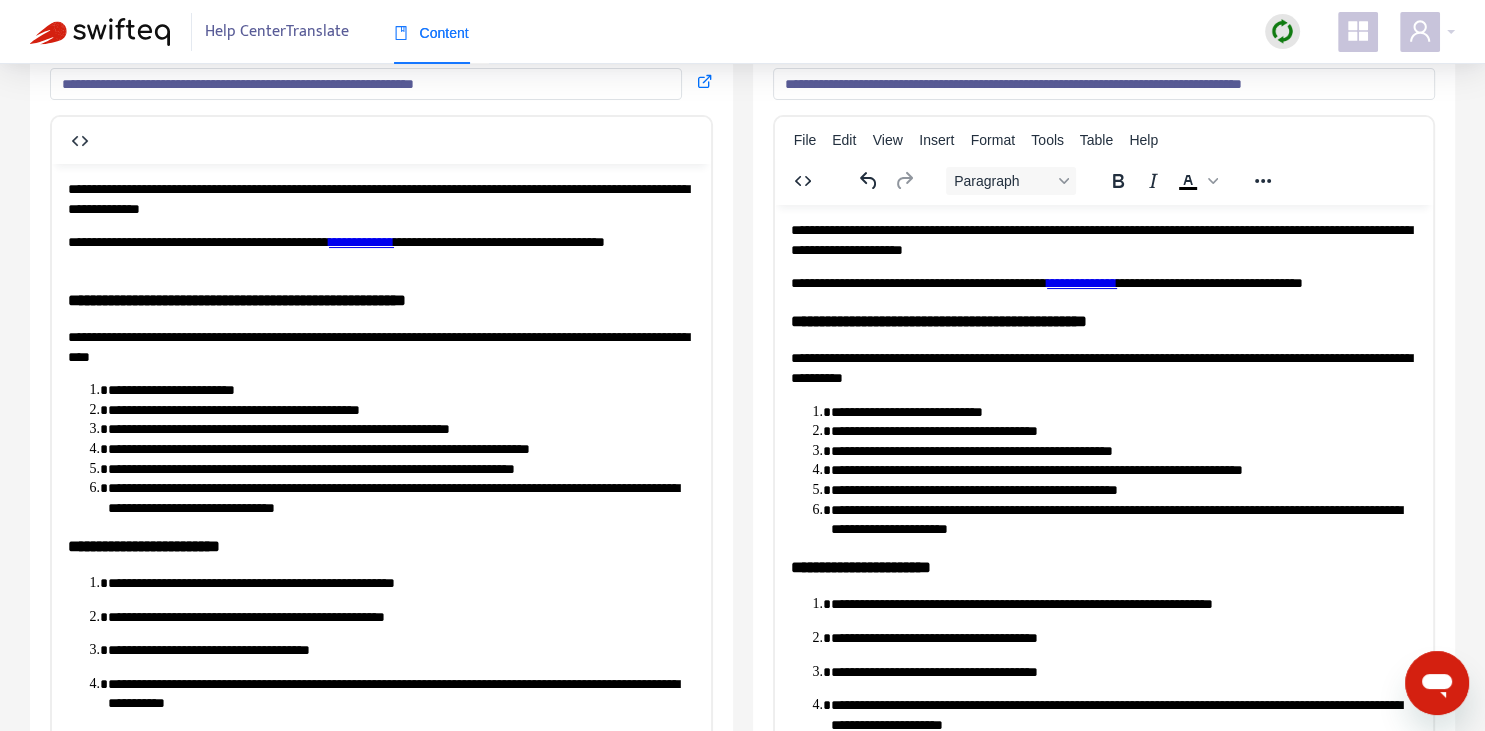 type on "**********" 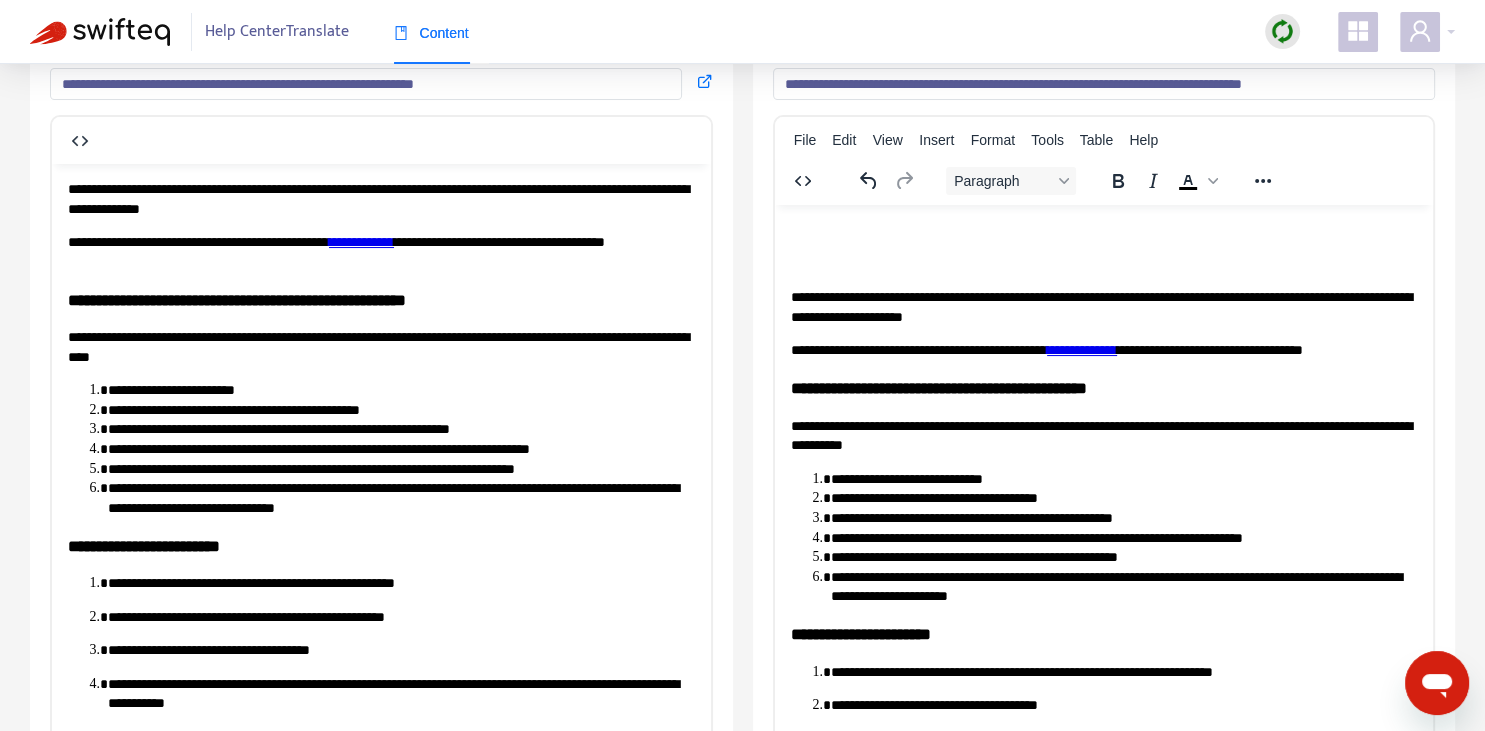 type 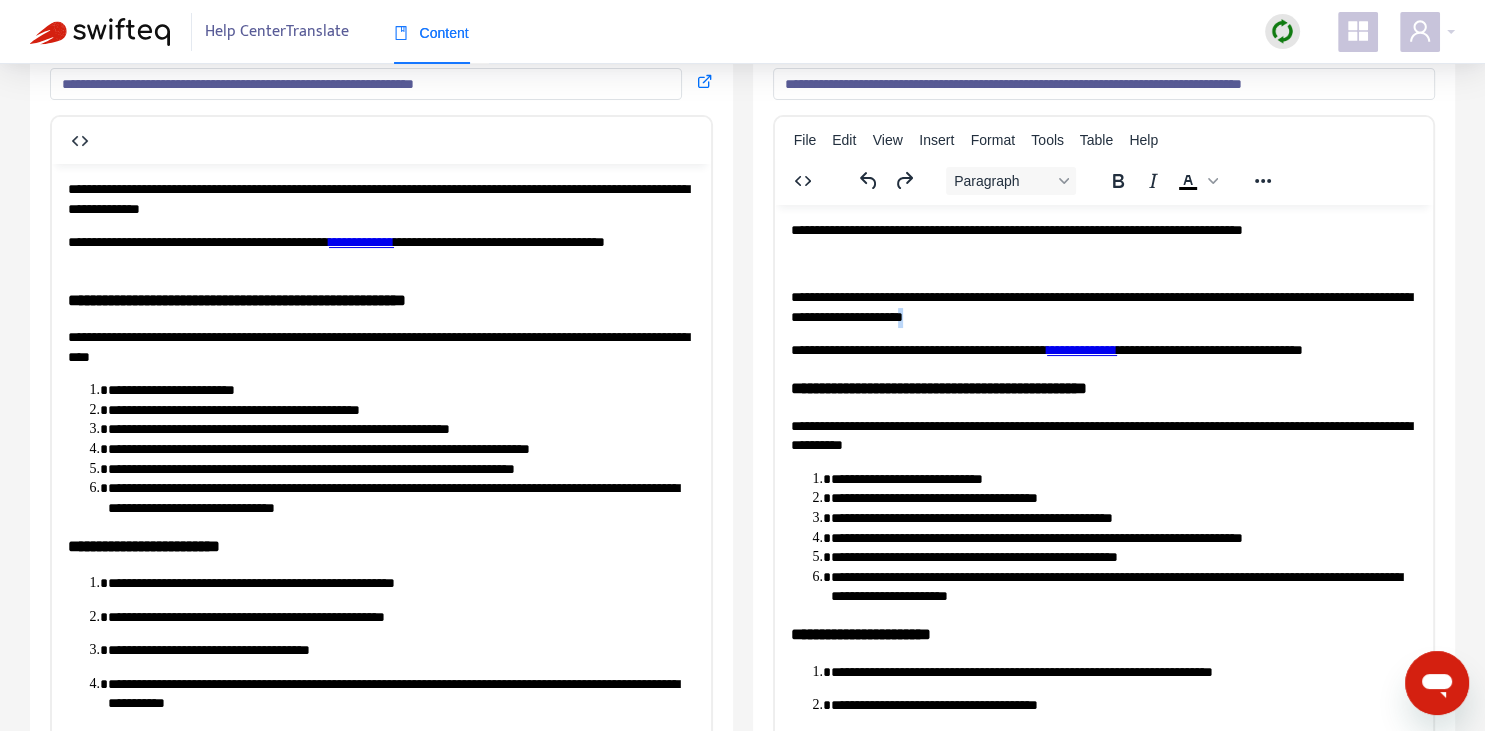 copy on "*" 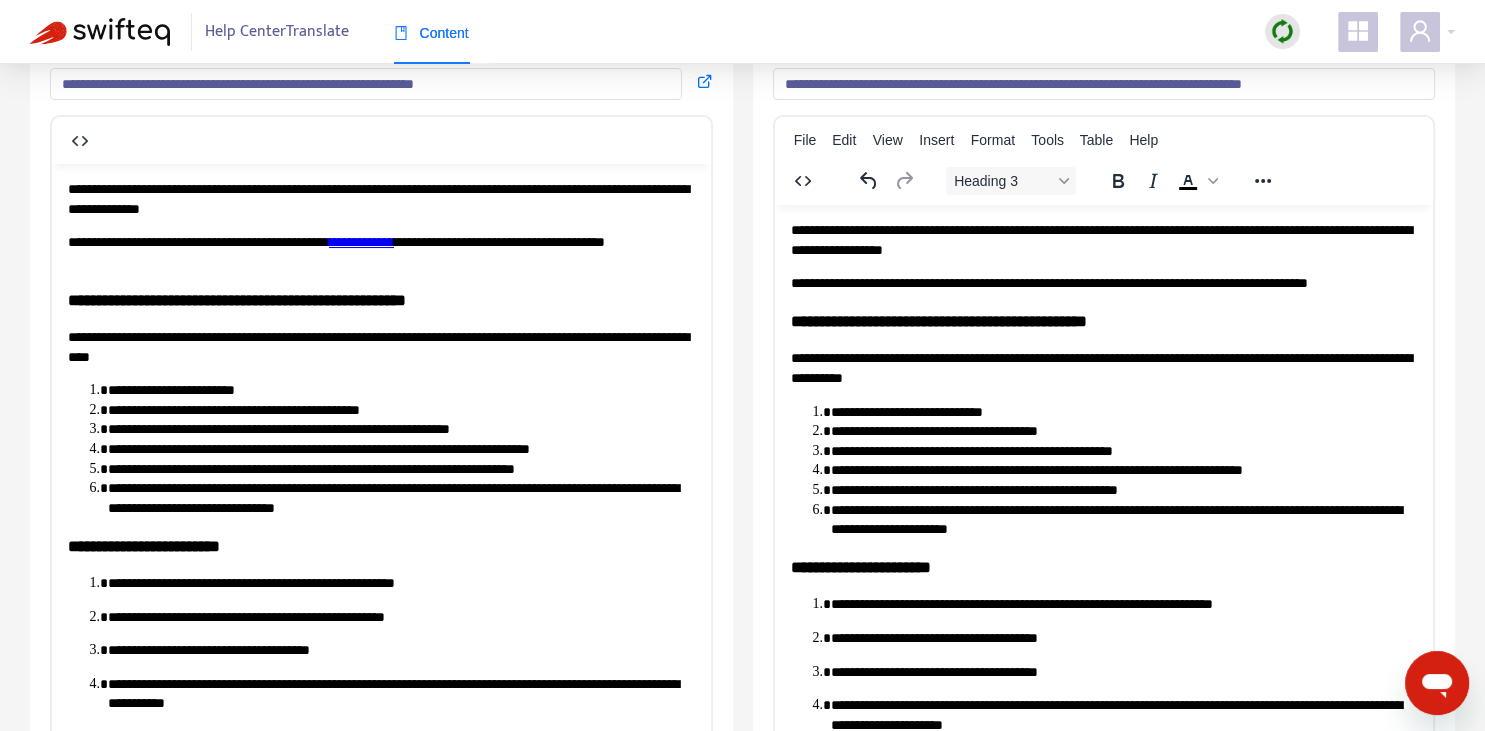 click on "**********" at bounding box center [361, 241] 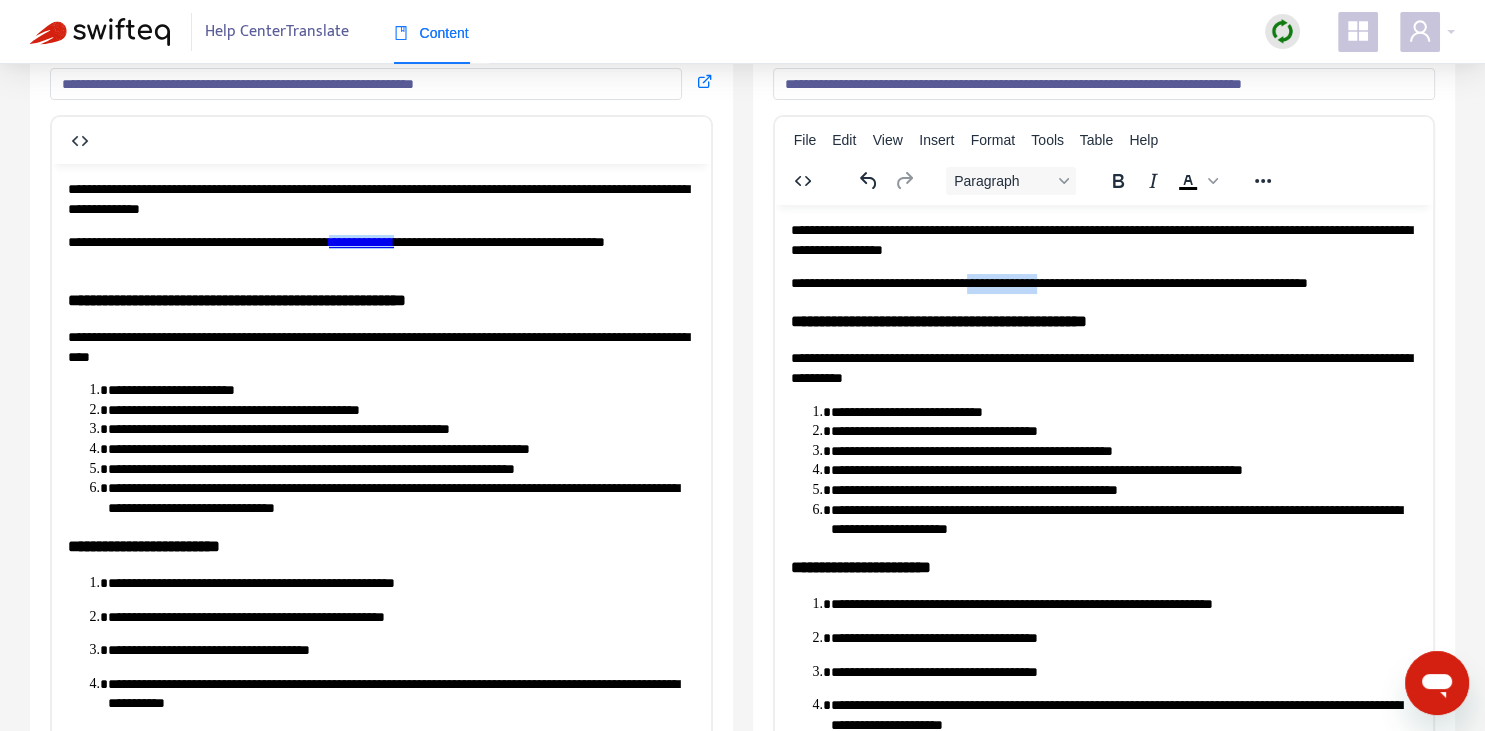 drag, startPoint x: 990, startPoint y: 280, endPoint x: 1055, endPoint y: 279, distance: 65.00769 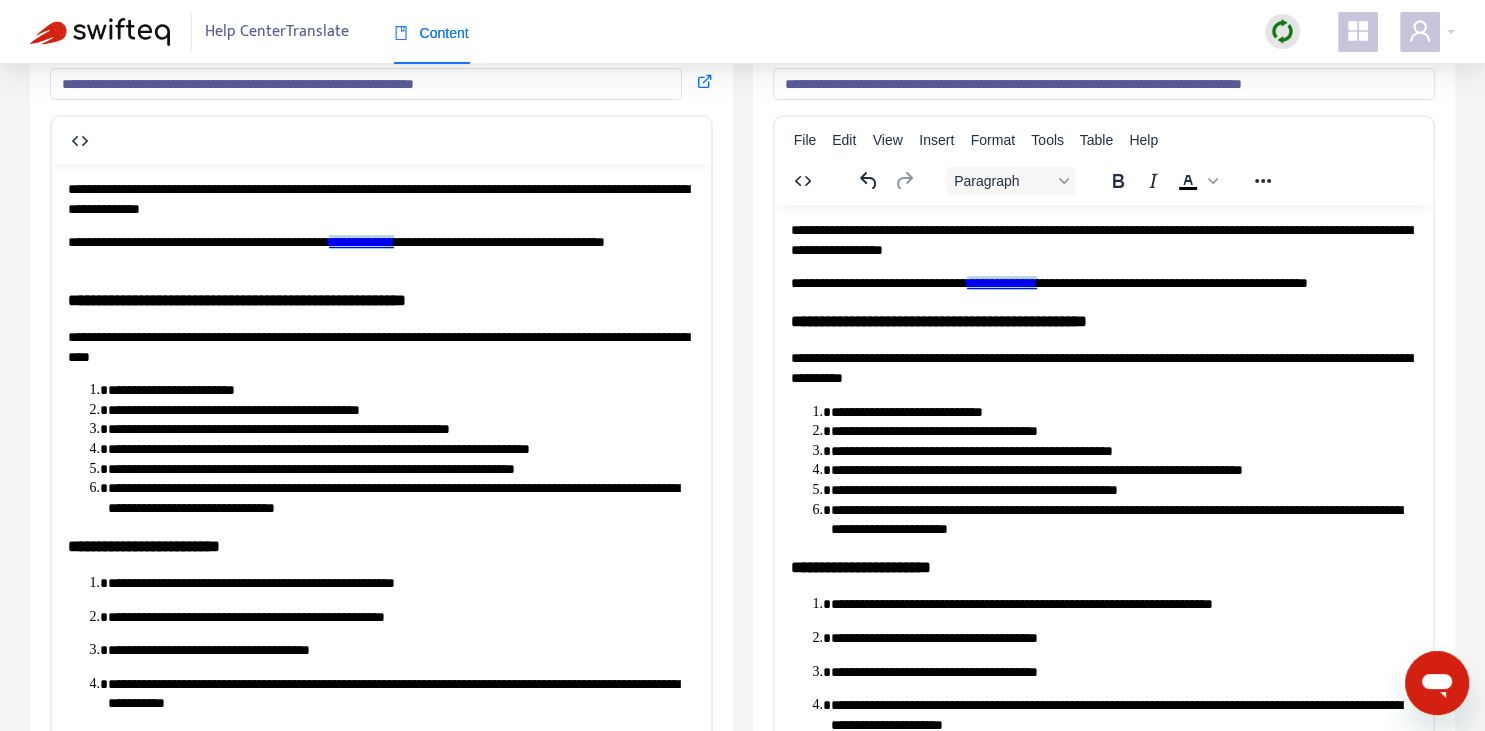 click on "**********" at bounding box center [1103, 477] 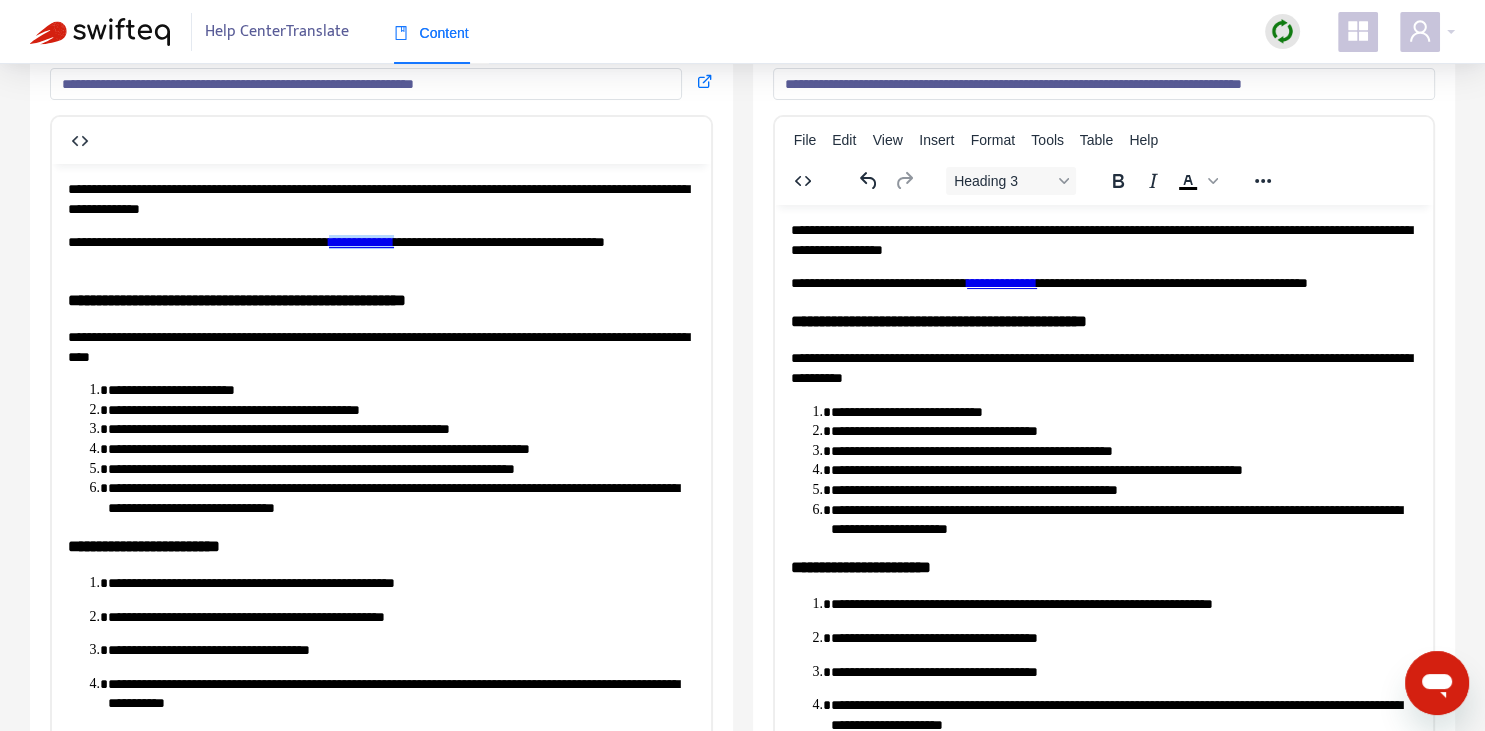 click on "**********" at bounding box center [1103, 320] 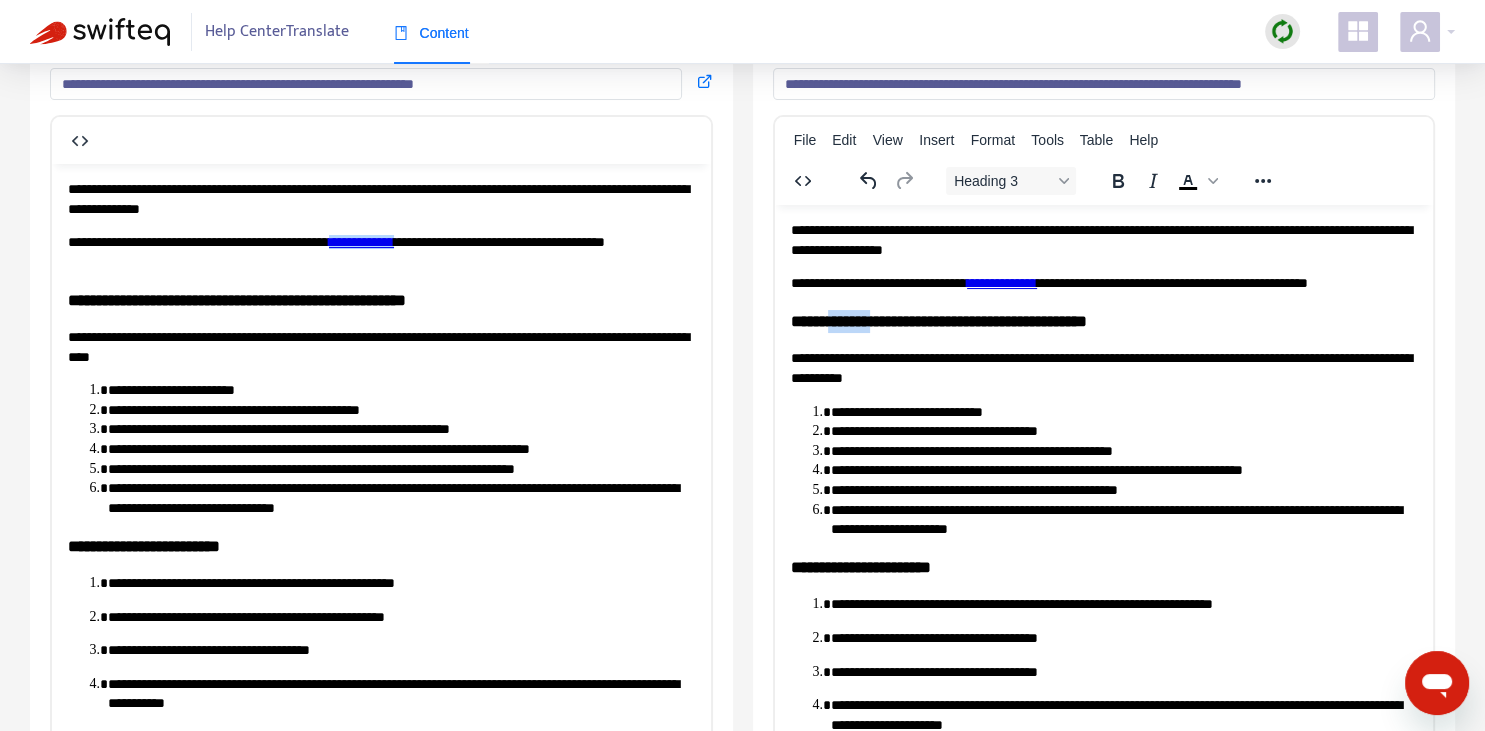 click on "**********" at bounding box center [1103, 320] 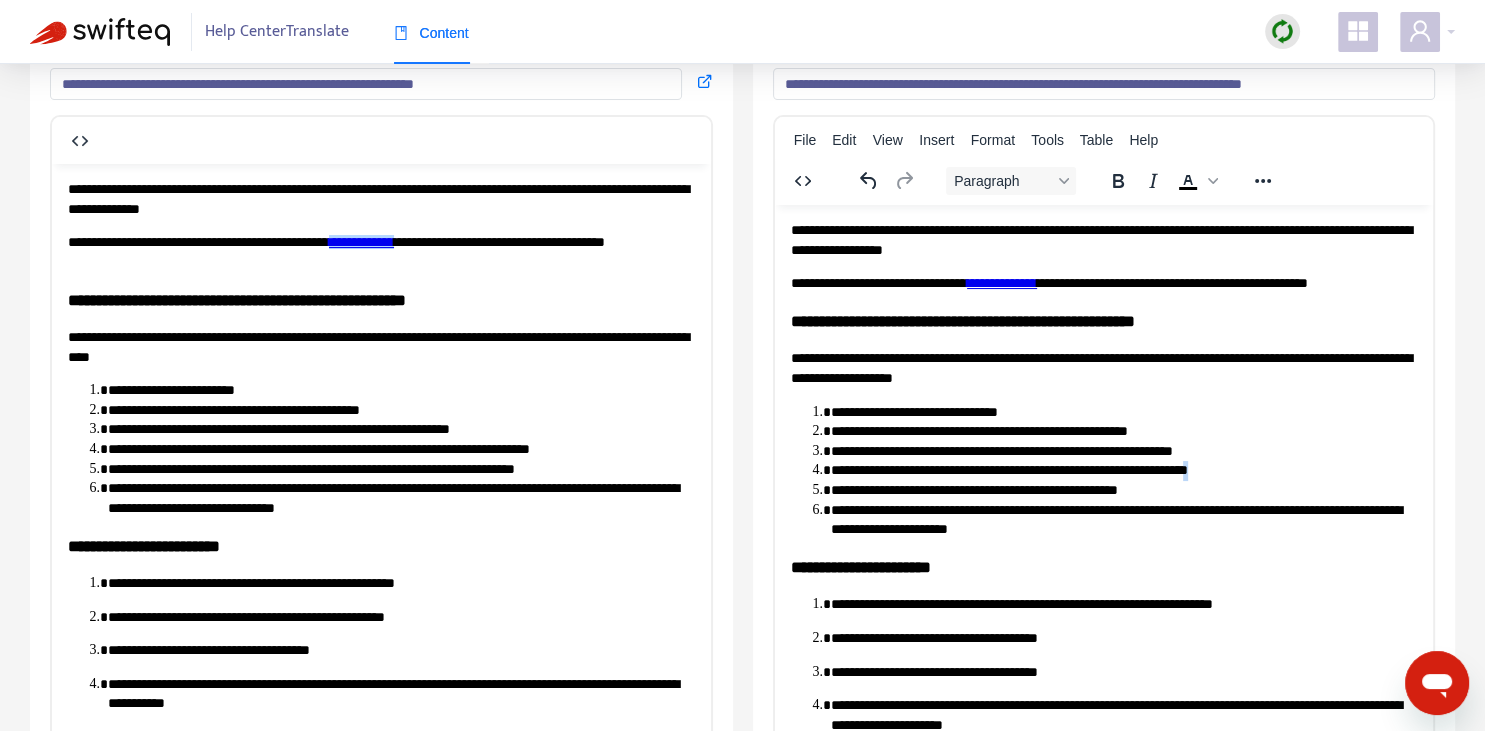 copy on "*" 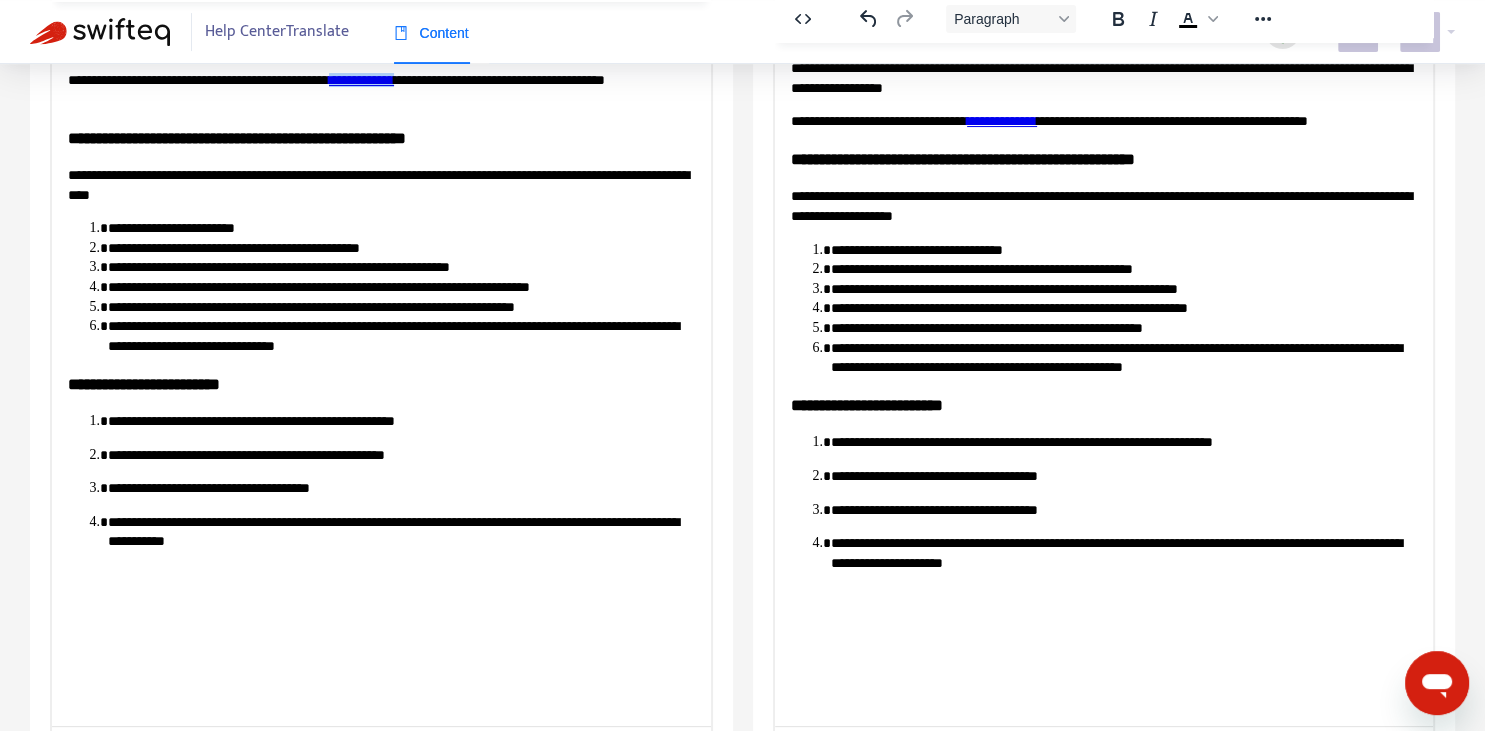 scroll, scrollTop: 343, scrollLeft: 0, axis: vertical 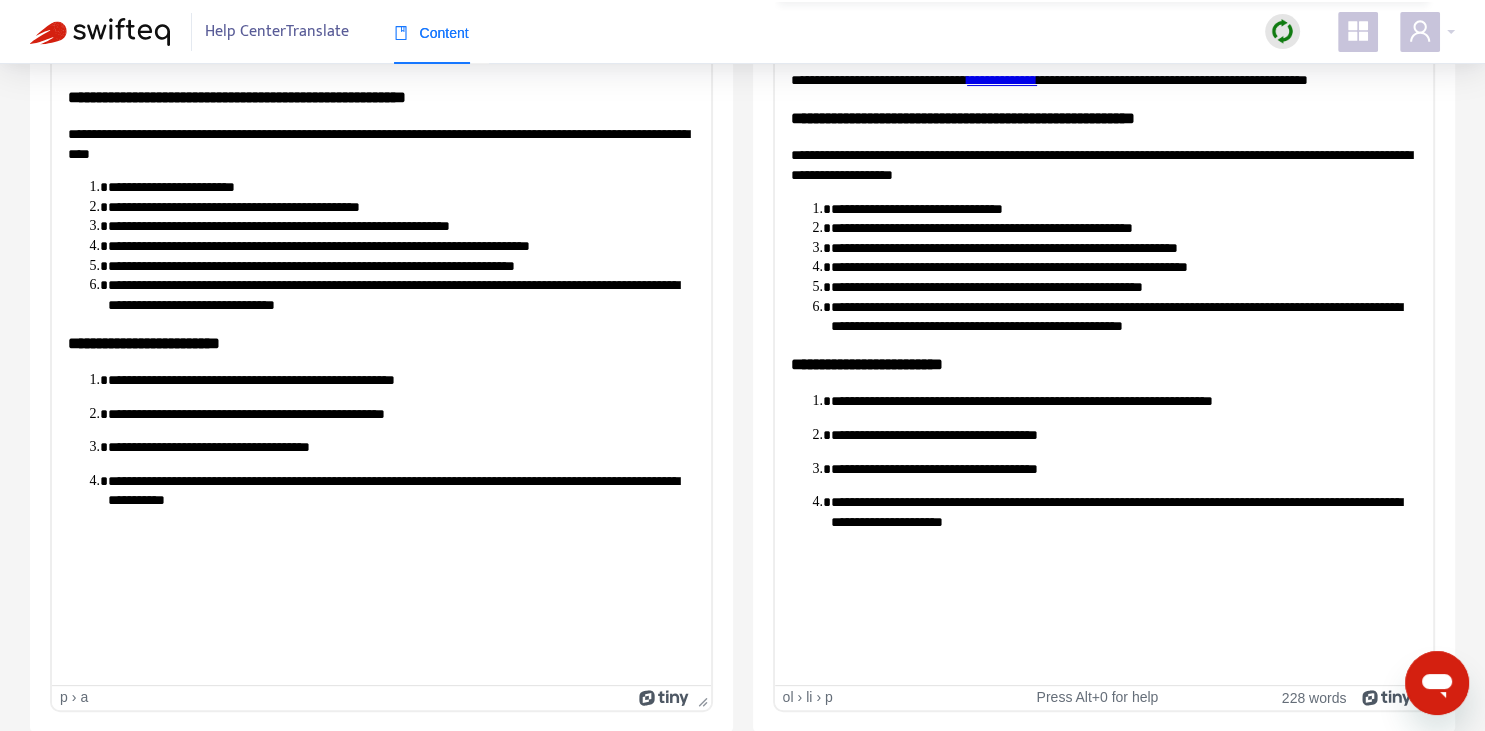 click on "**********" at bounding box center (1123, 401) 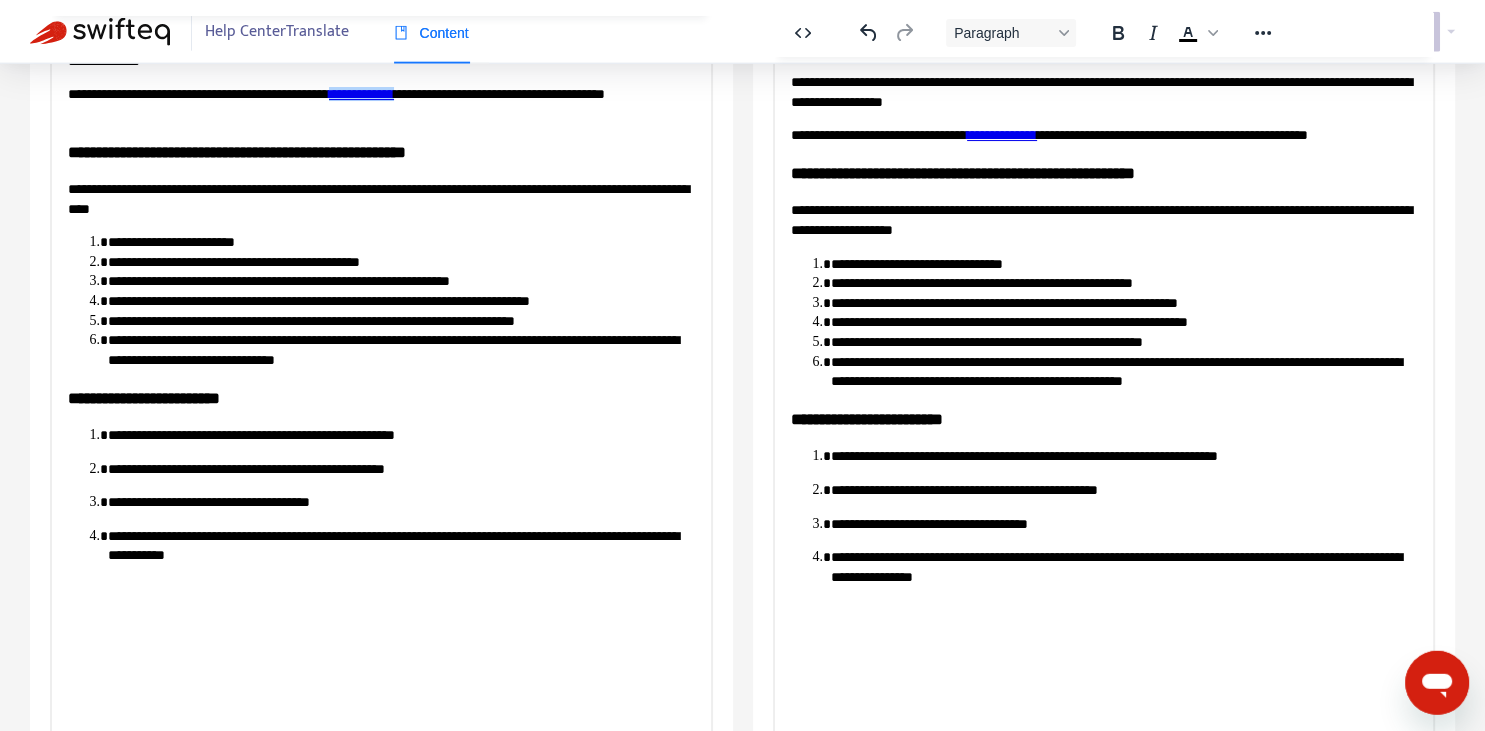 scroll, scrollTop: 0, scrollLeft: 0, axis: both 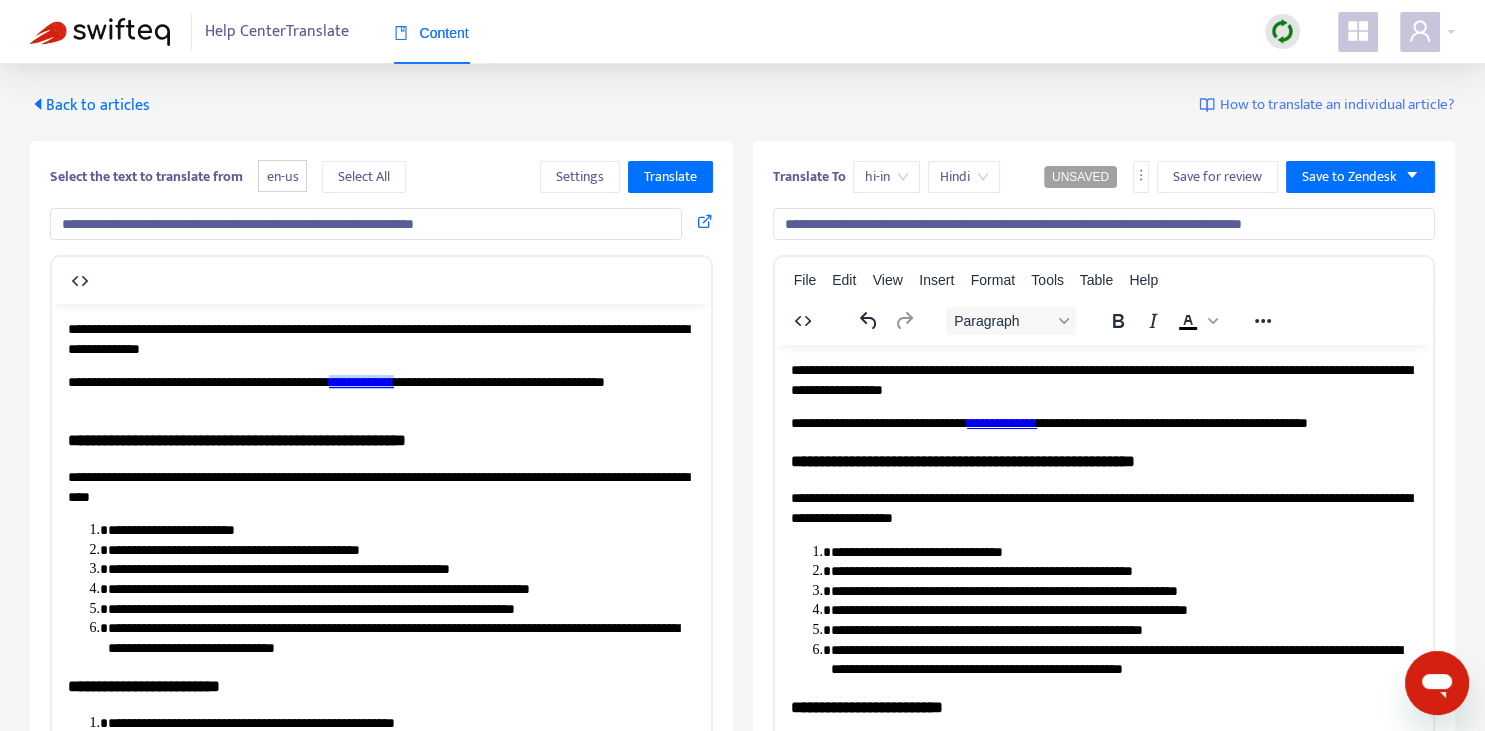 click on "**********" at bounding box center [1104, 224] 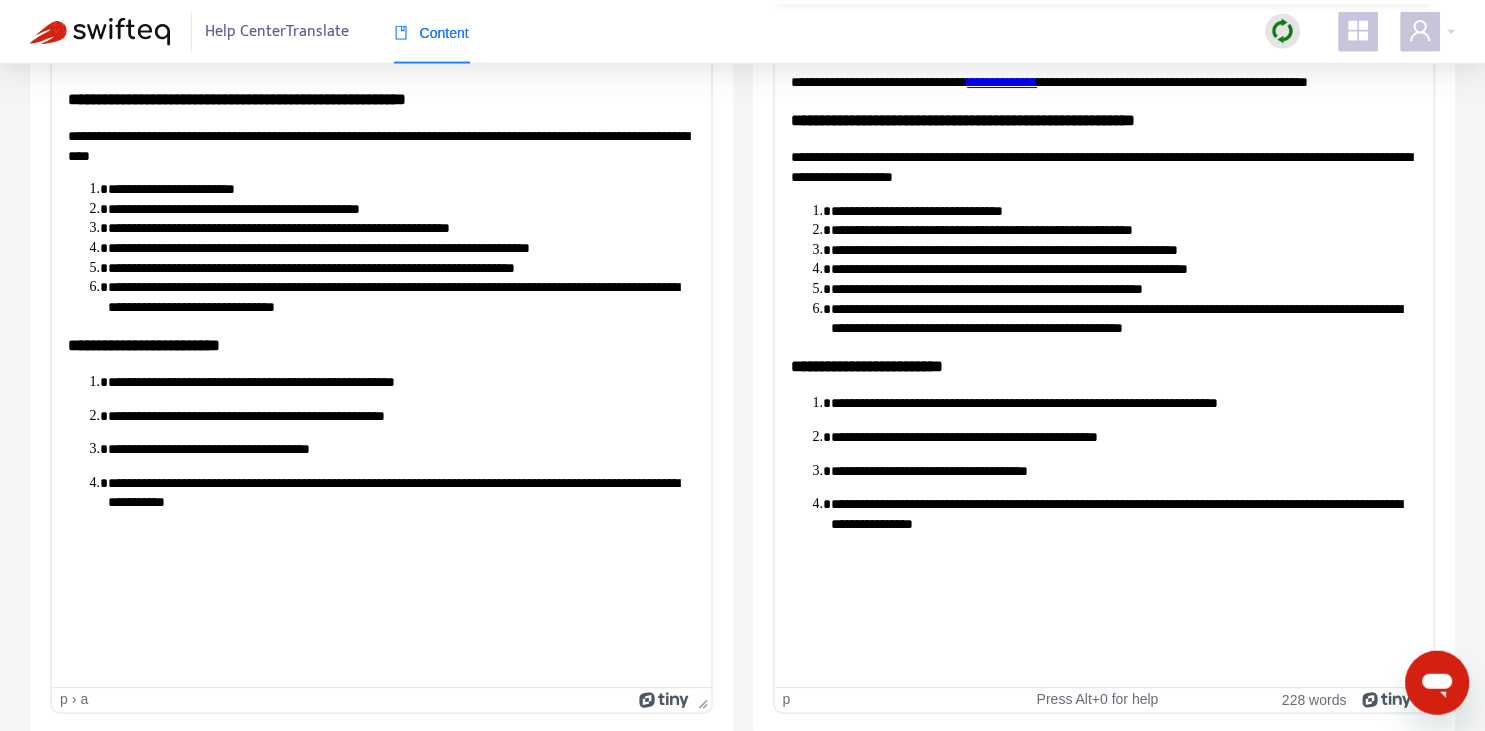 scroll, scrollTop: 343, scrollLeft: 0, axis: vertical 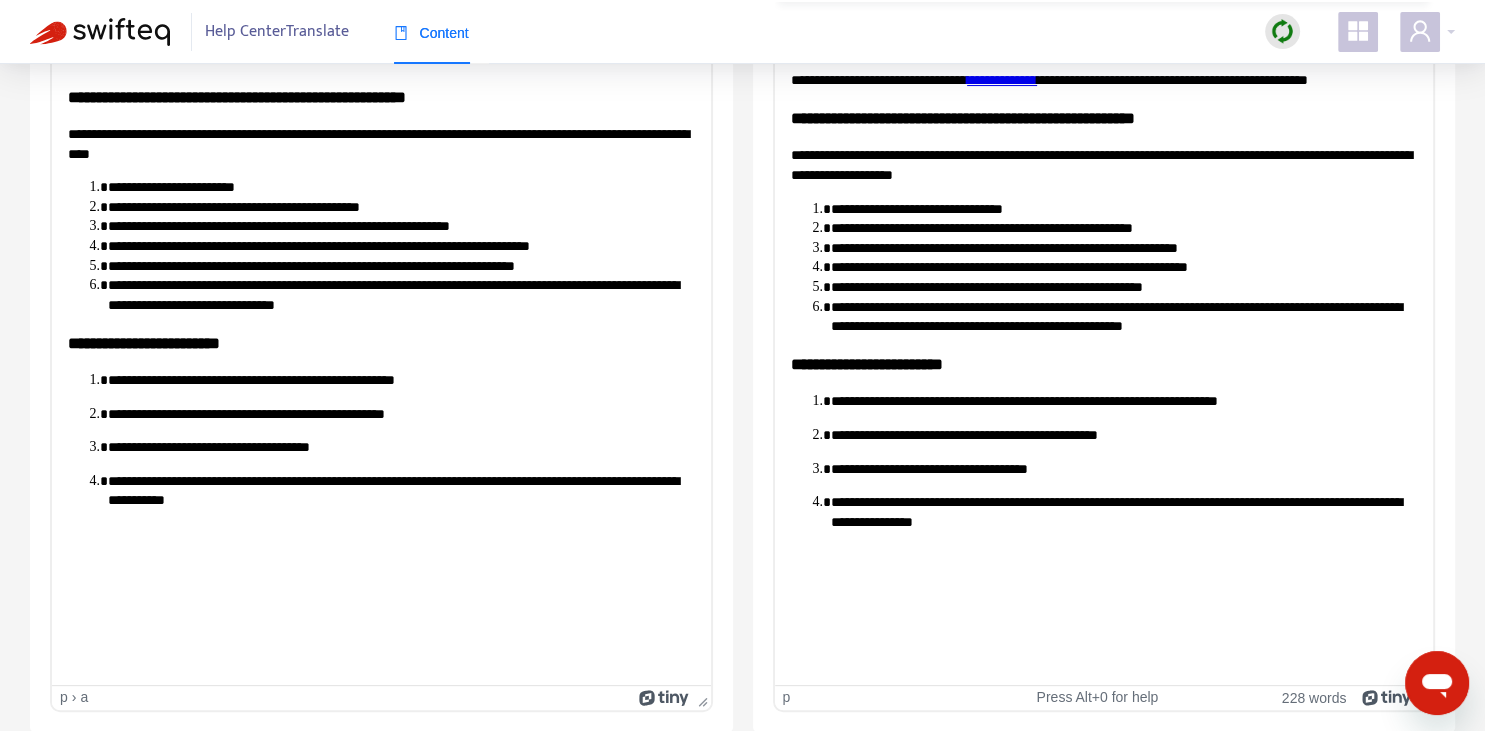 click on "**********" at bounding box center [1123, 511] 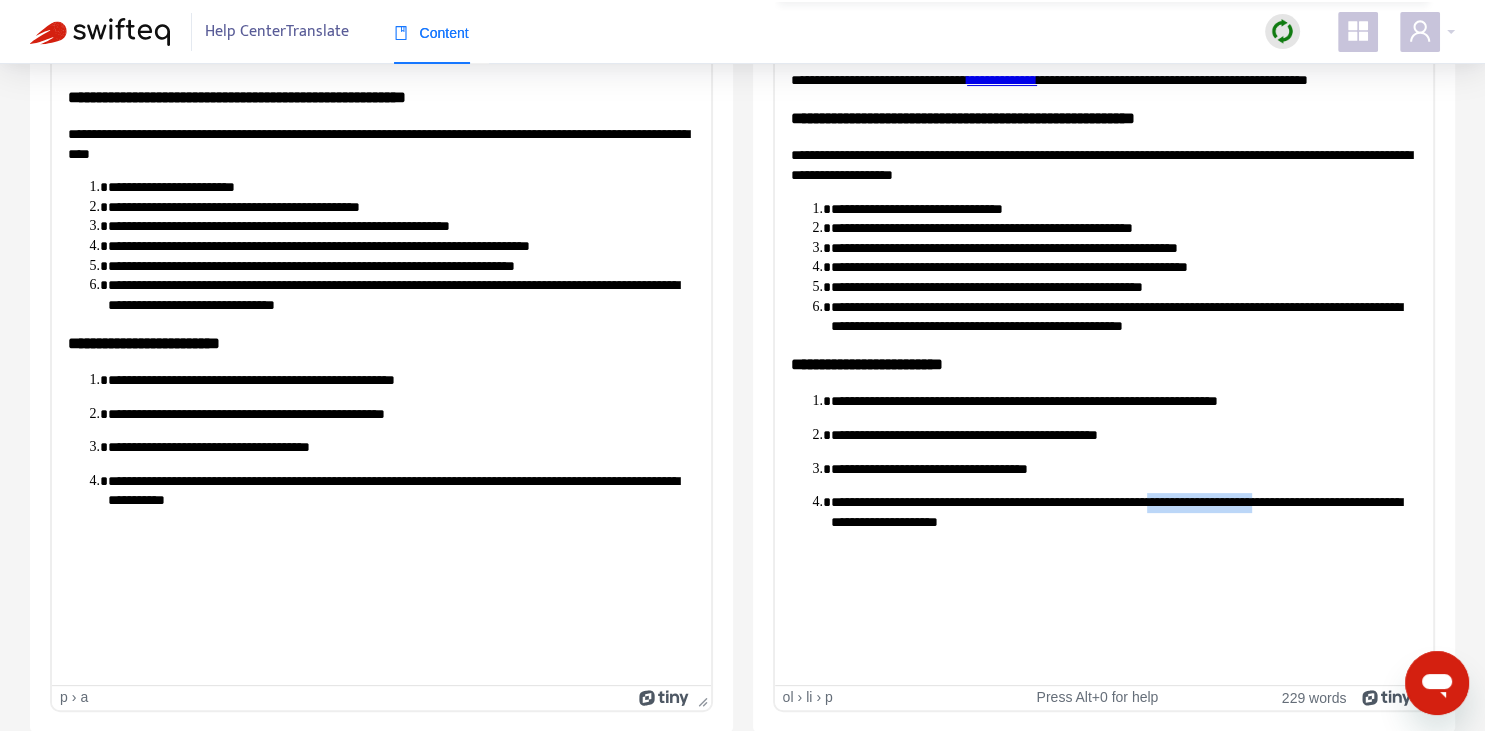 drag, startPoint x: 1230, startPoint y: 499, endPoint x: 1363, endPoint y: 492, distance: 133.18408 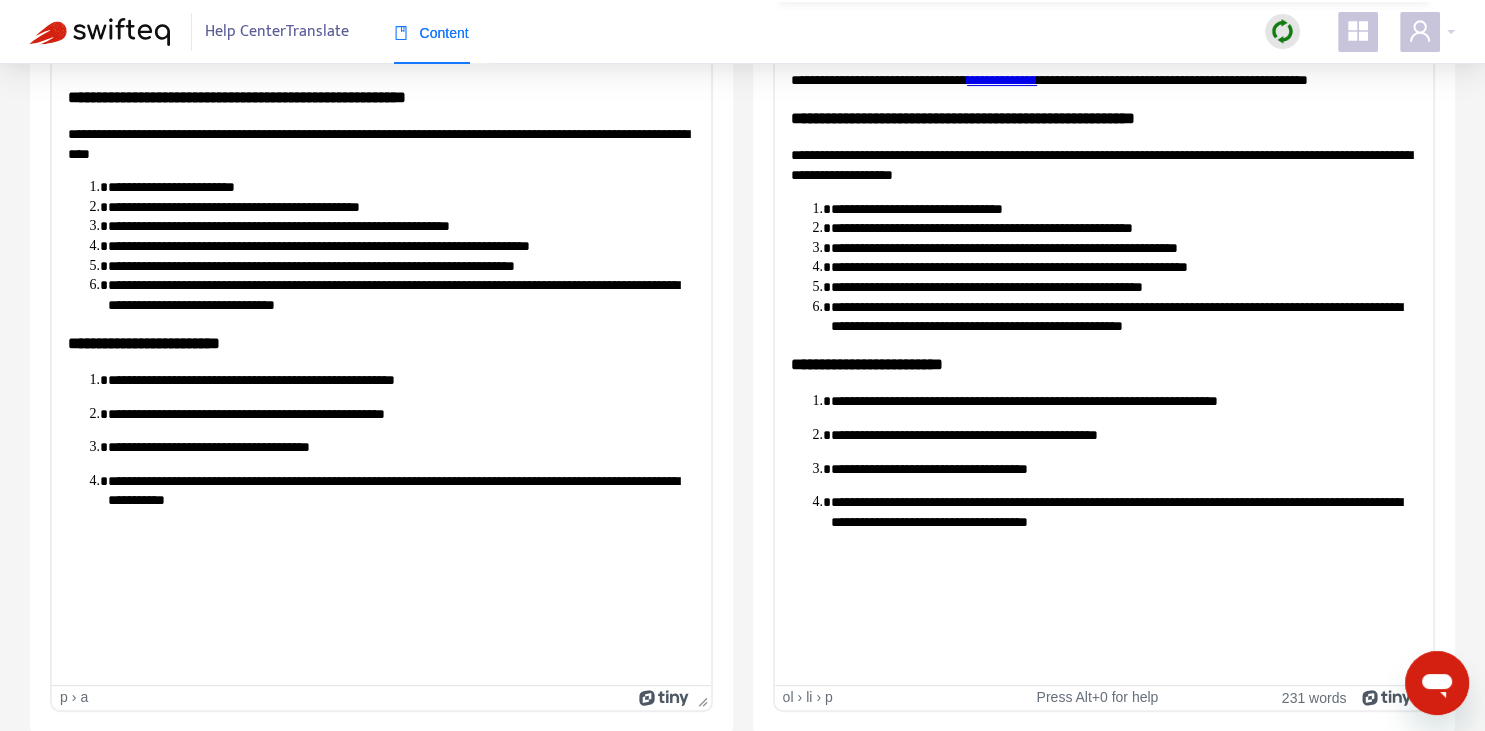 click on "**********" at bounding box center [1123, 511] 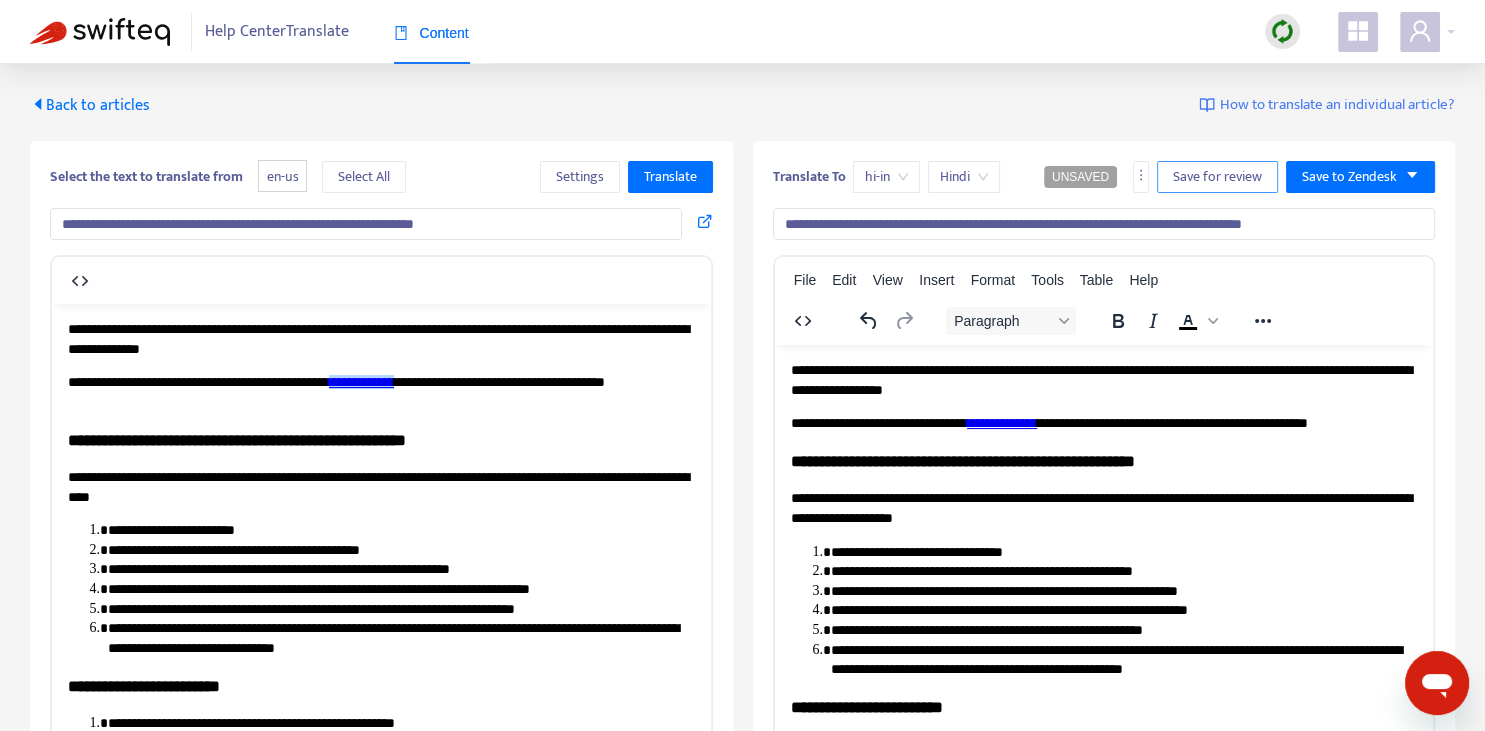 click on "Save for review" at bounding box center (1217, 177) 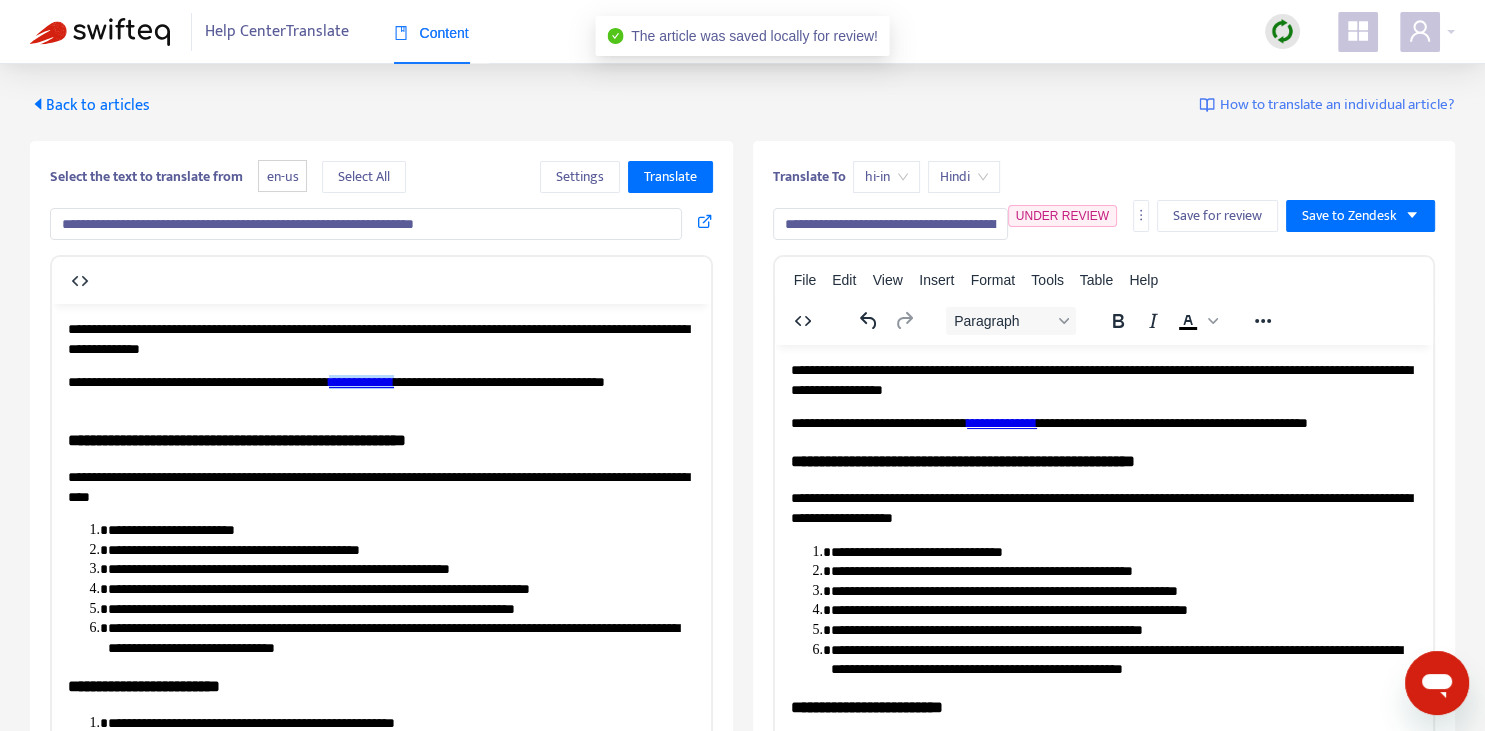 click on "Back to articles" at bounding box center [90, 105] 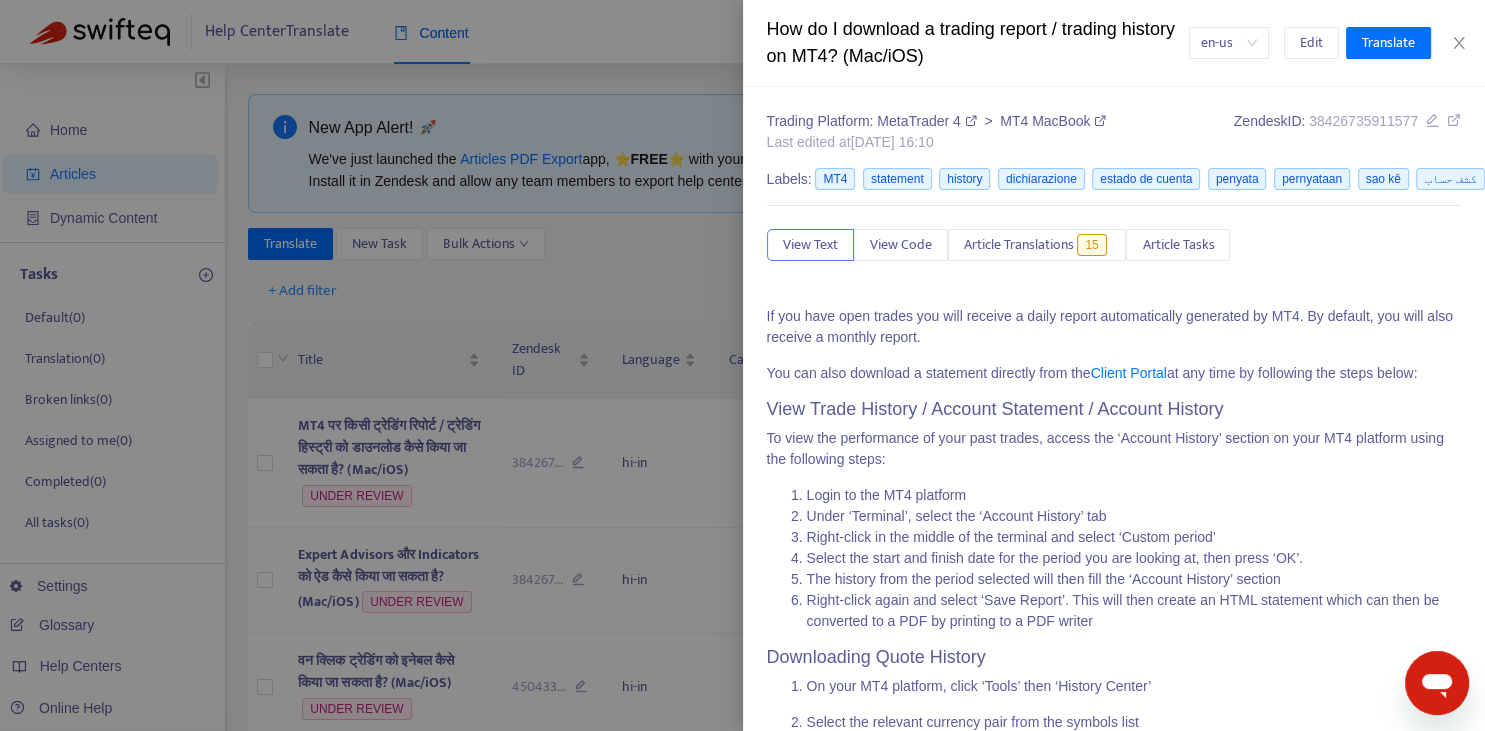 click at bounding box center (742, 365) 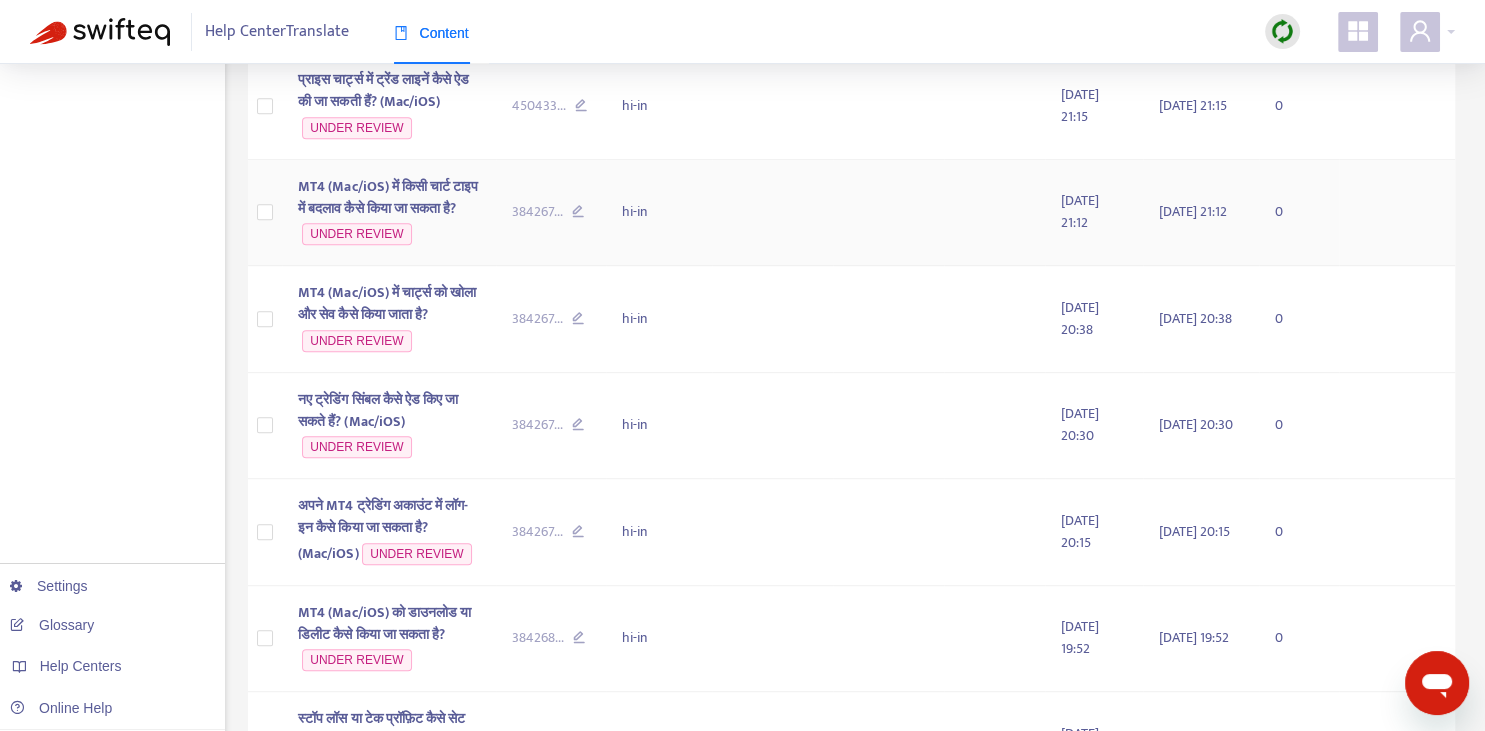 scroll, scrollTop: 1368, scrollLeft: 0, axis: vertical 